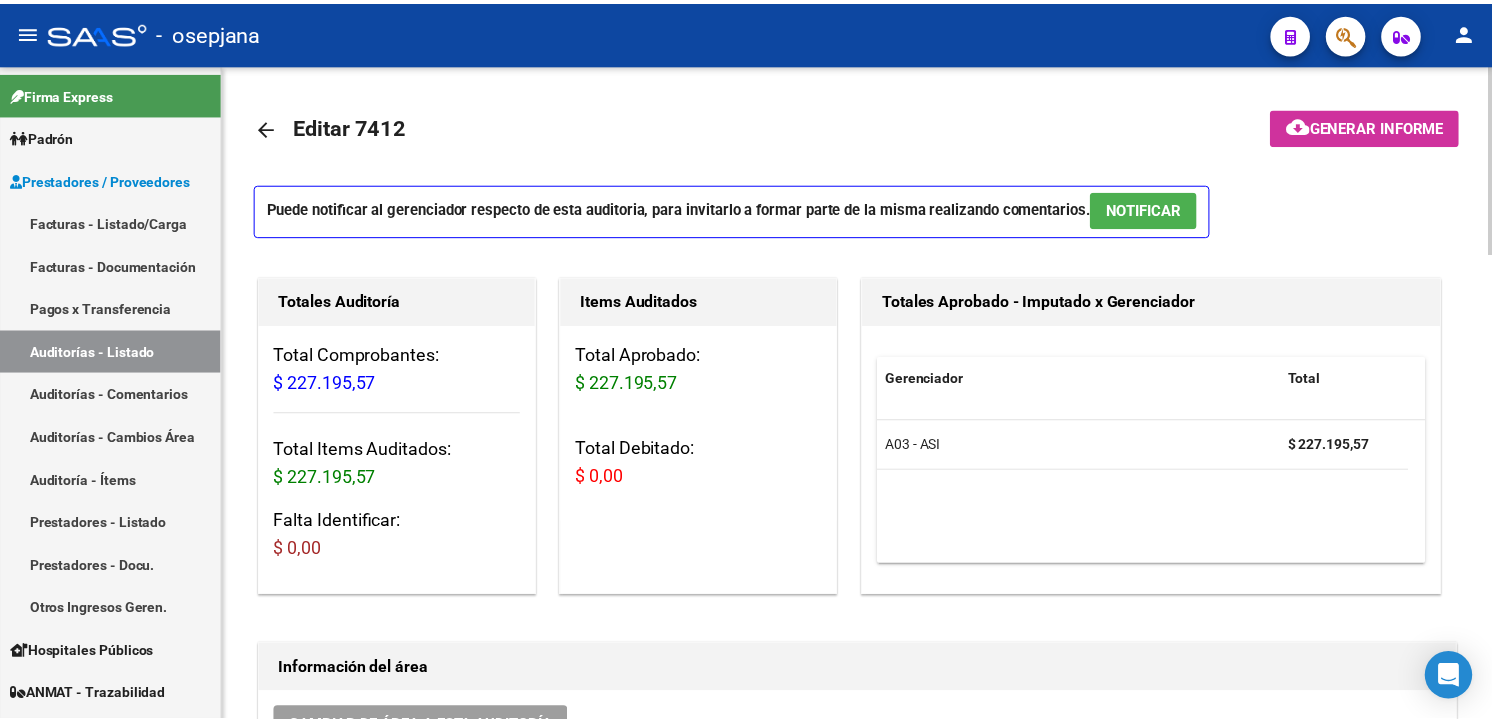 scroll, scrollTop: 0, scrollLeft: 0, axis: both 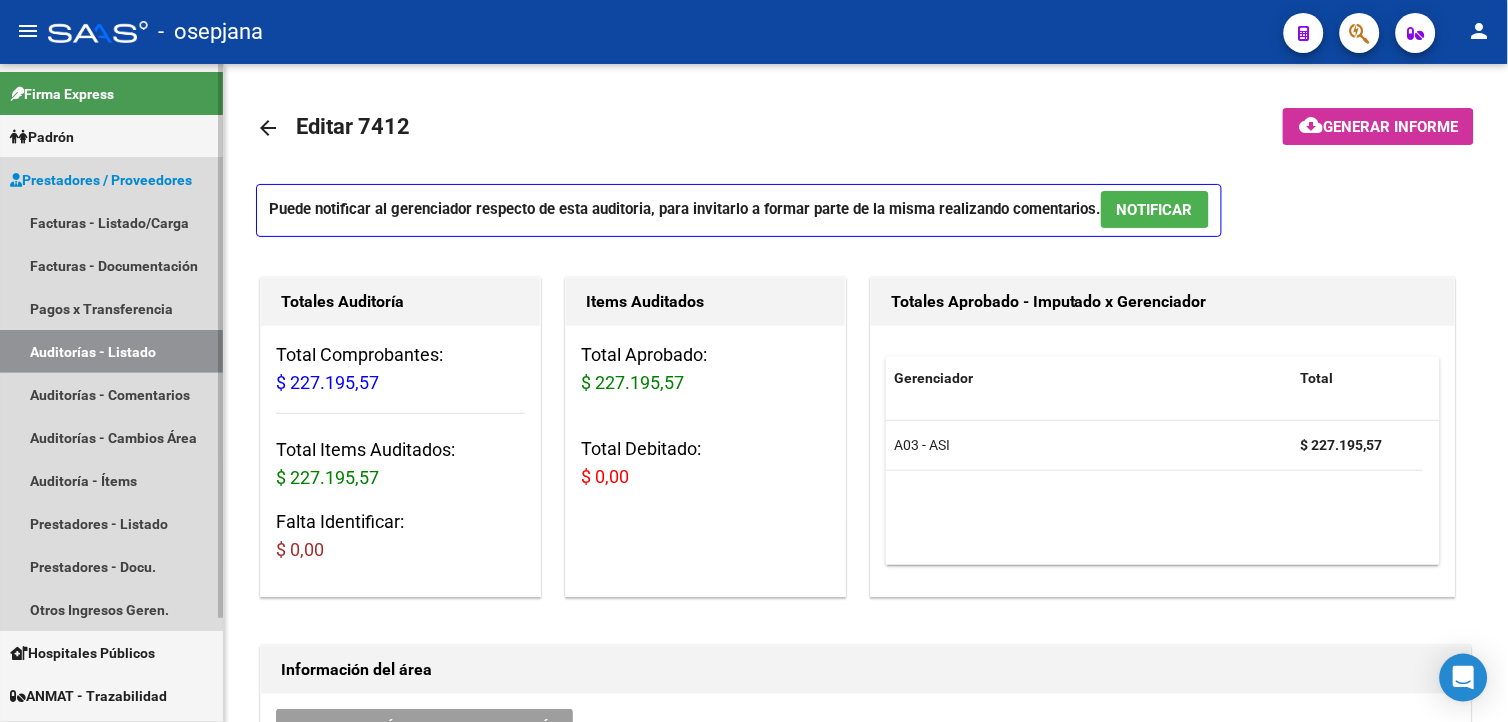 click on "Prestadores / Proveedores" at bounding box center [101, 180] 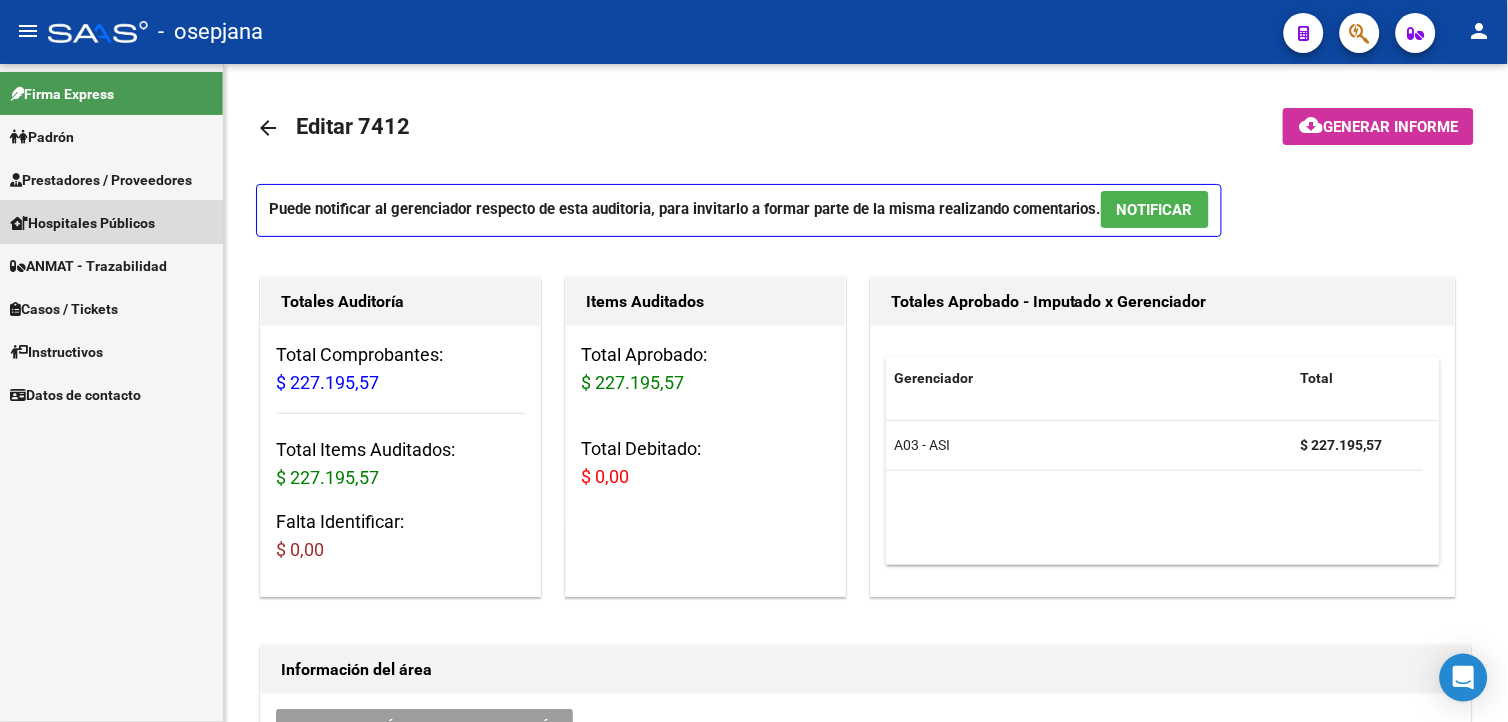 click on "Hospitales Públicos" at bounding box center (82, 223) 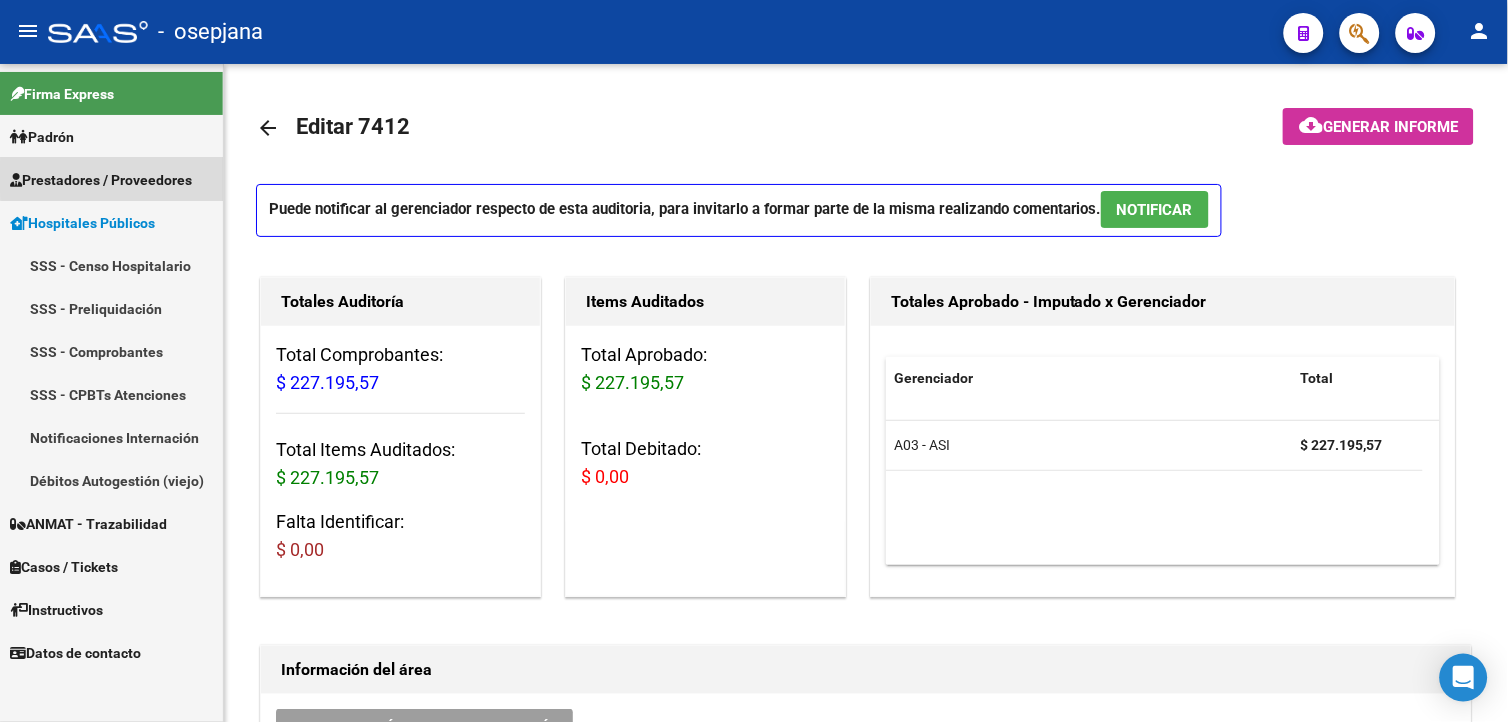 click on "Prestadores / Proveedores" at bounding box center (101, 180) 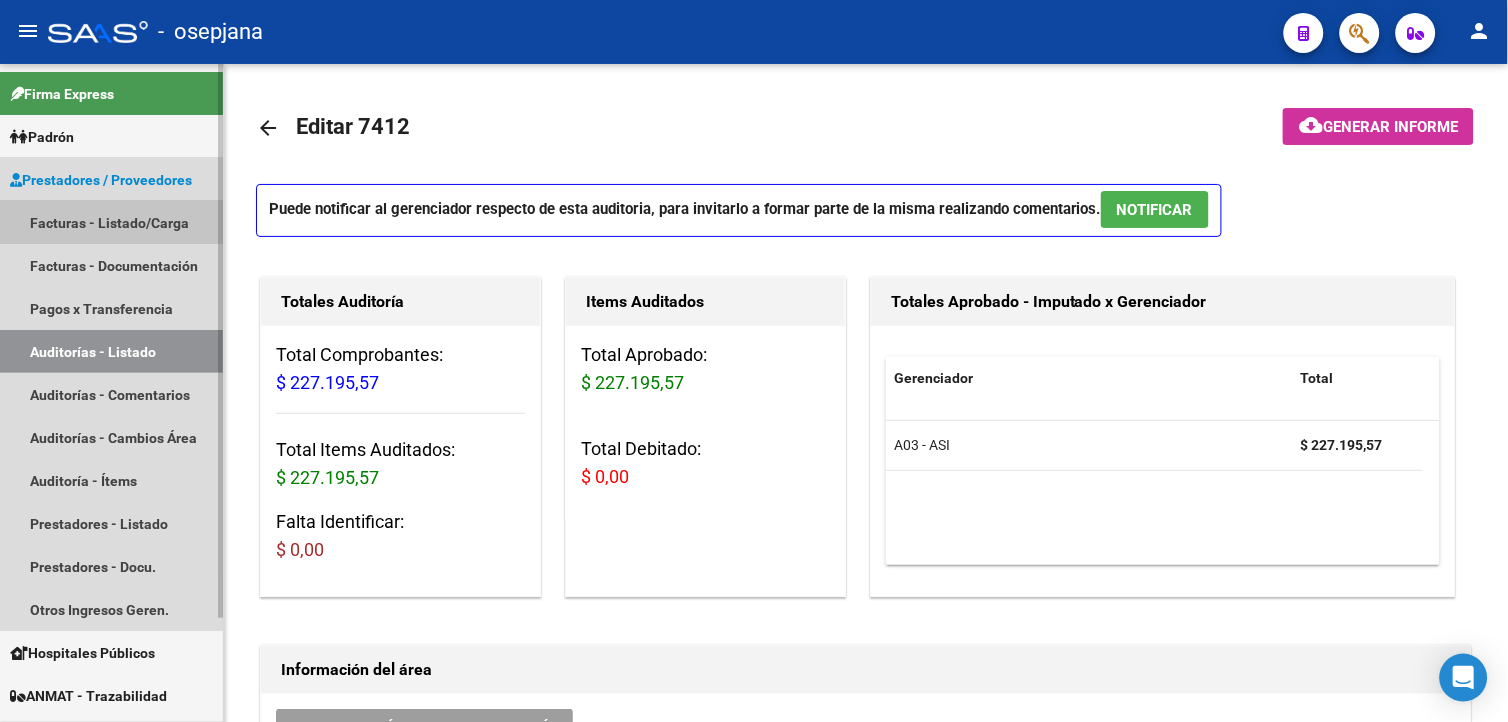 click on "Facturas - Listado/Carga" at bounding box center (111, 222) 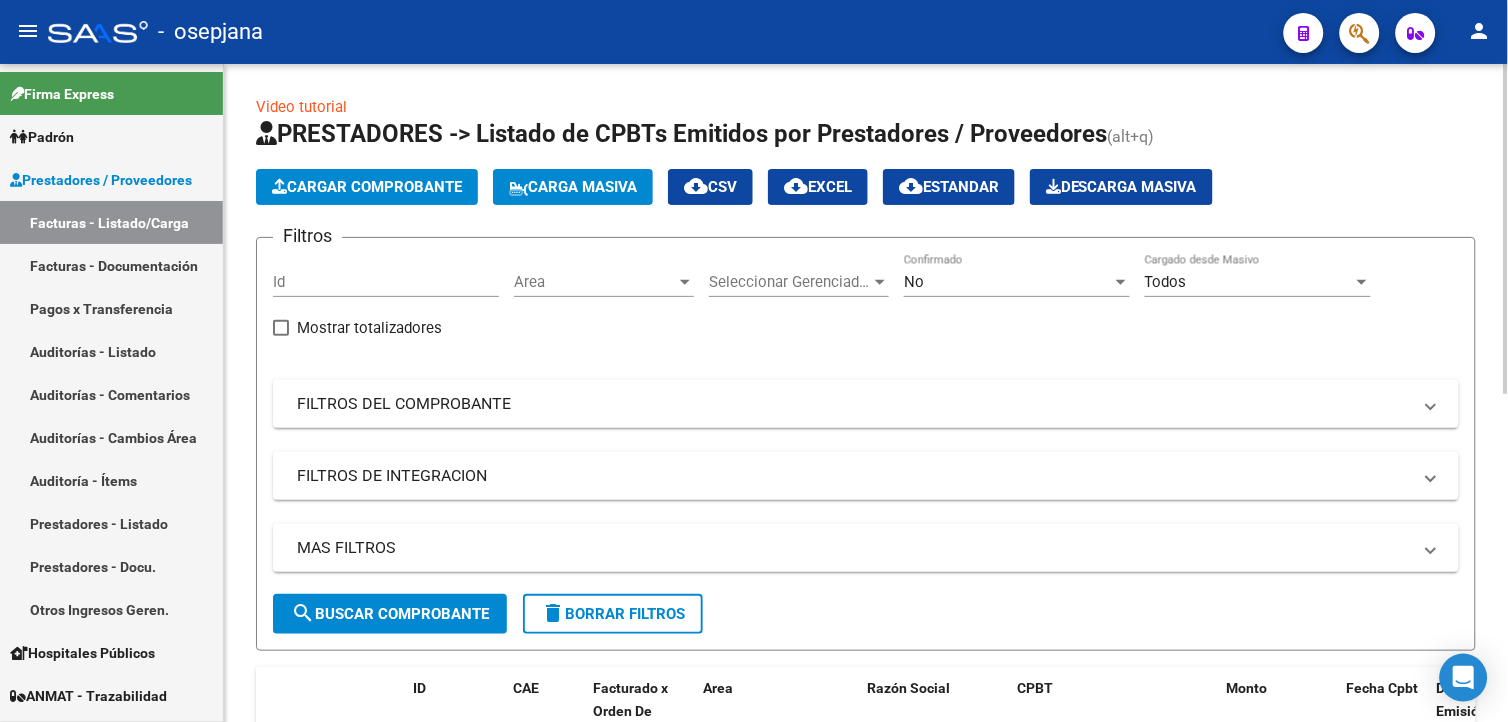 click on "Cargar Comprobante" 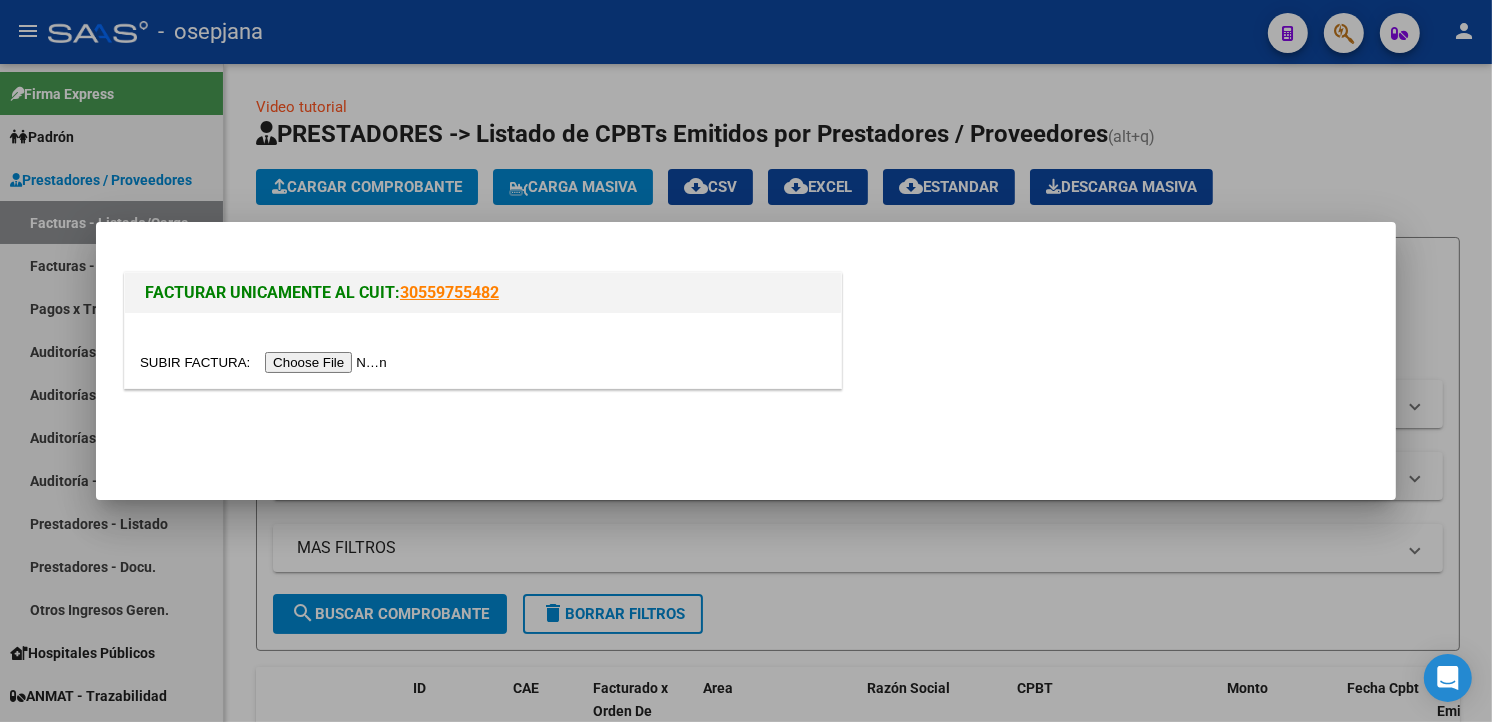 click at bounding box center [266, 362] 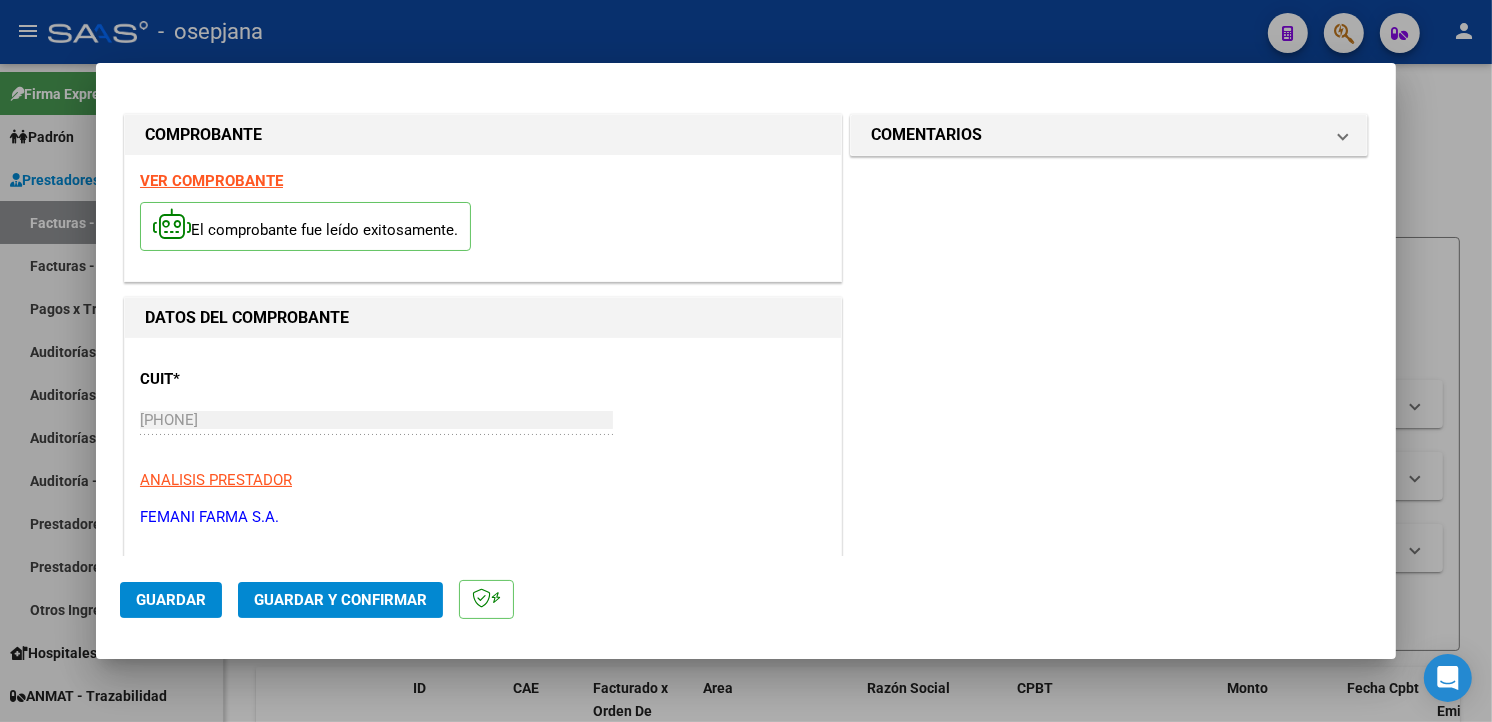click on "VER COMPROBANTE" at bounding box center (211, 181) 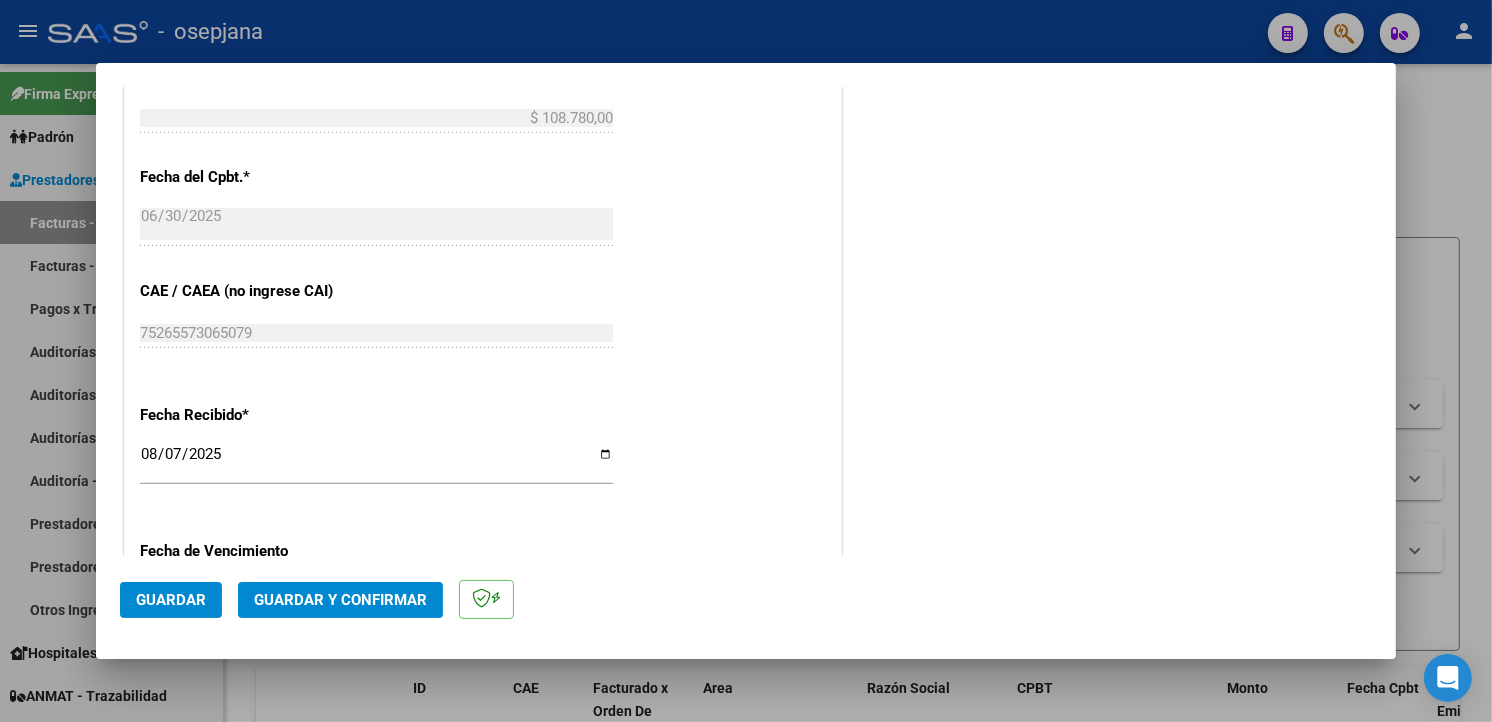 scroll, scrollTop: 1111, scrollLeft: 0, axis: vertical 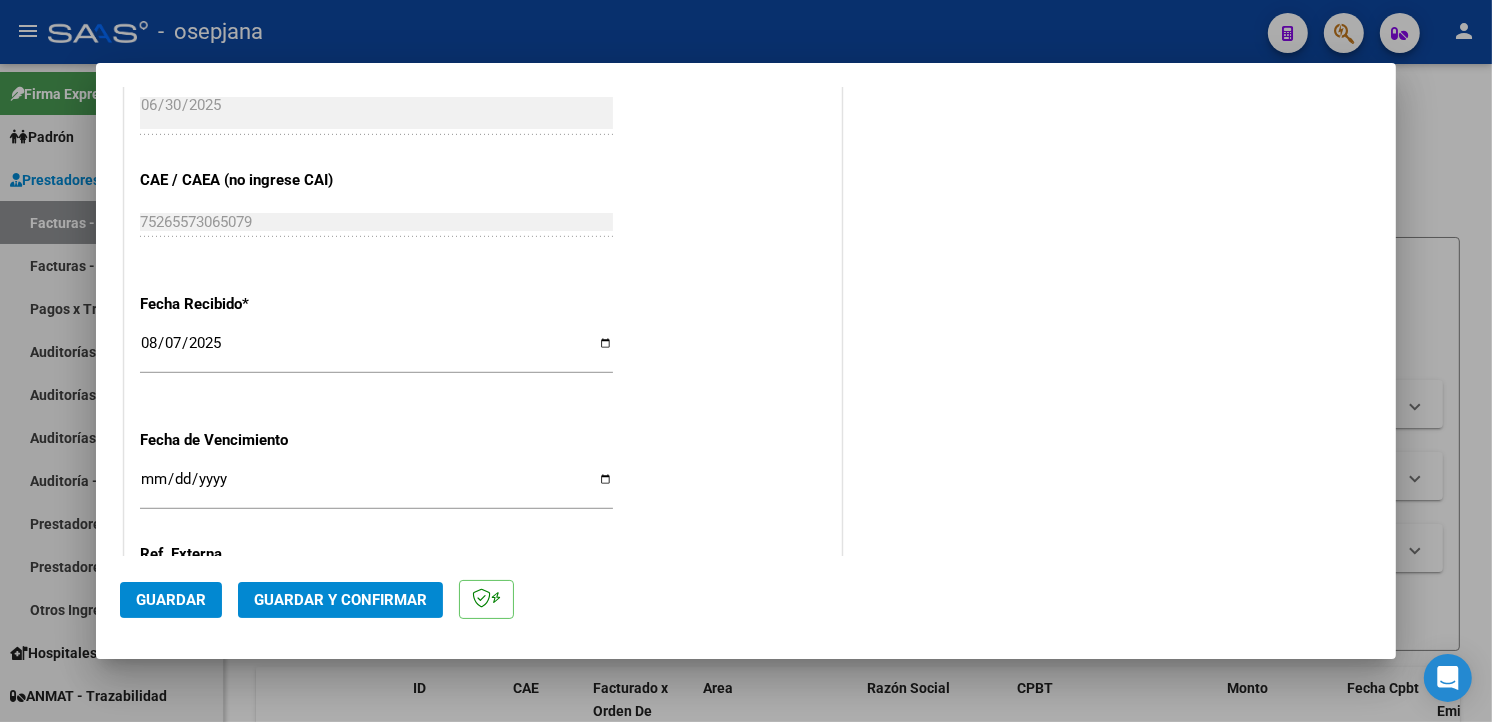 drag, startPoint x: 148, startPoint y: 344, endPoint x: 263, endPoint y: 317, distance: 118.12705 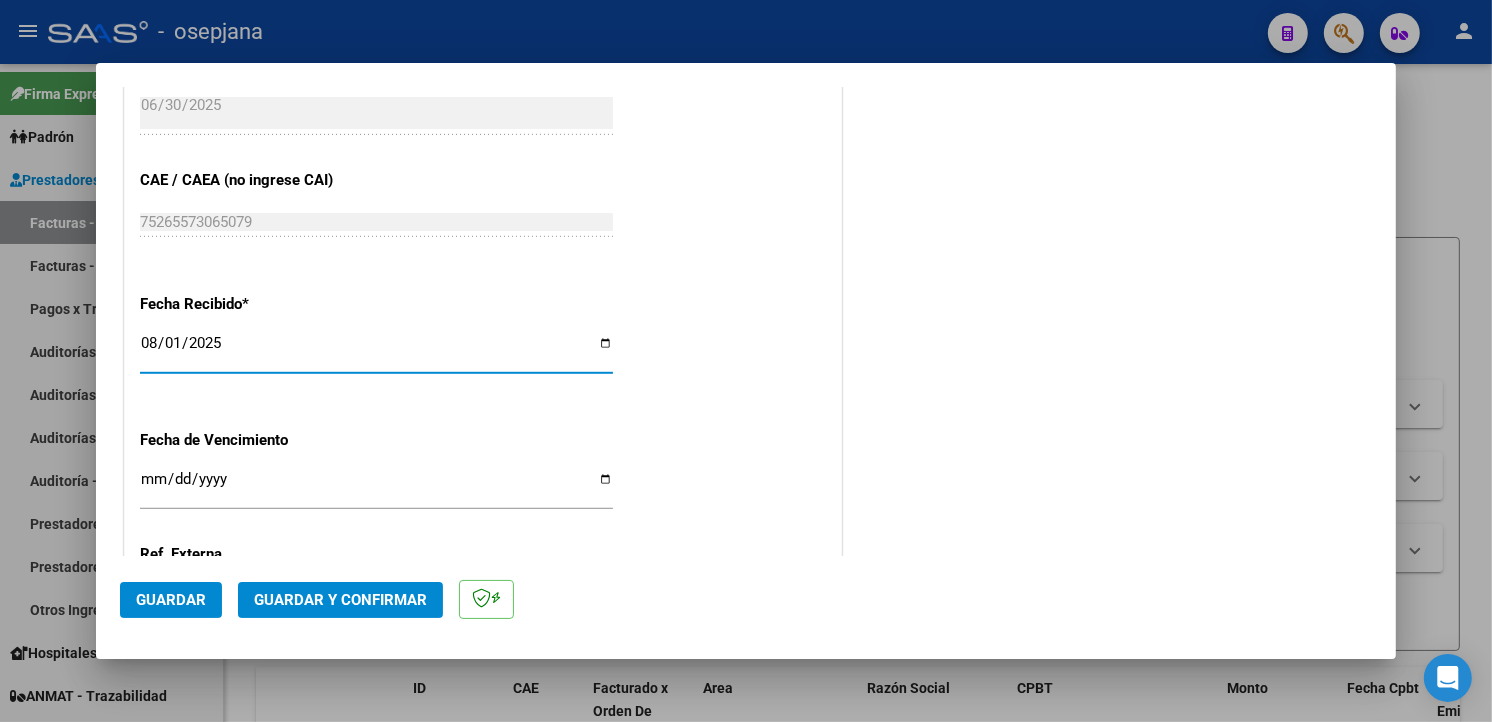 type on "2025-08-10" 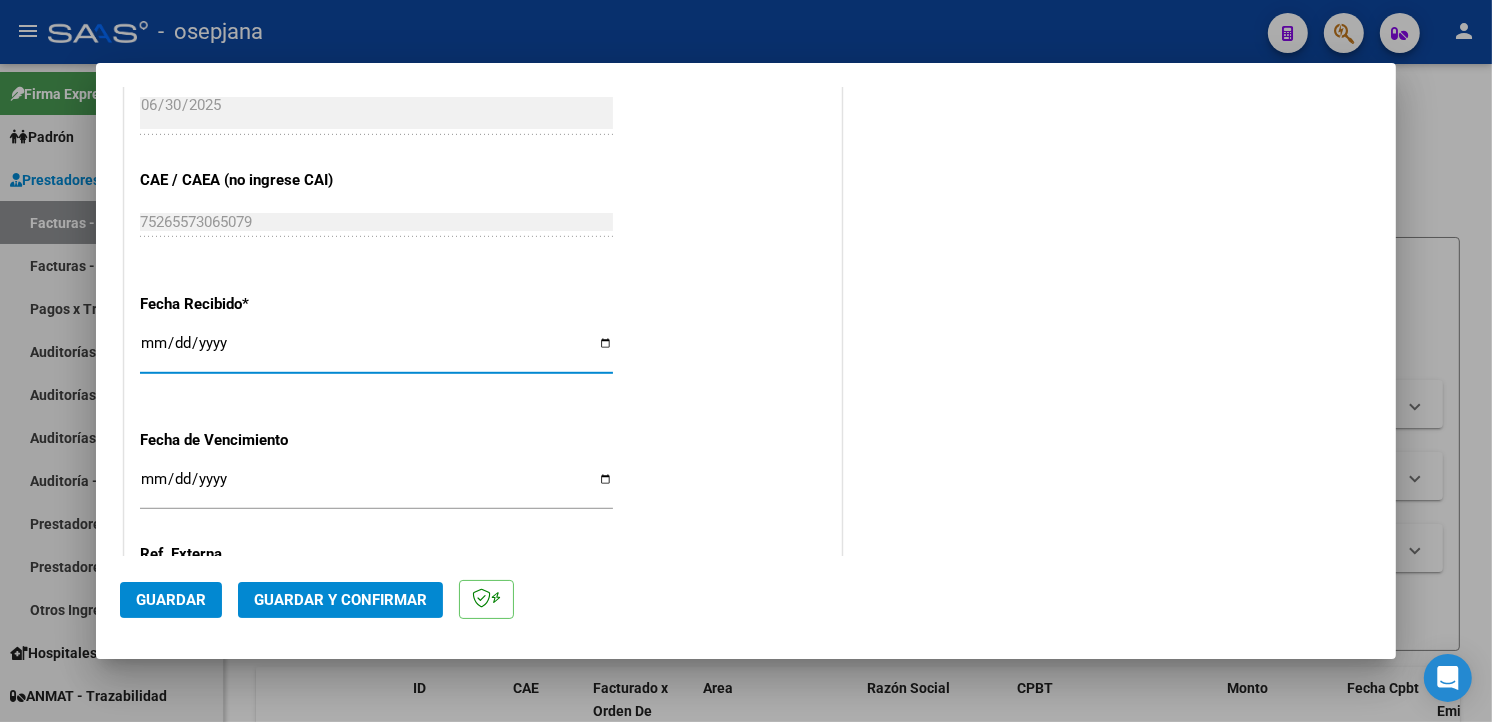 type on "2025-07-10" 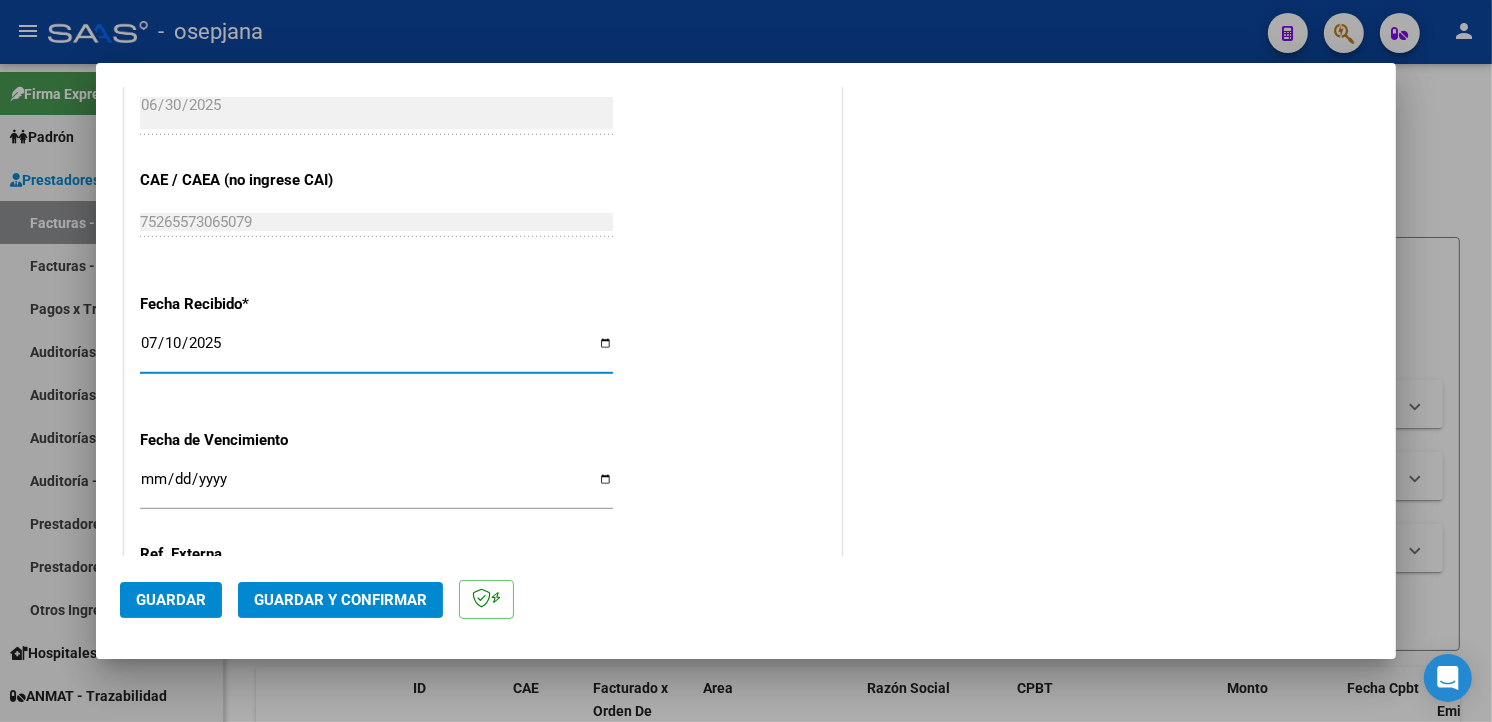 drag, startPoint x: 152, startPoint y: 480, endPoint x: 198, endPoint y: 472, distance: 46.69047 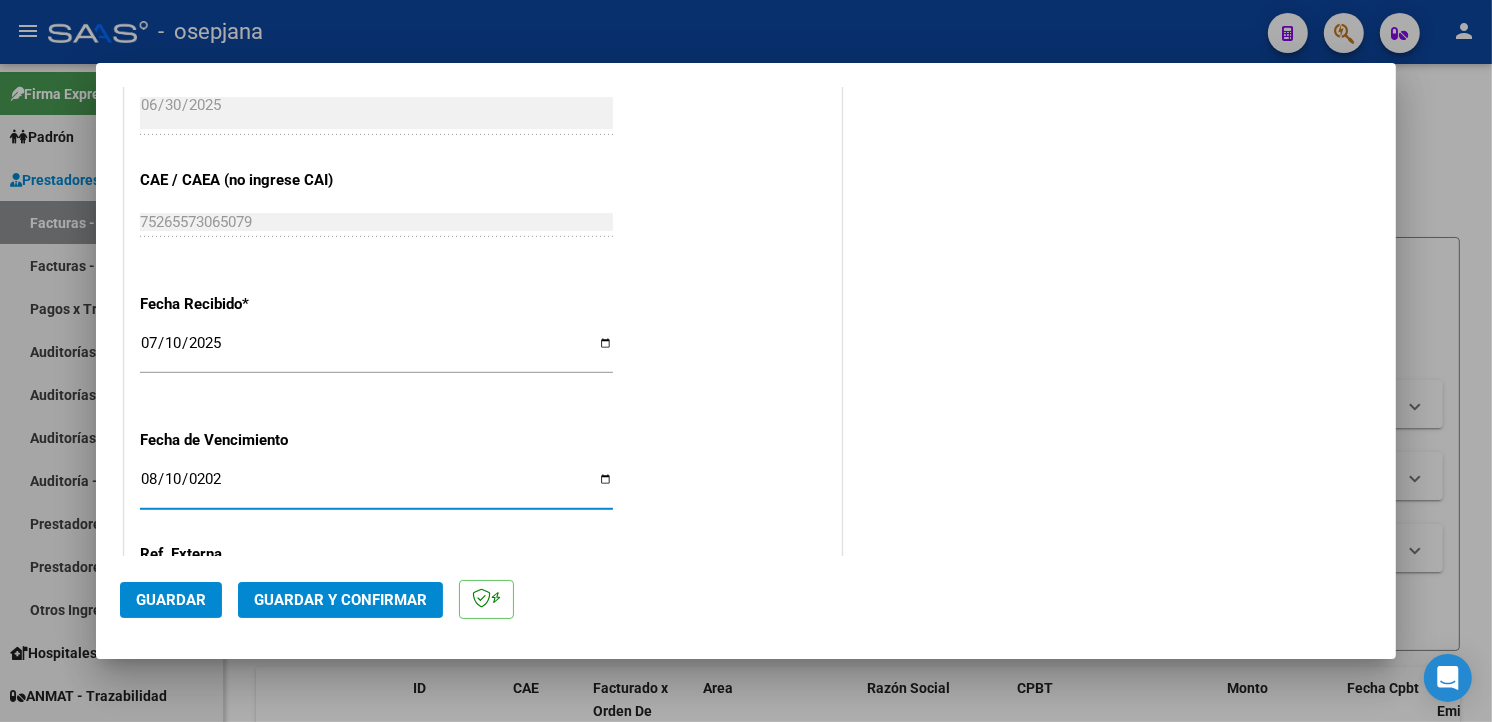 type on "2025-08-10" 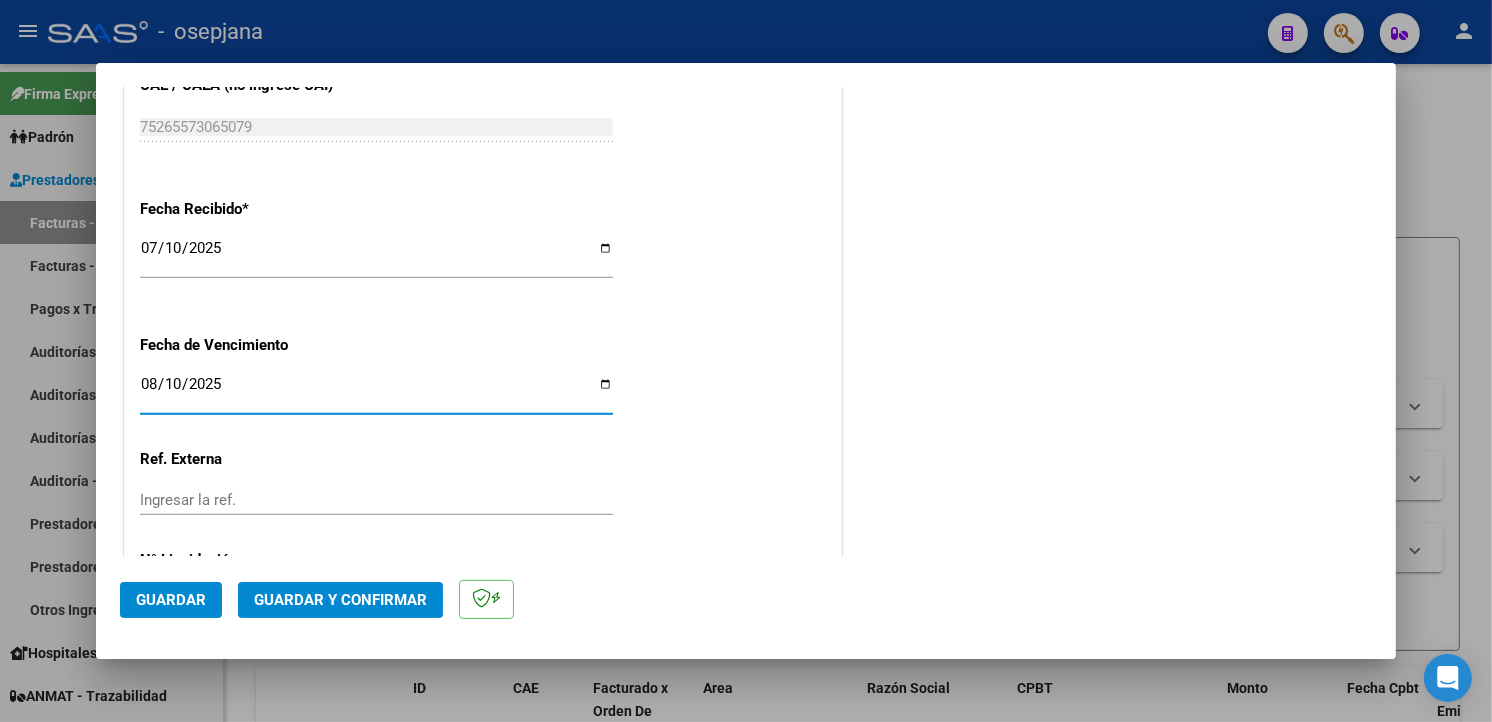 scroll, scrollTop: 1303, scrollLeft: 0, axis: vertical 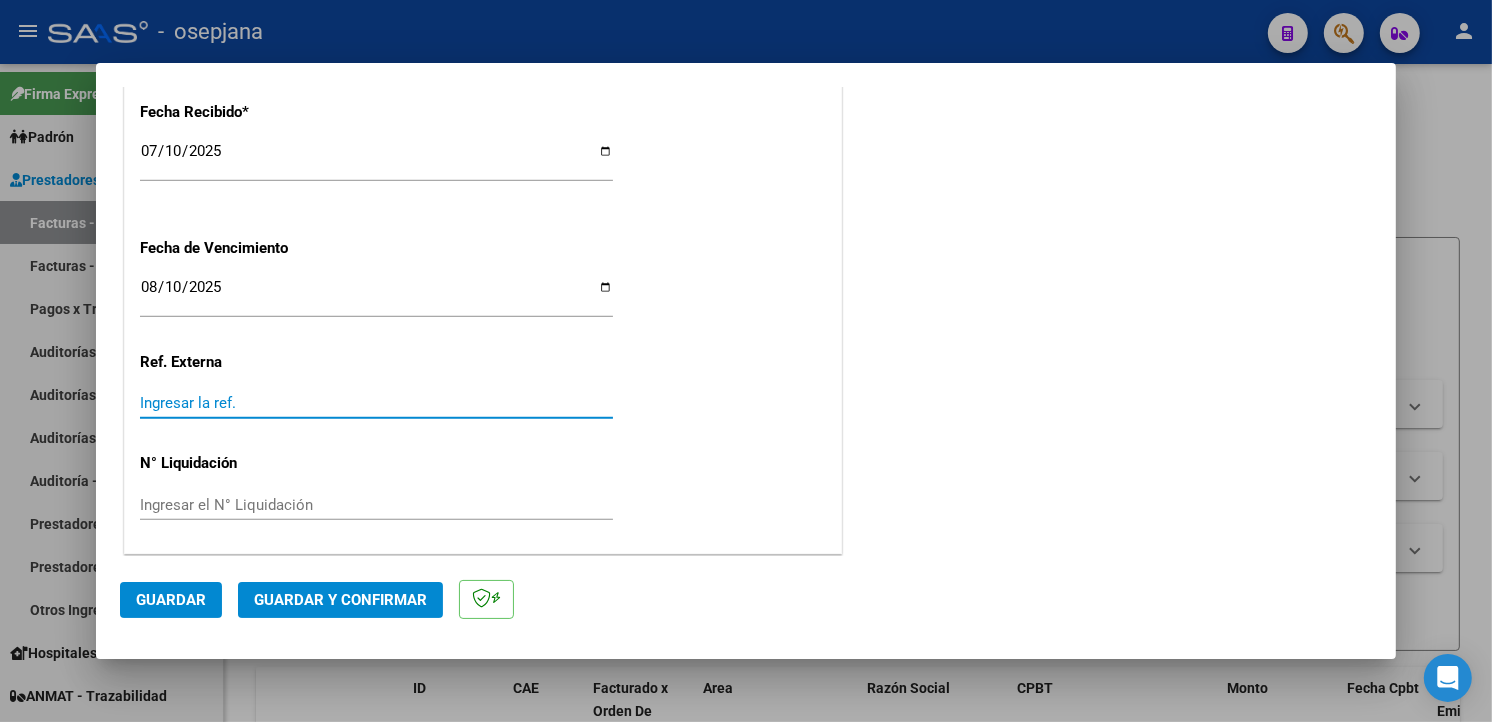 click on "Ingresar la ref." at bounding box center [376, 403] 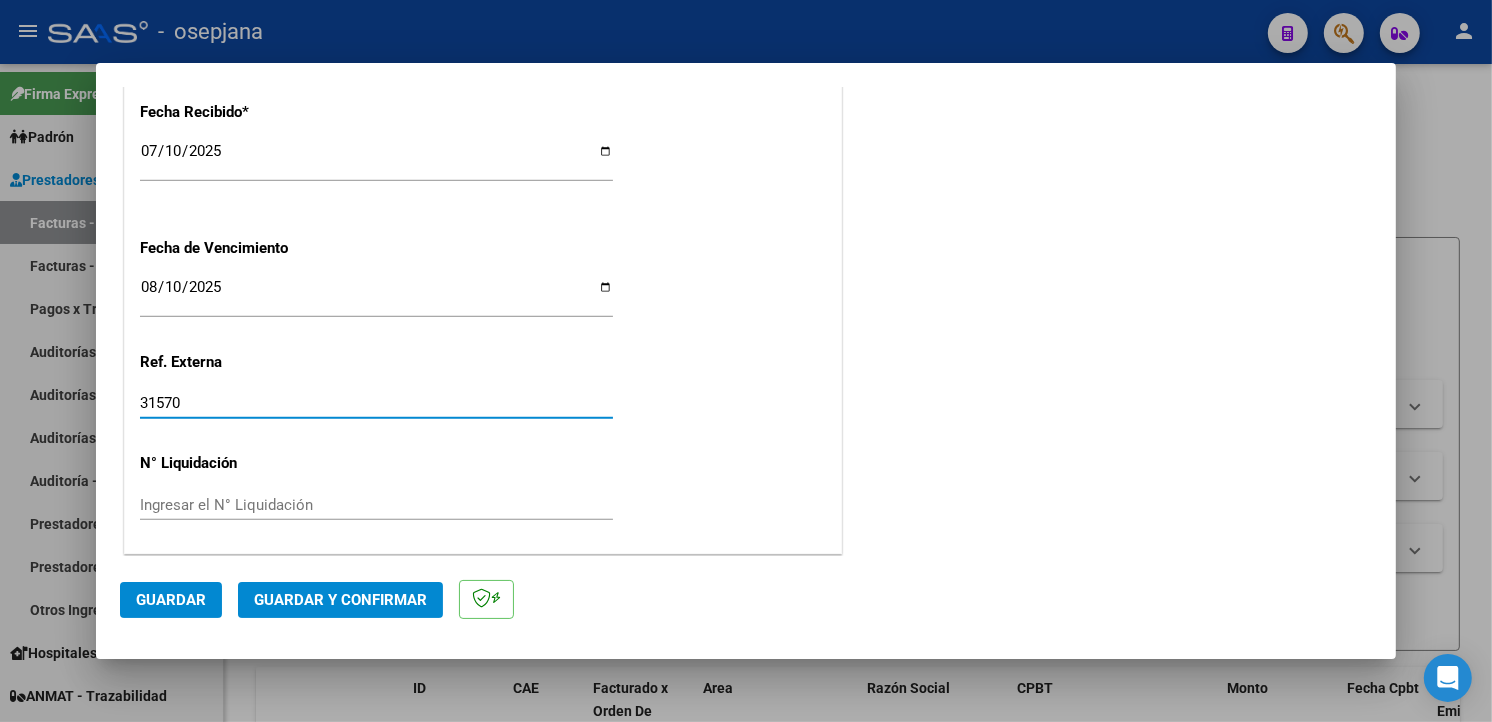 type on "31570" 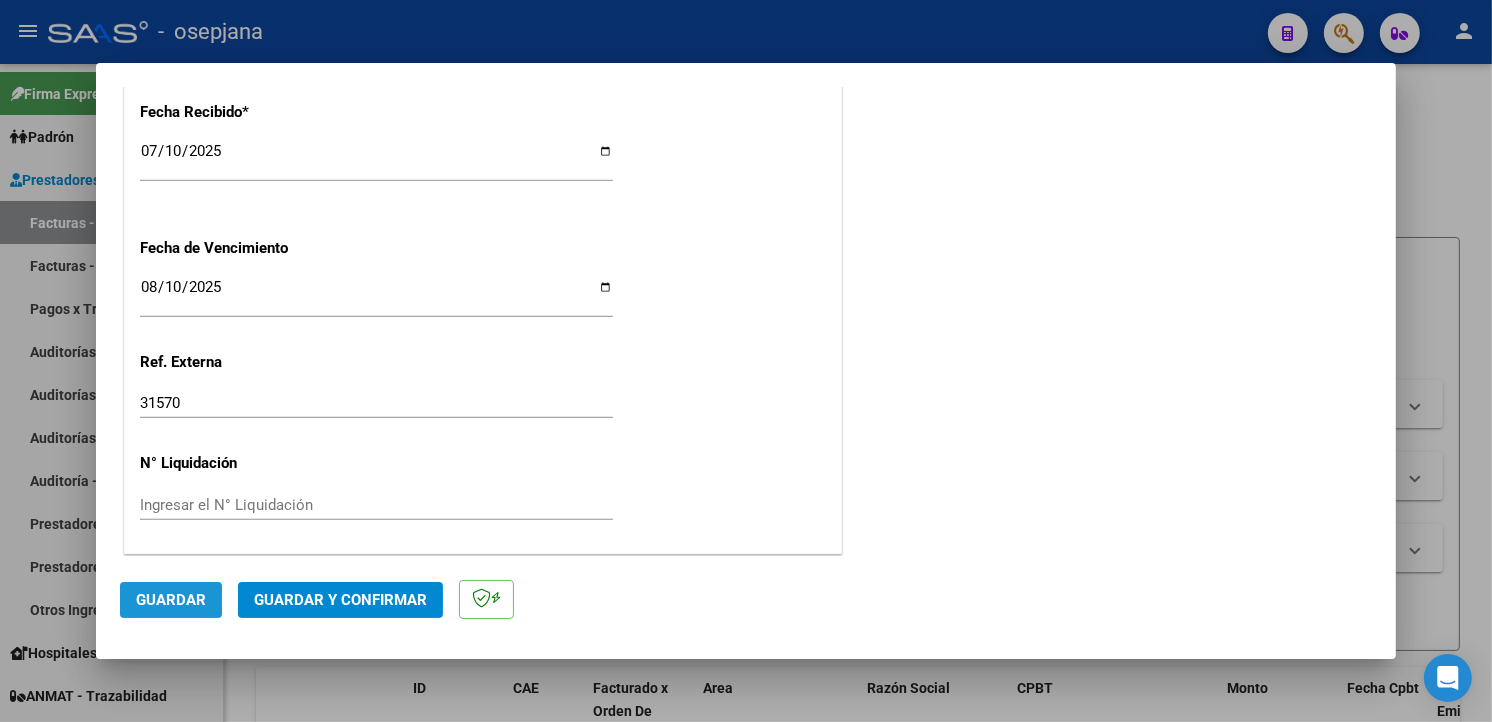 drag, startPoint x: 144, startPoint y: 584, endPoint x: 281, endPoint y: 565, distance: 138.31125 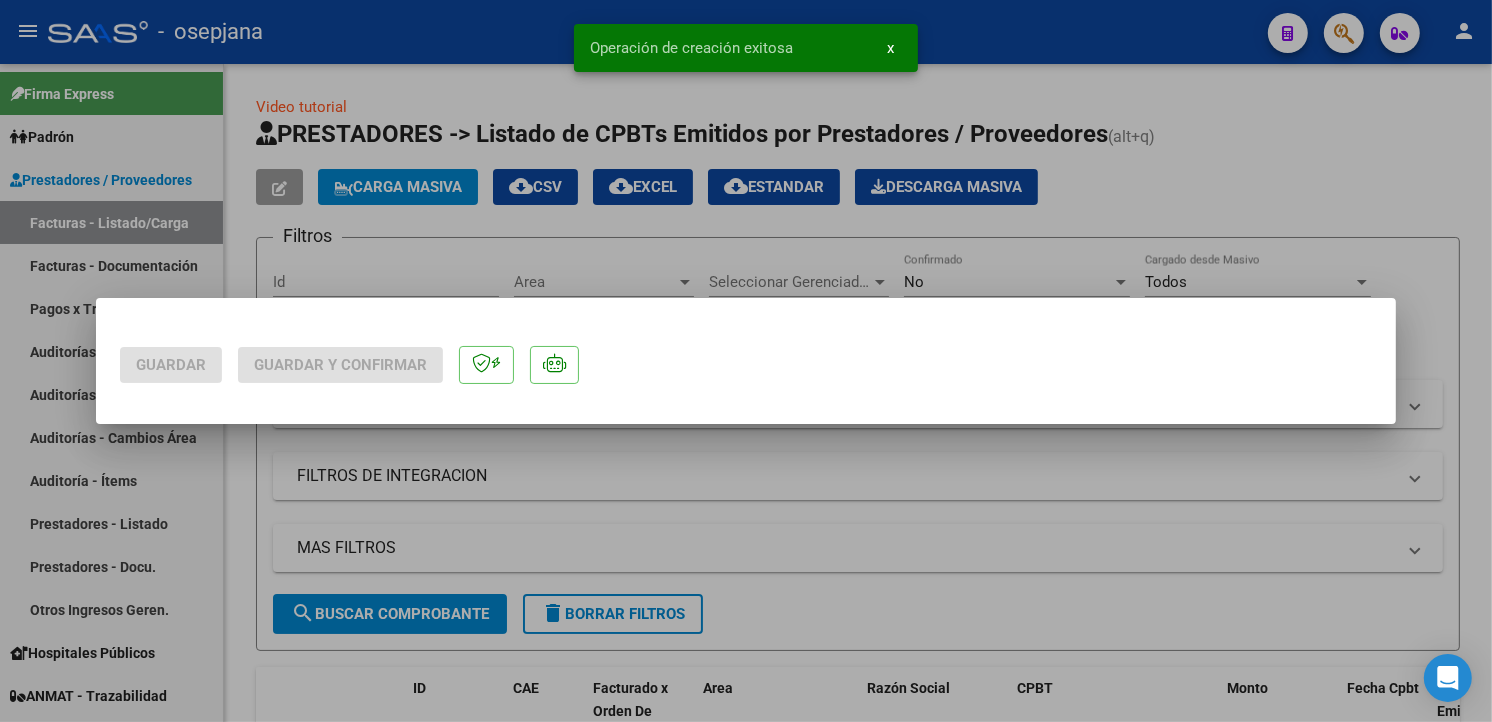 scroll, scrollTop: 0, scrollLeft: 0, axis: both 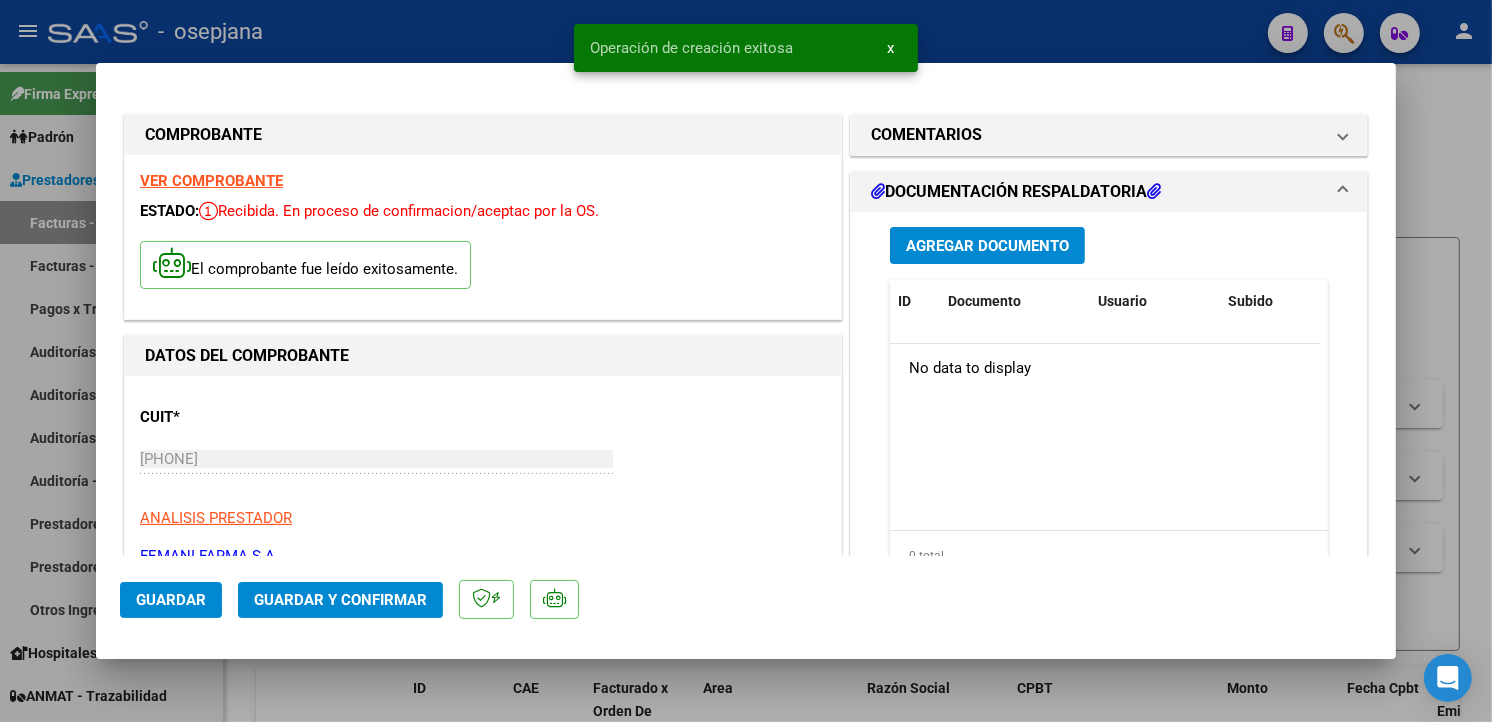 click on "Agregar Documento" at bounding box center (987, 246) 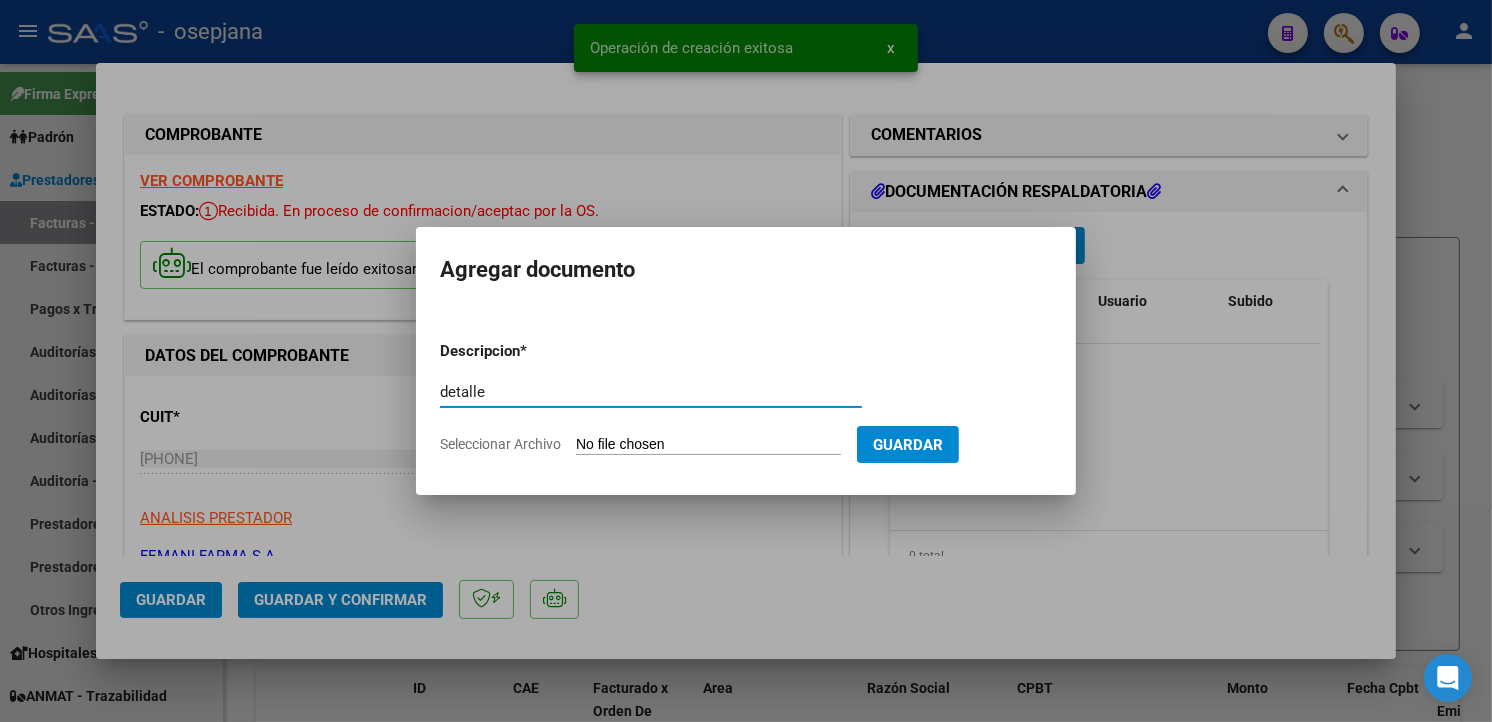 type on "detalle" 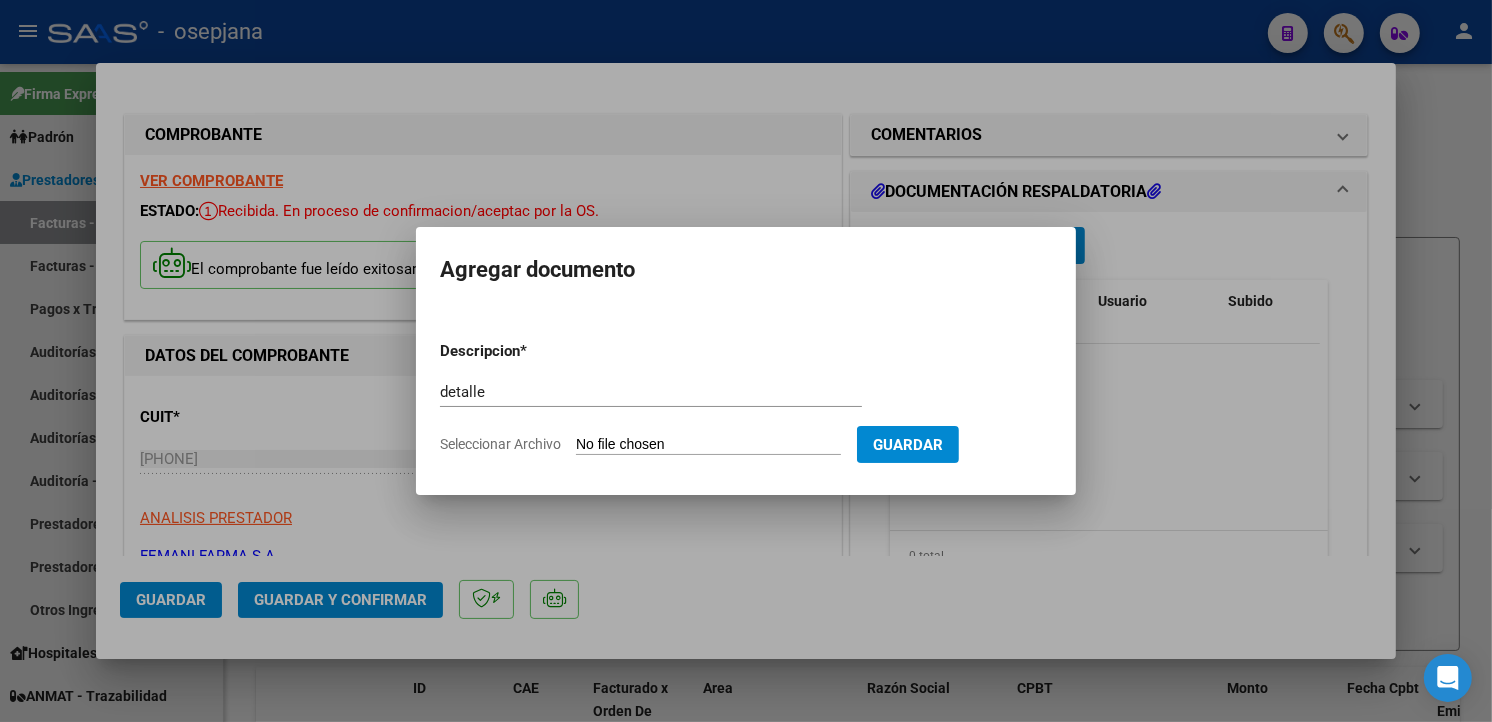 type on "C:\fakepath\fc 1-4983 det1.PDF" 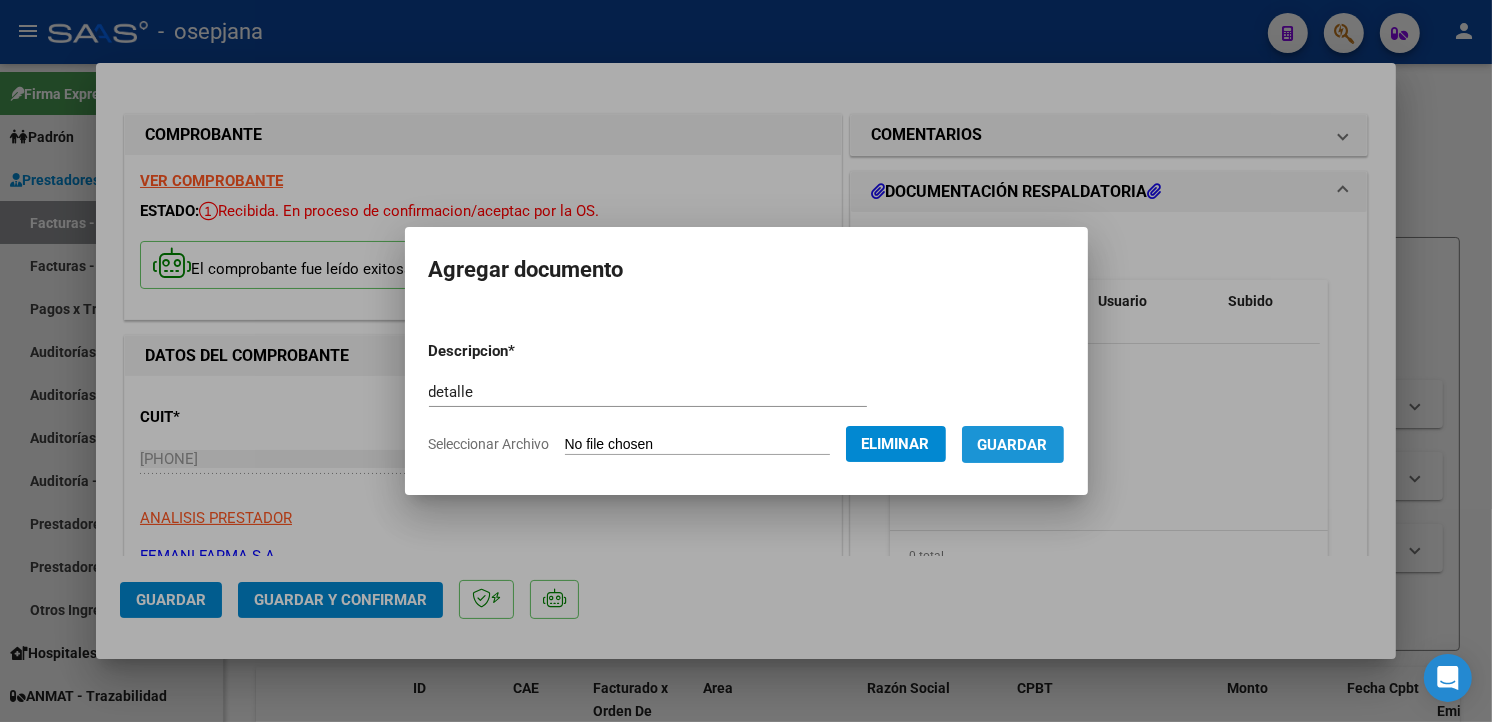 drag, startPoint x: 1048, startPoint y: 441, endPoint x: 1037, endPoint y: 394, distance: 48.270073 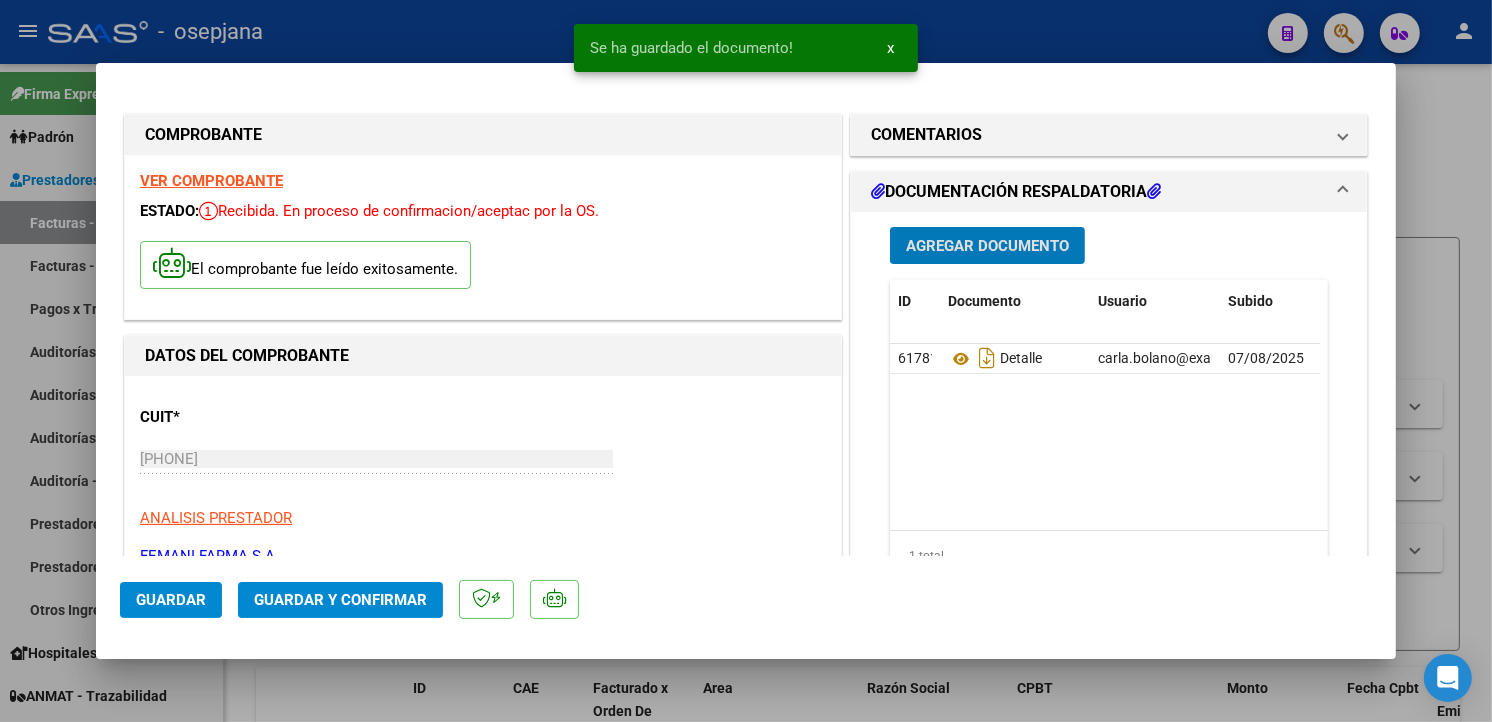 click on "Agregar Documento ID Documento Usuario Subido Acción 61781  Detalle   carla.bolano@example.com - CARLA BOLANO   [DATE]   1 total   1" at bounding box center (1109, 411) 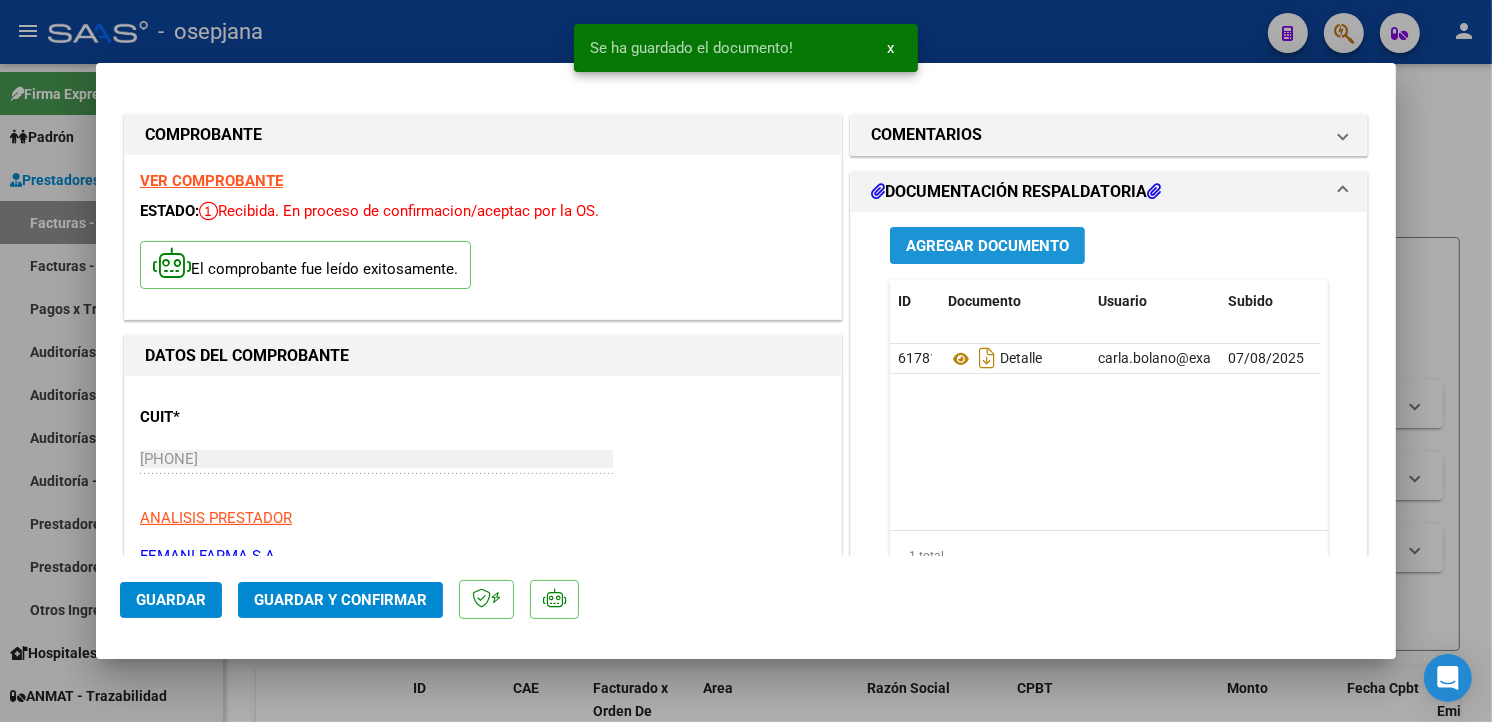 click on "Agregar Documento" at bounding box center (987, 246) 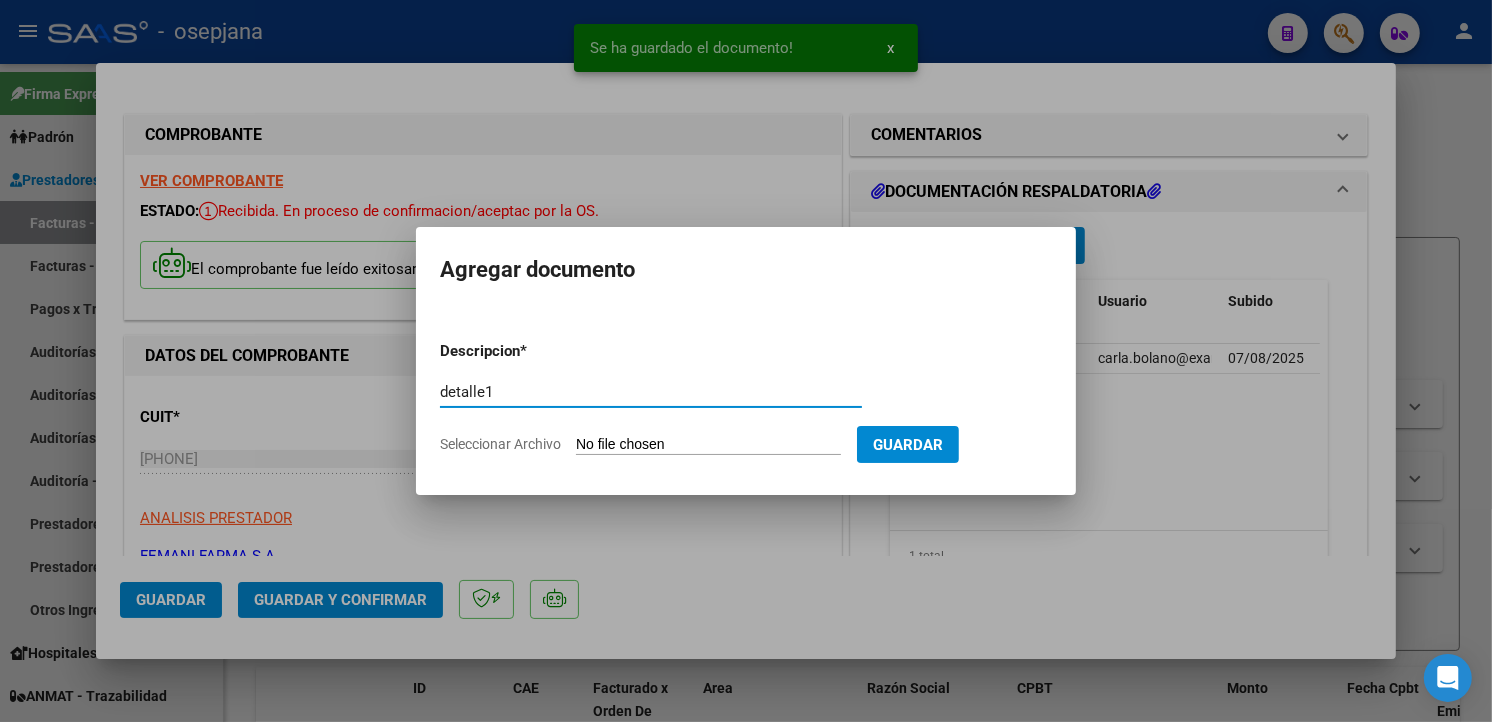 type on "detalle1" 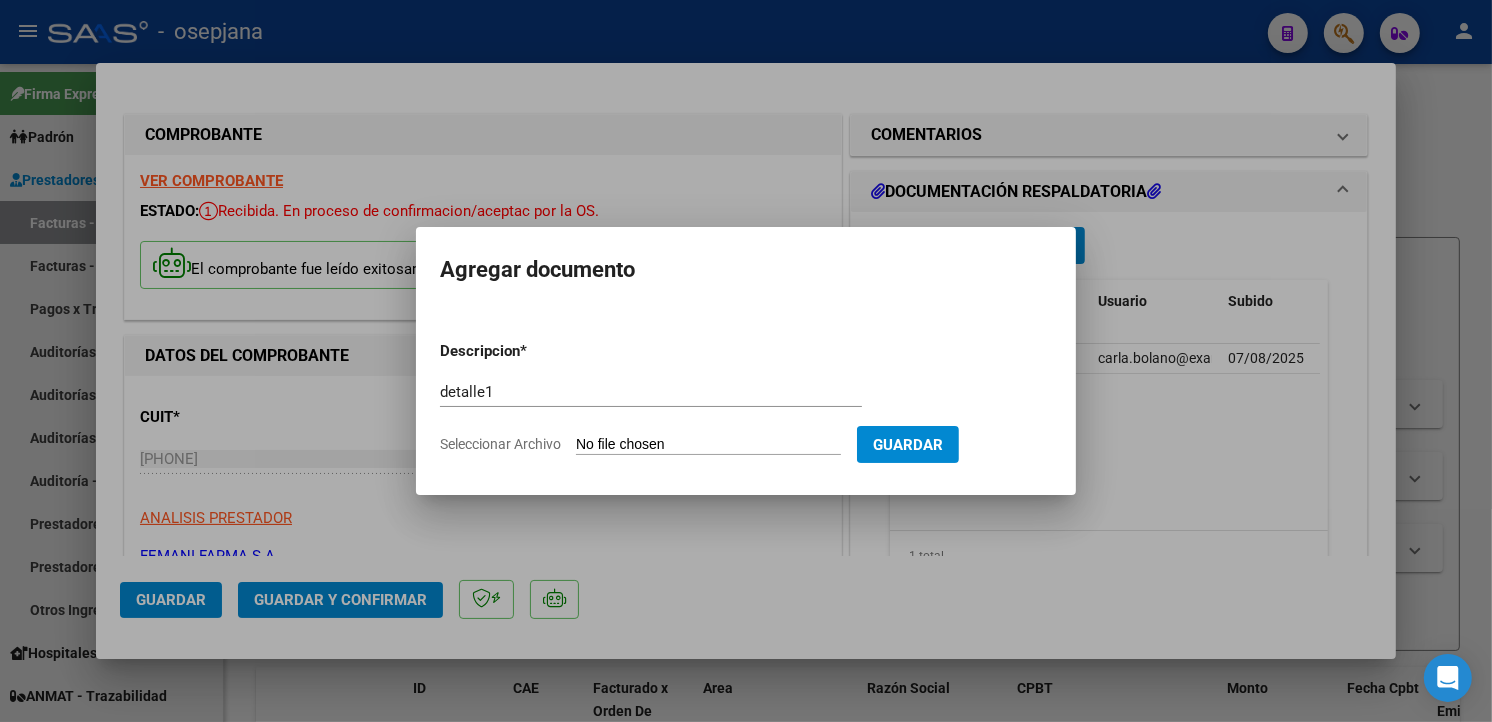 type on "C:\fakepath\fc  1-4983 det .PDF" 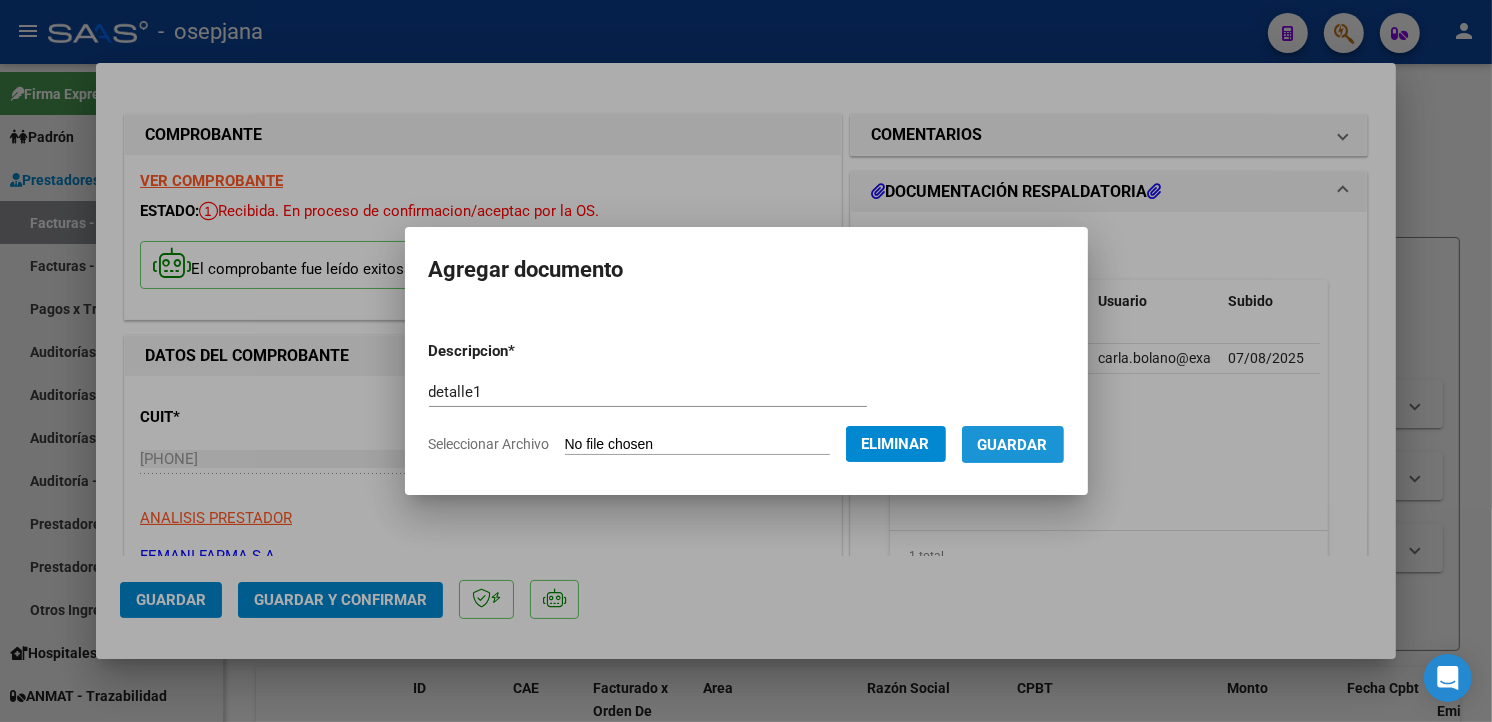 click on "Guardar" at bounding box center [1013, 445] 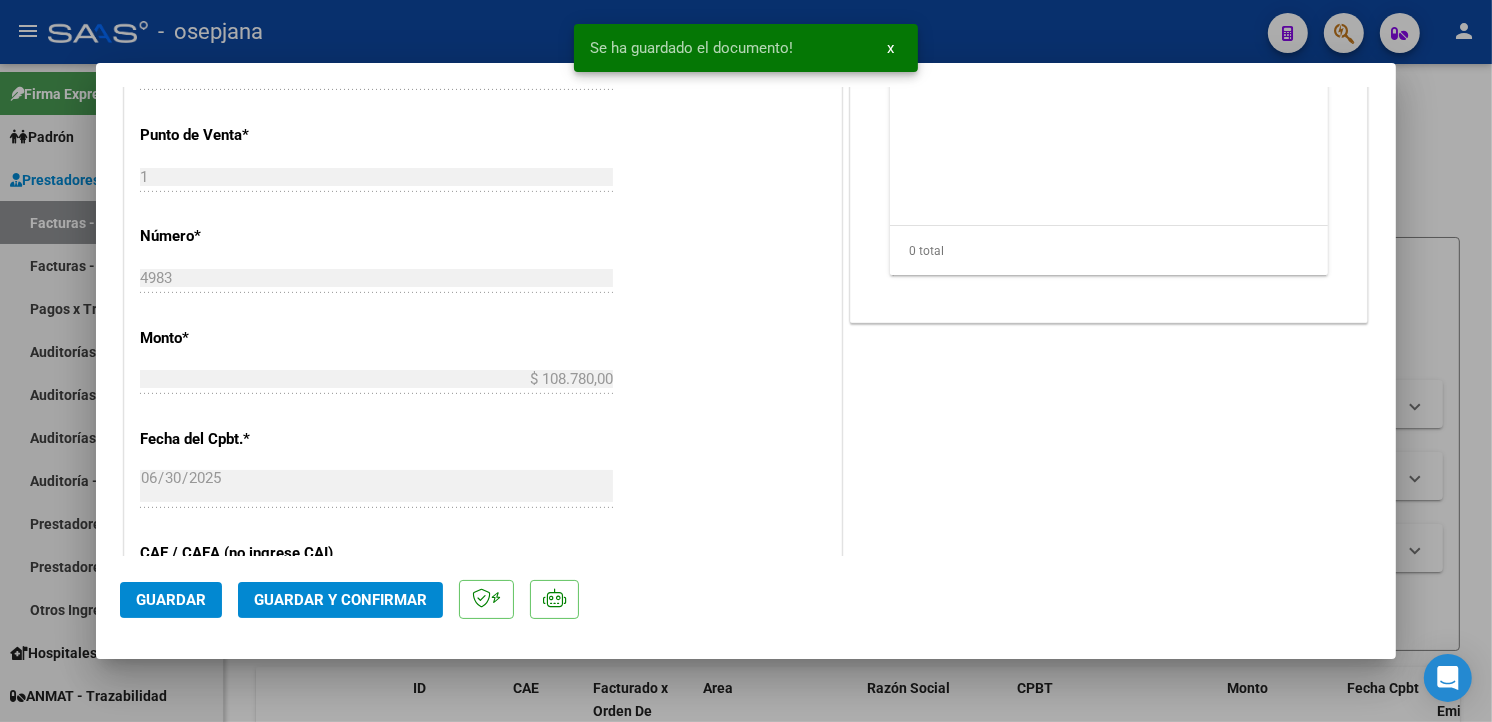 scroll, scrollTop: 444, scrollLeft: 0, axis: vertical 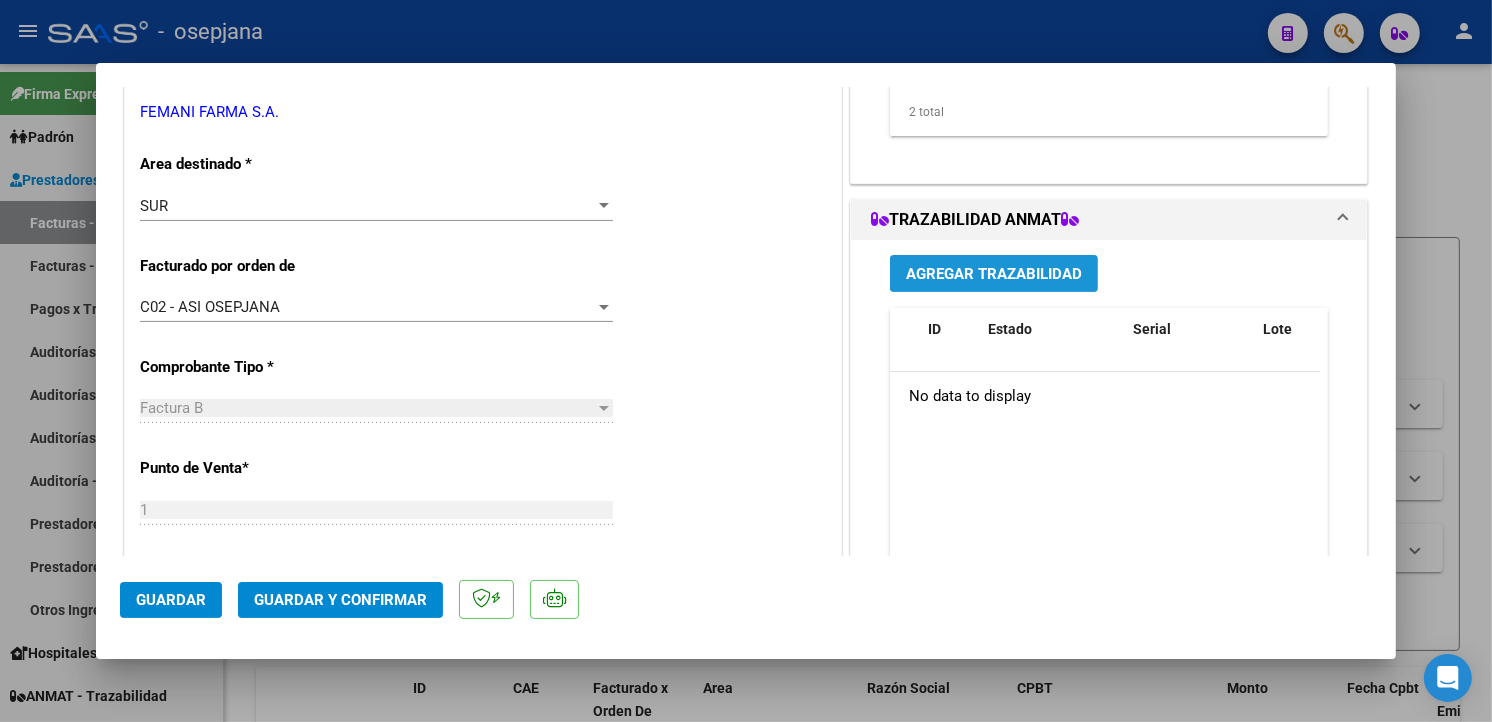 click on "Agregar Trazabilidad" at bounding box center [994, 273] 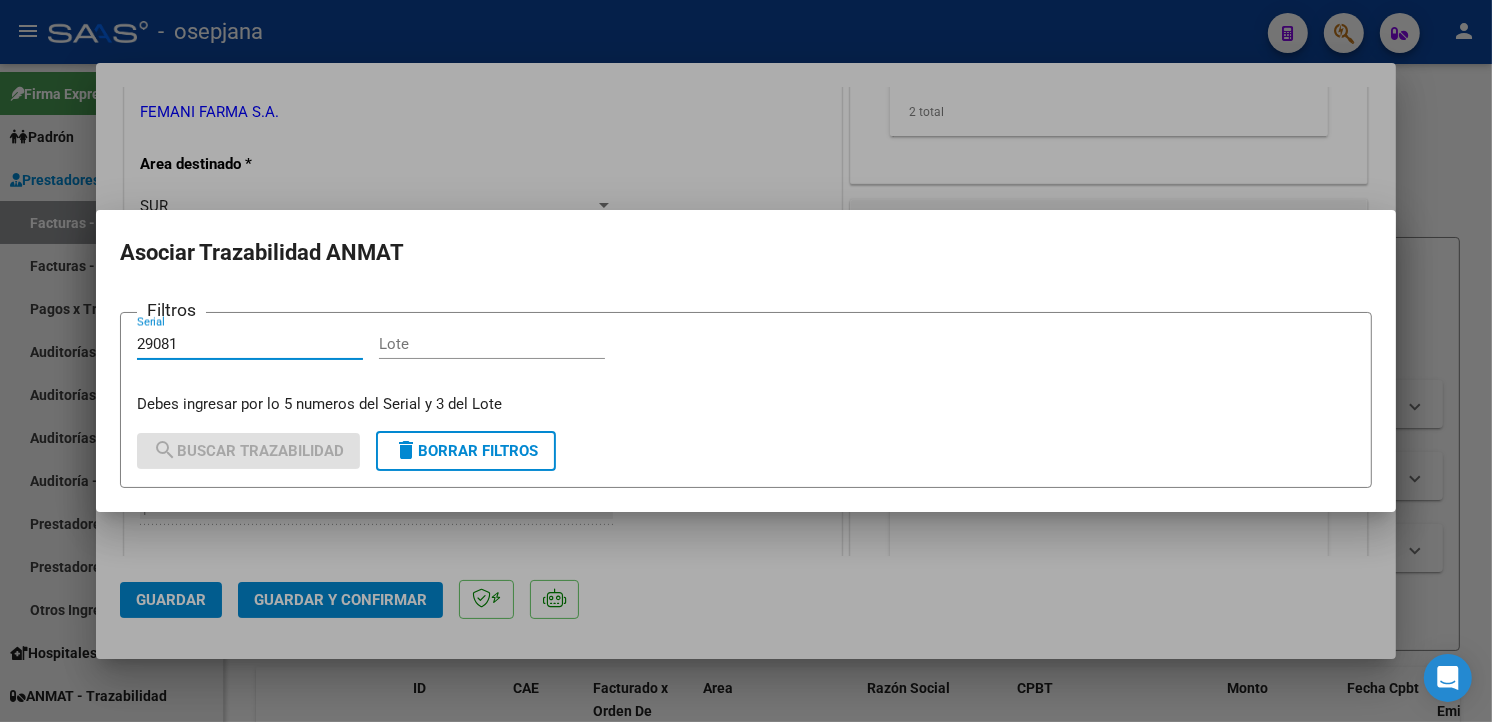 type on "29081" 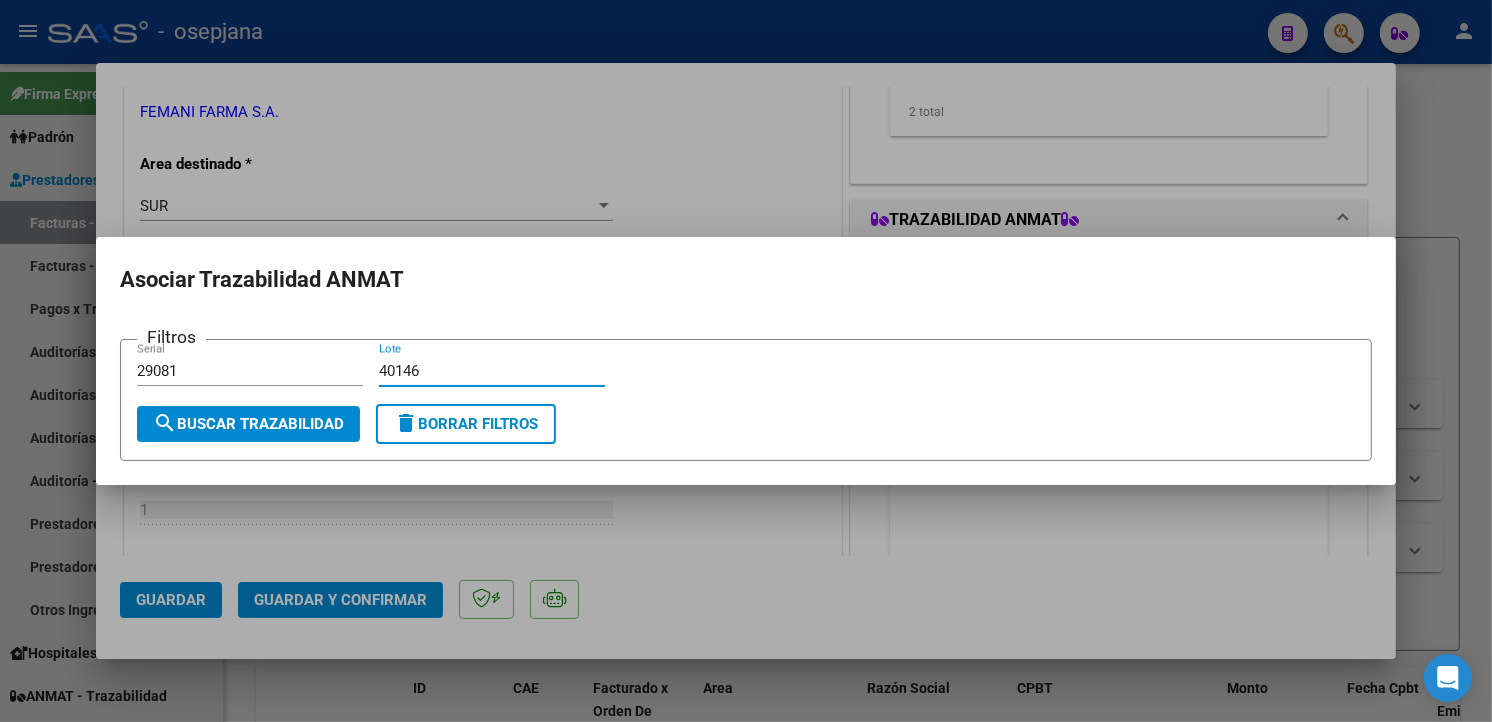 type on "40146" 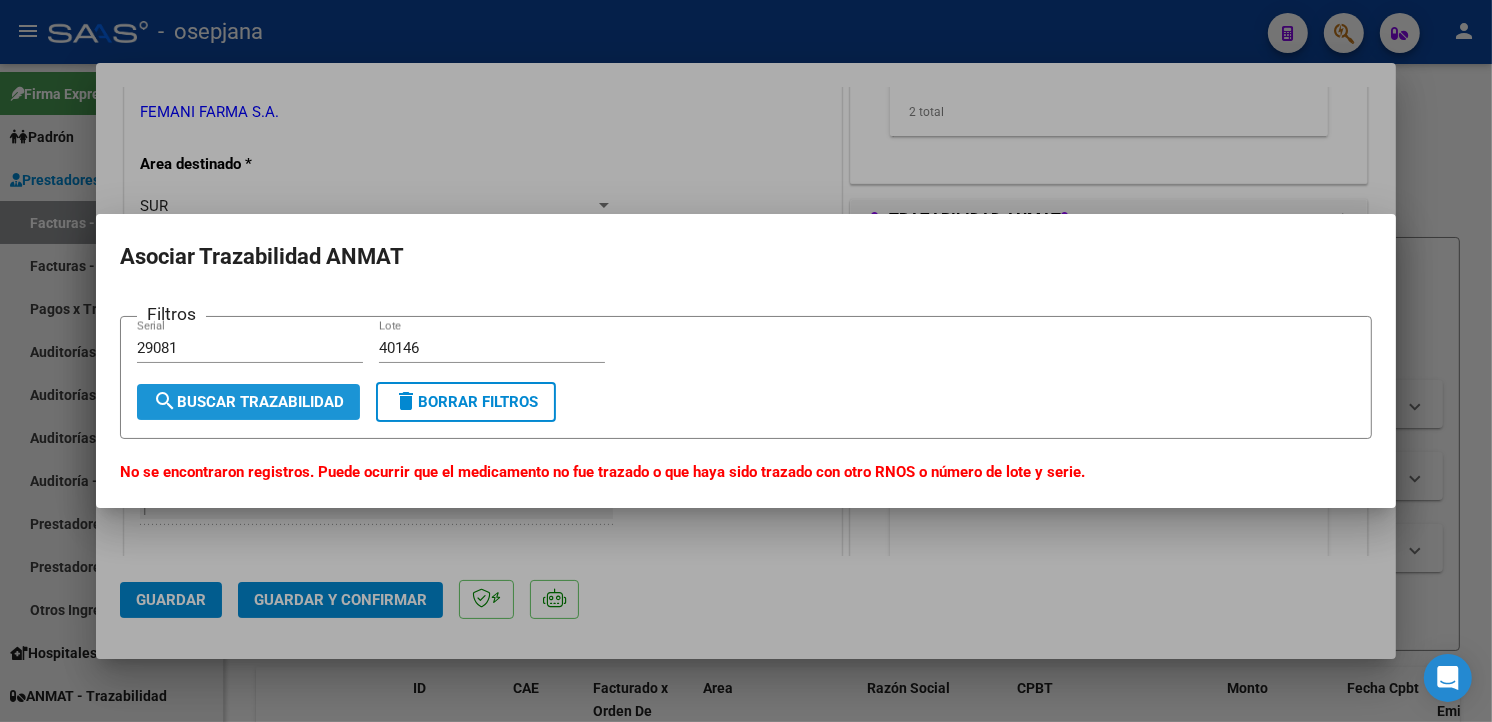 click on "search  Buscar Trazabilidad" at bounding box center [248, 402] 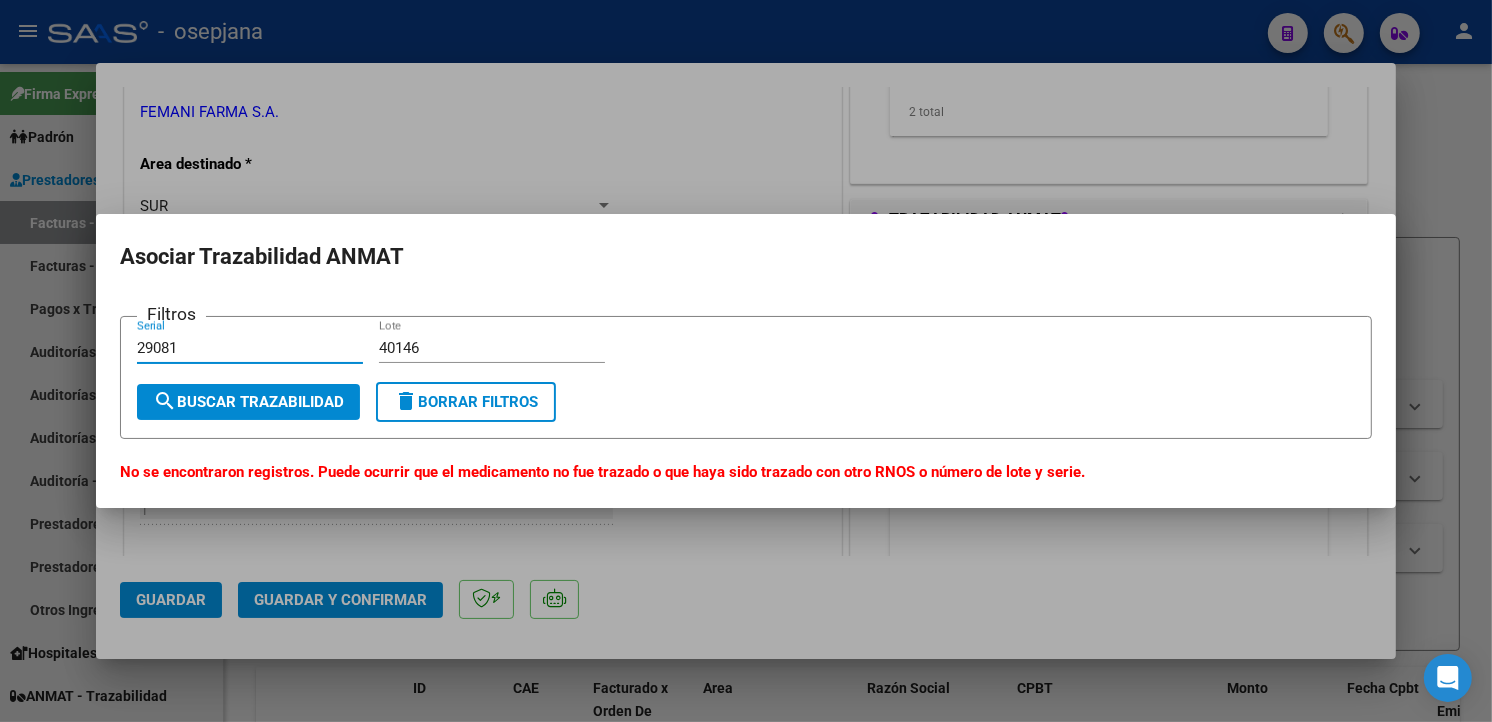drag, startPoint x: 231, startPoint y: 352, endPoint x: 56, endPoint y: 334, distance: 175.92328 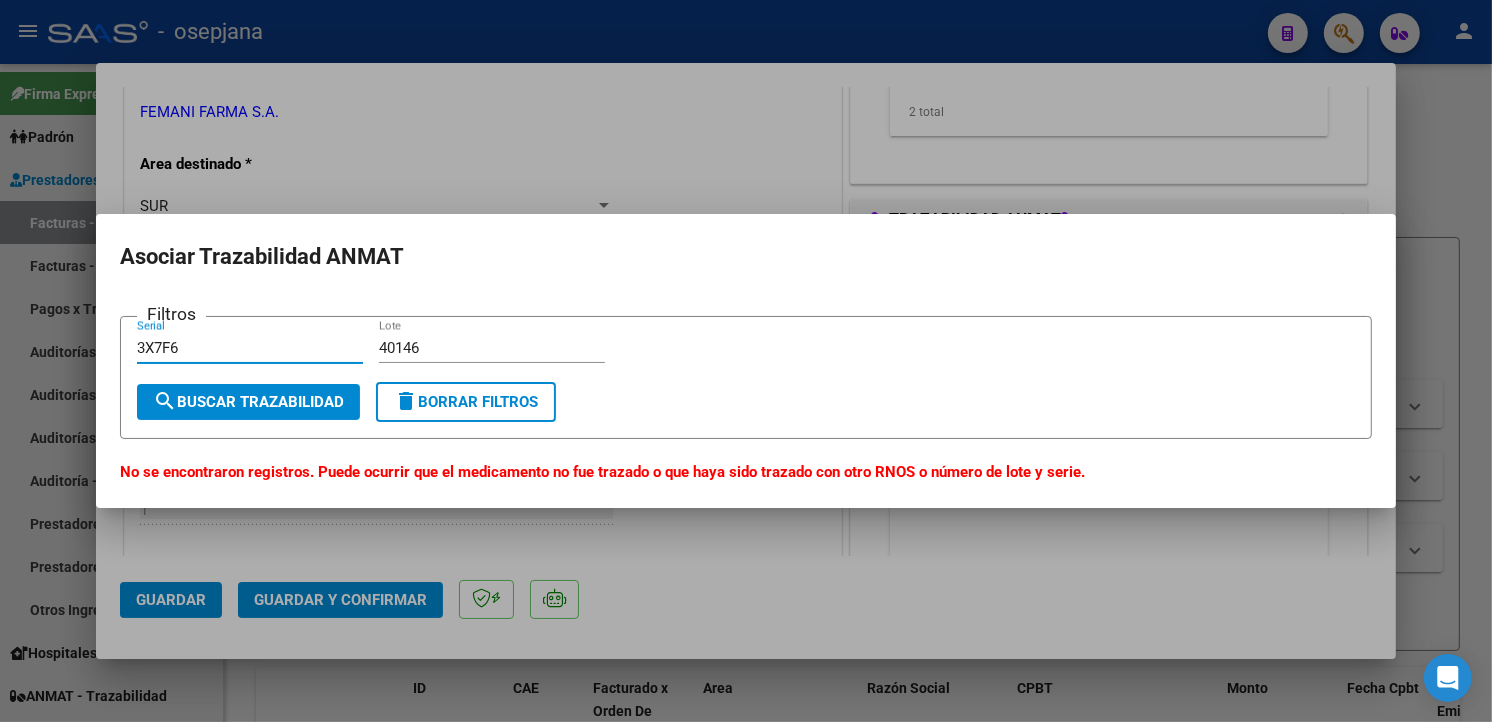 type on "3X7F6" 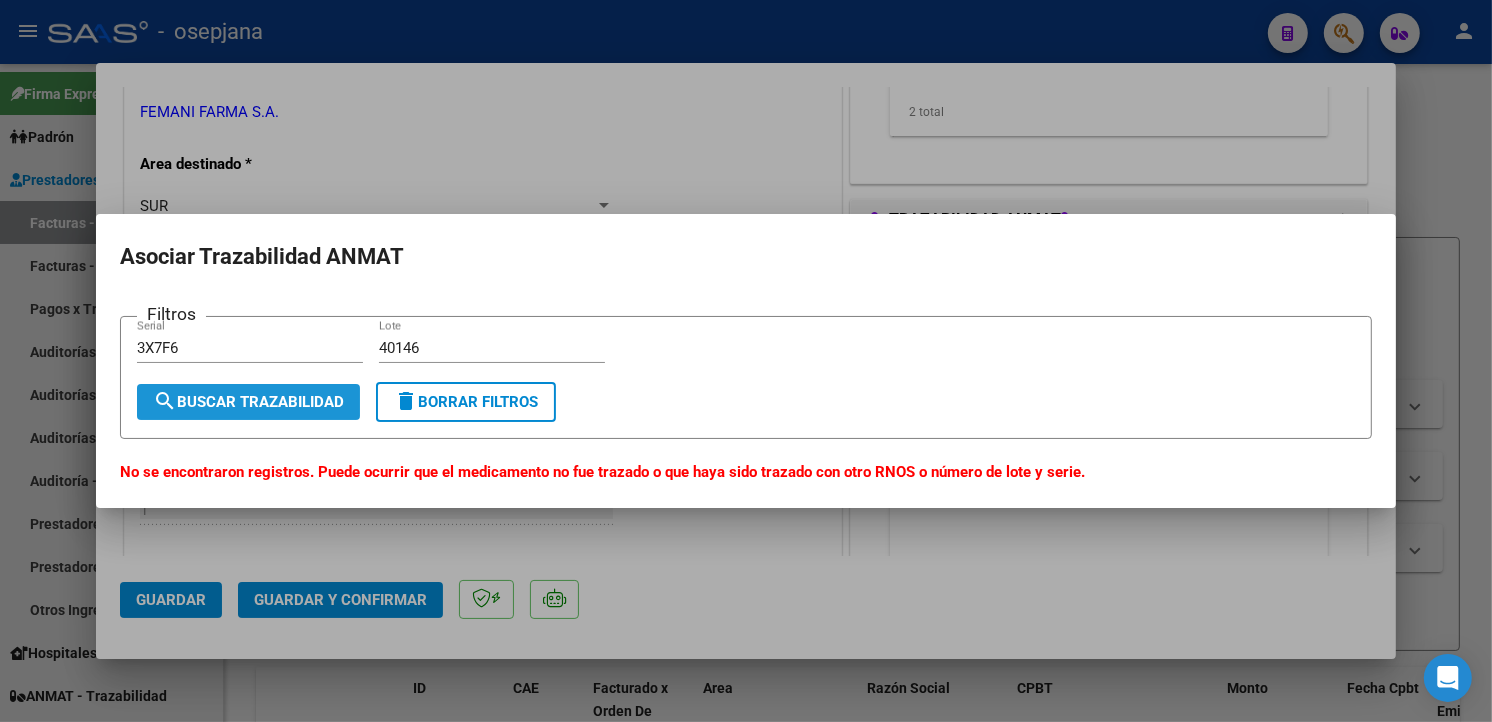 click on "search  Buscar Trazabilidad" at bounding box center (248, 402) 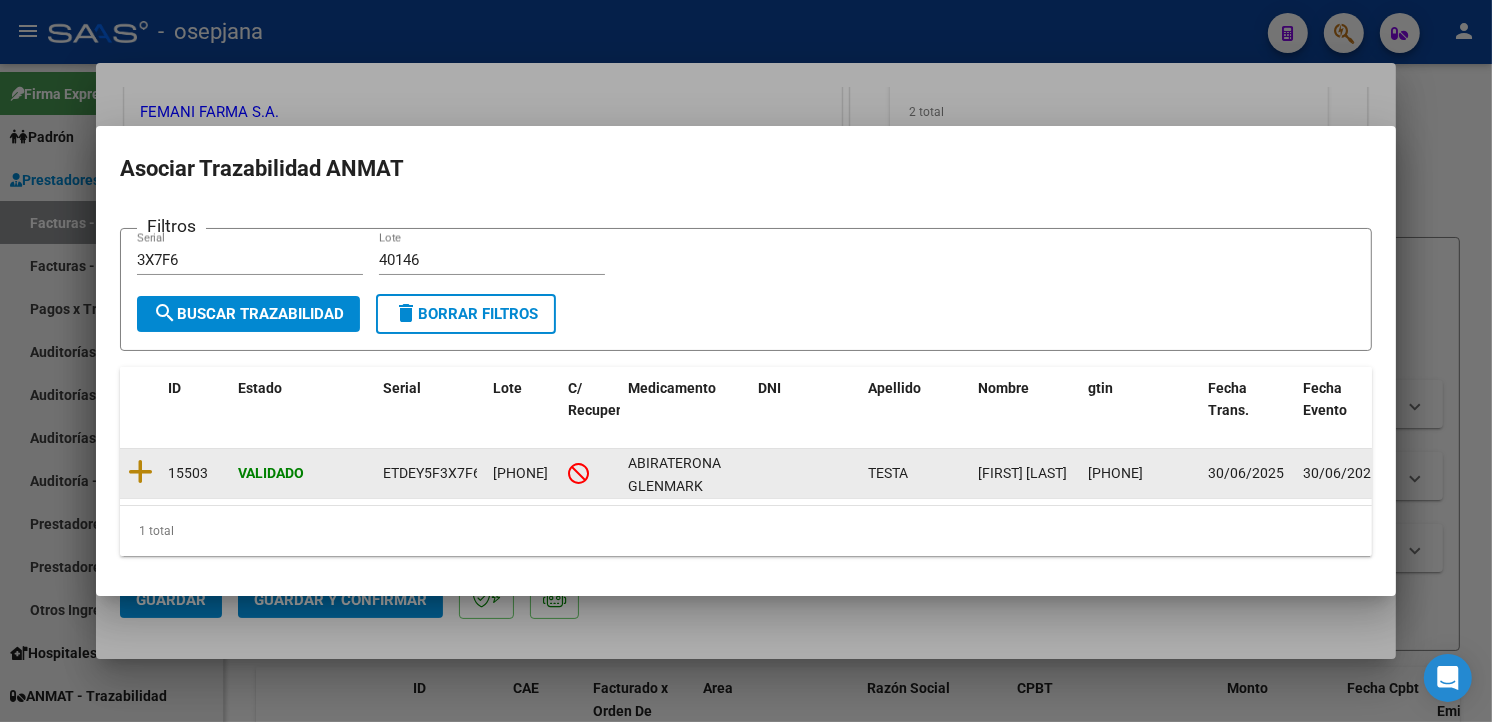 click 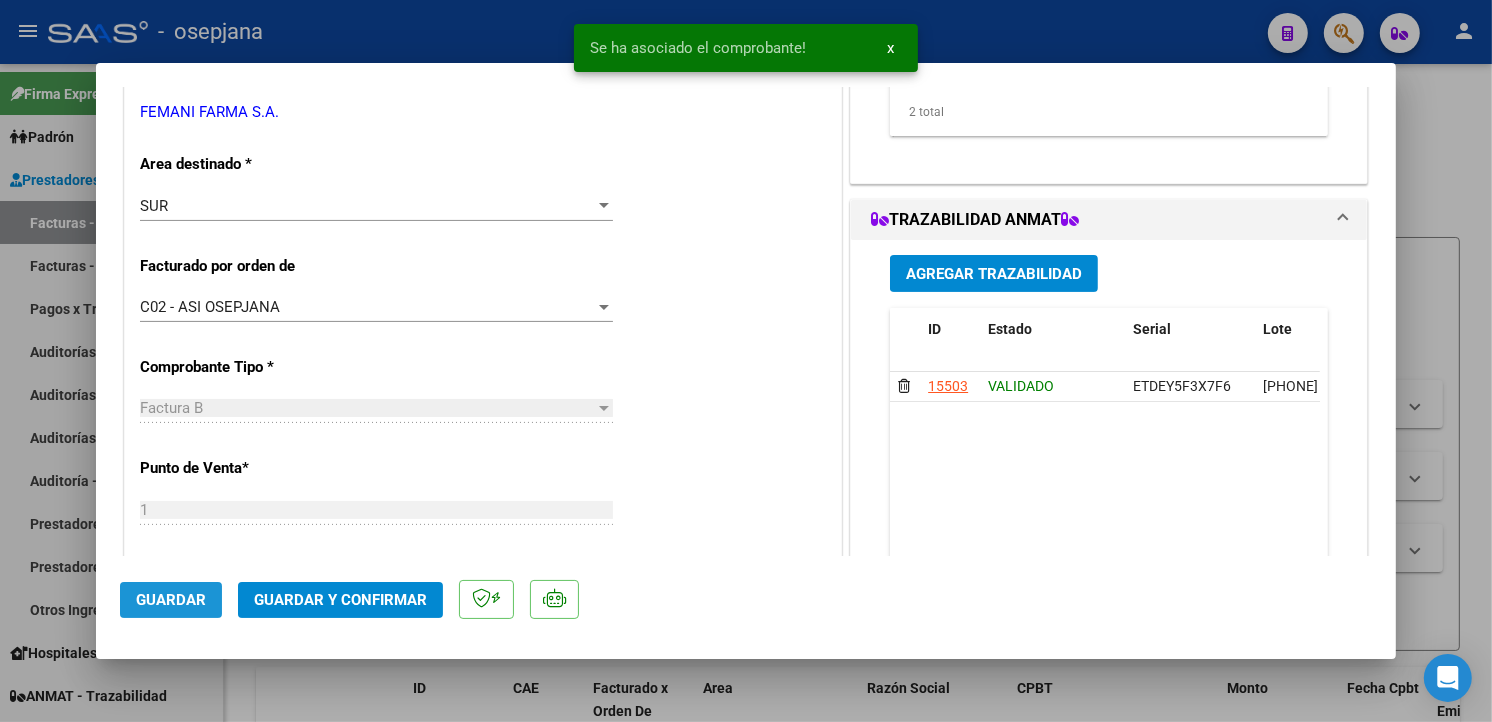 click on "Guardar" 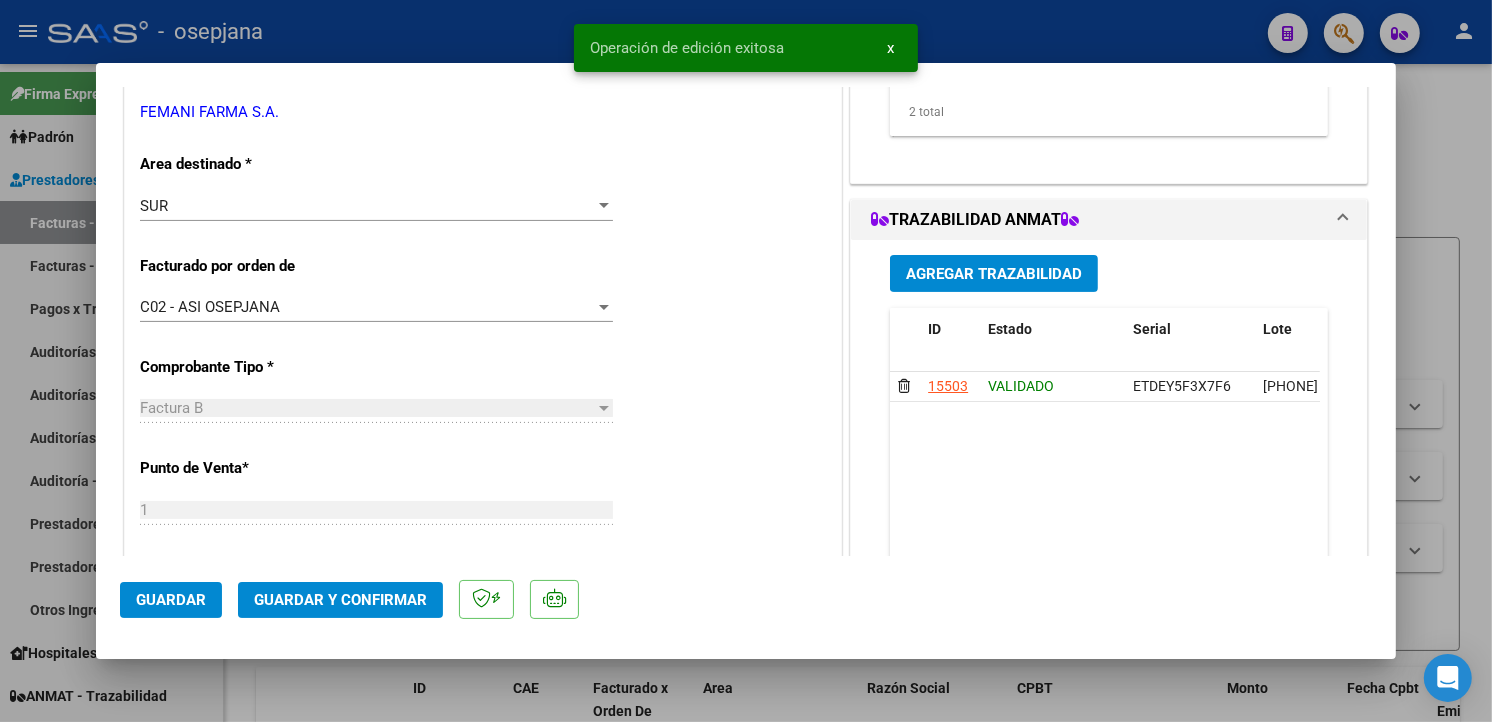 click on "Guardar y Confirmar" 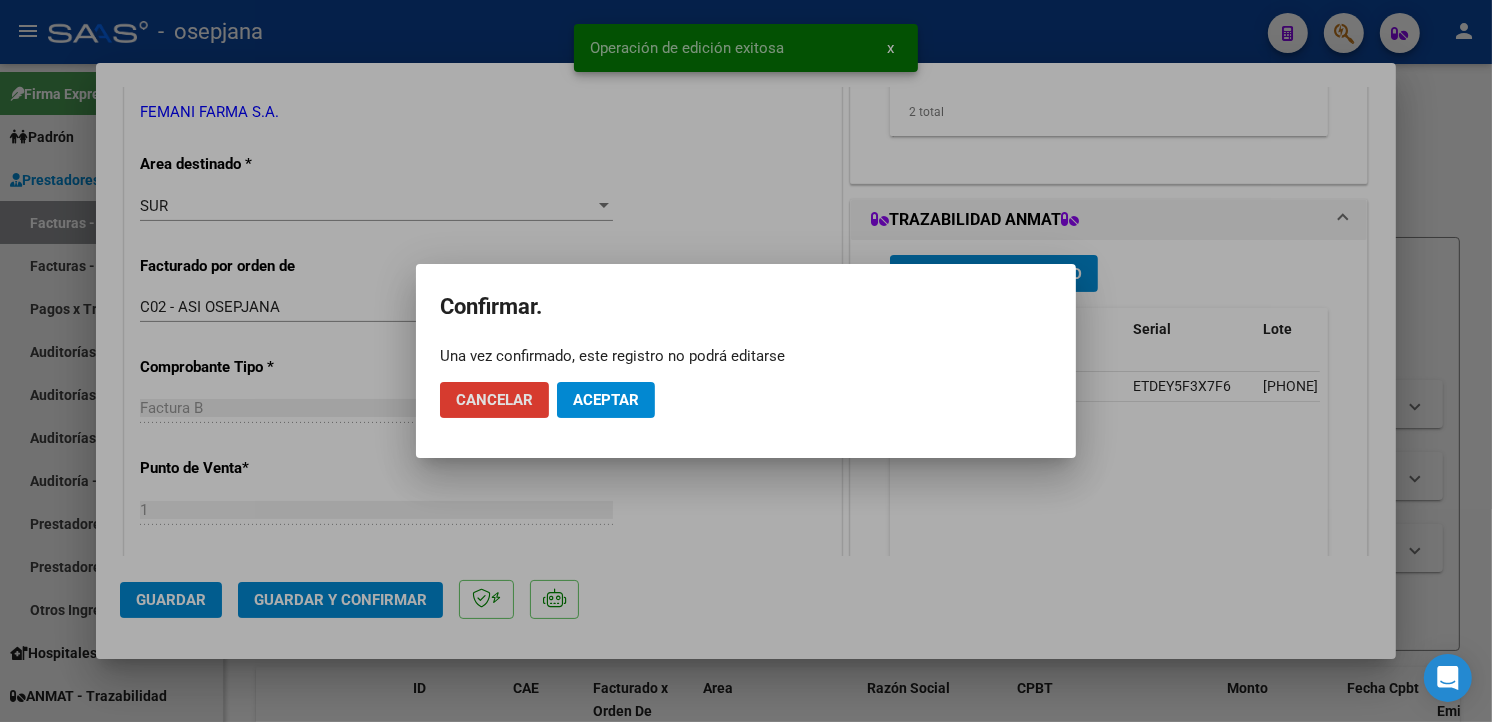 click on "Aceptar" 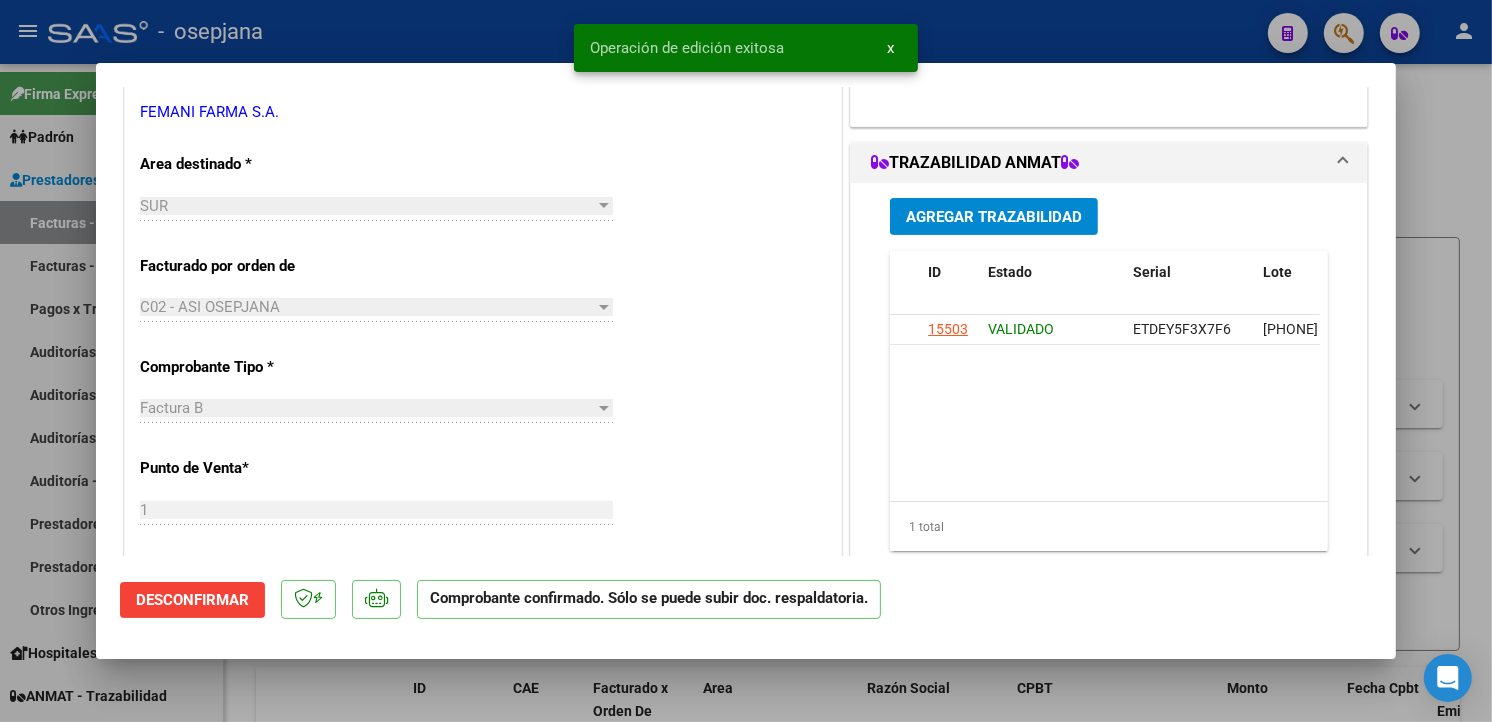 click at bounding box center [746, 361] 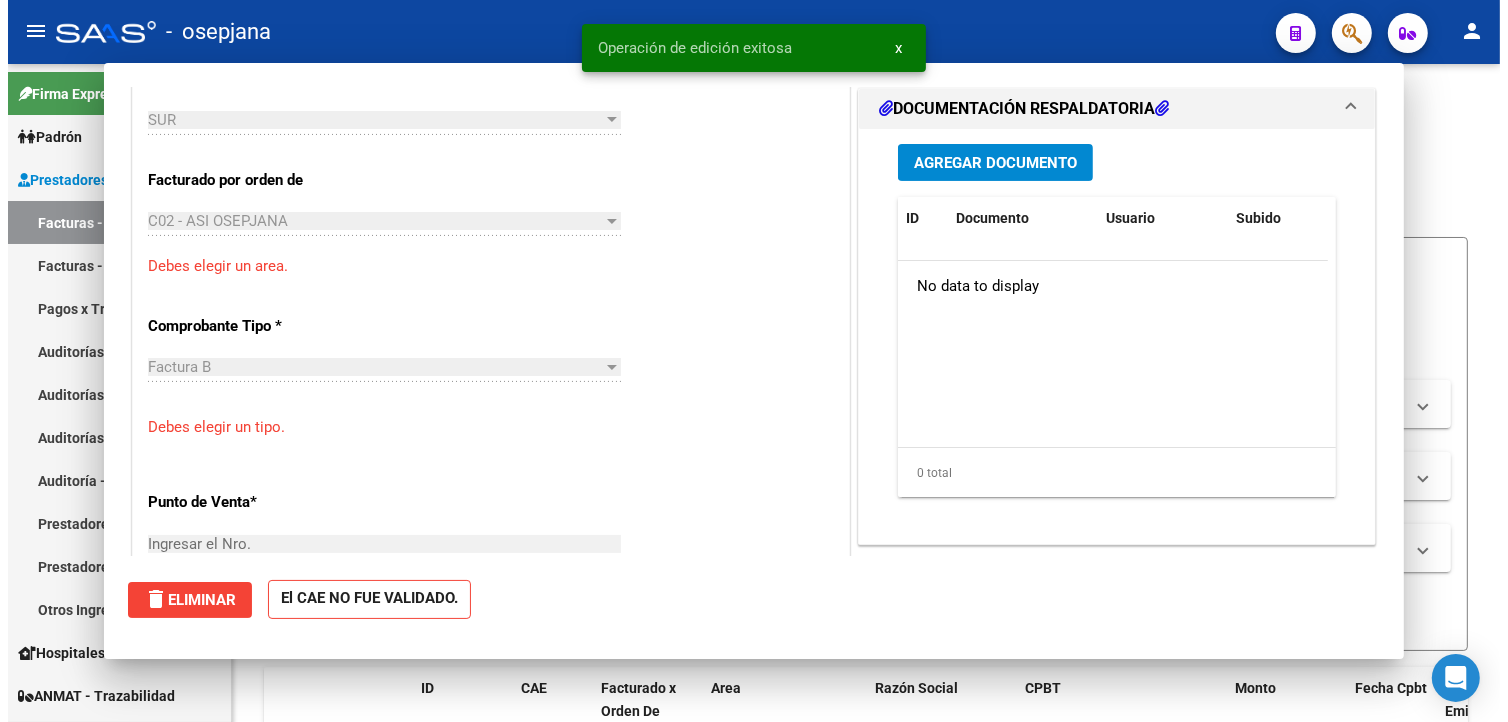 scroll, scrollTop: 360, scrollLeft: 0, axis: vertical 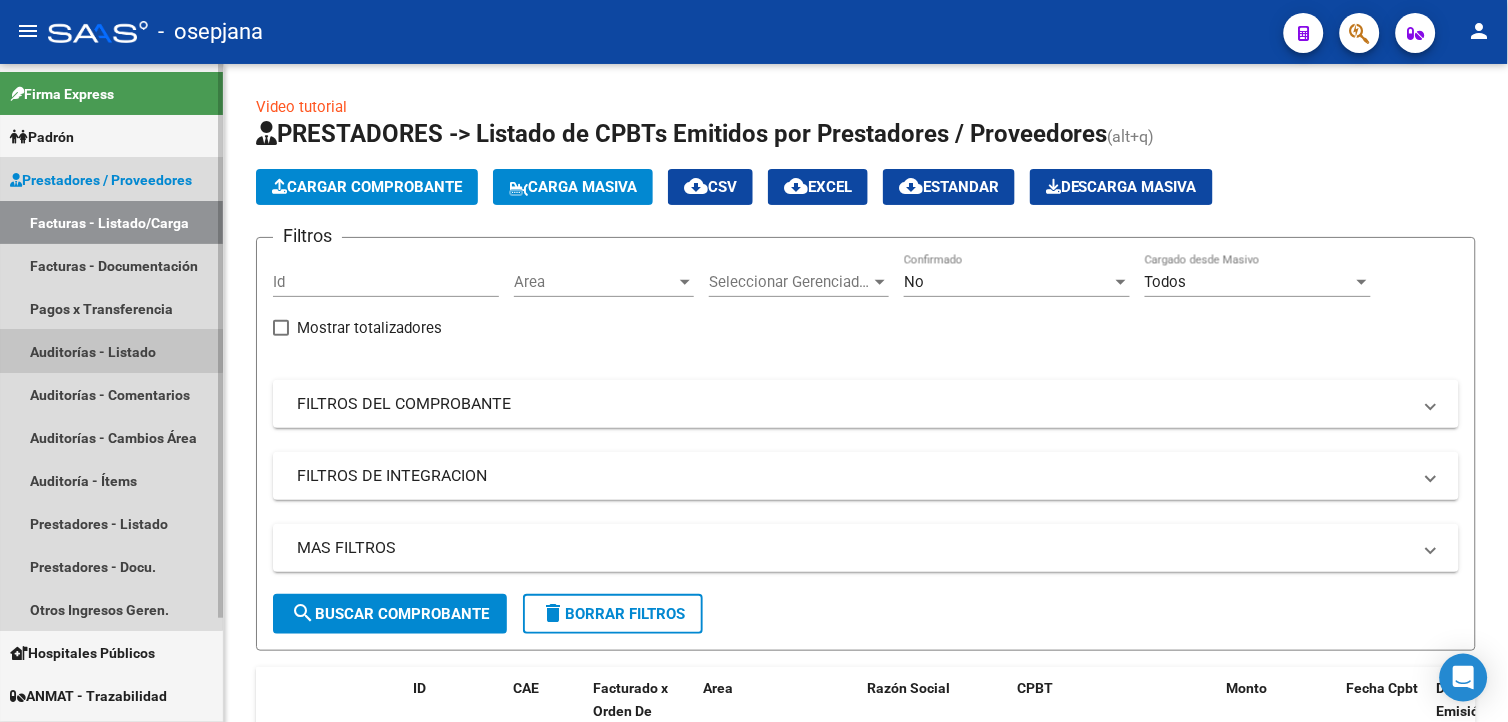 drag, startPoint x: 97, startPoint y: 351, endPoint x: 116, endPoint y: 346, distance: 19.646883 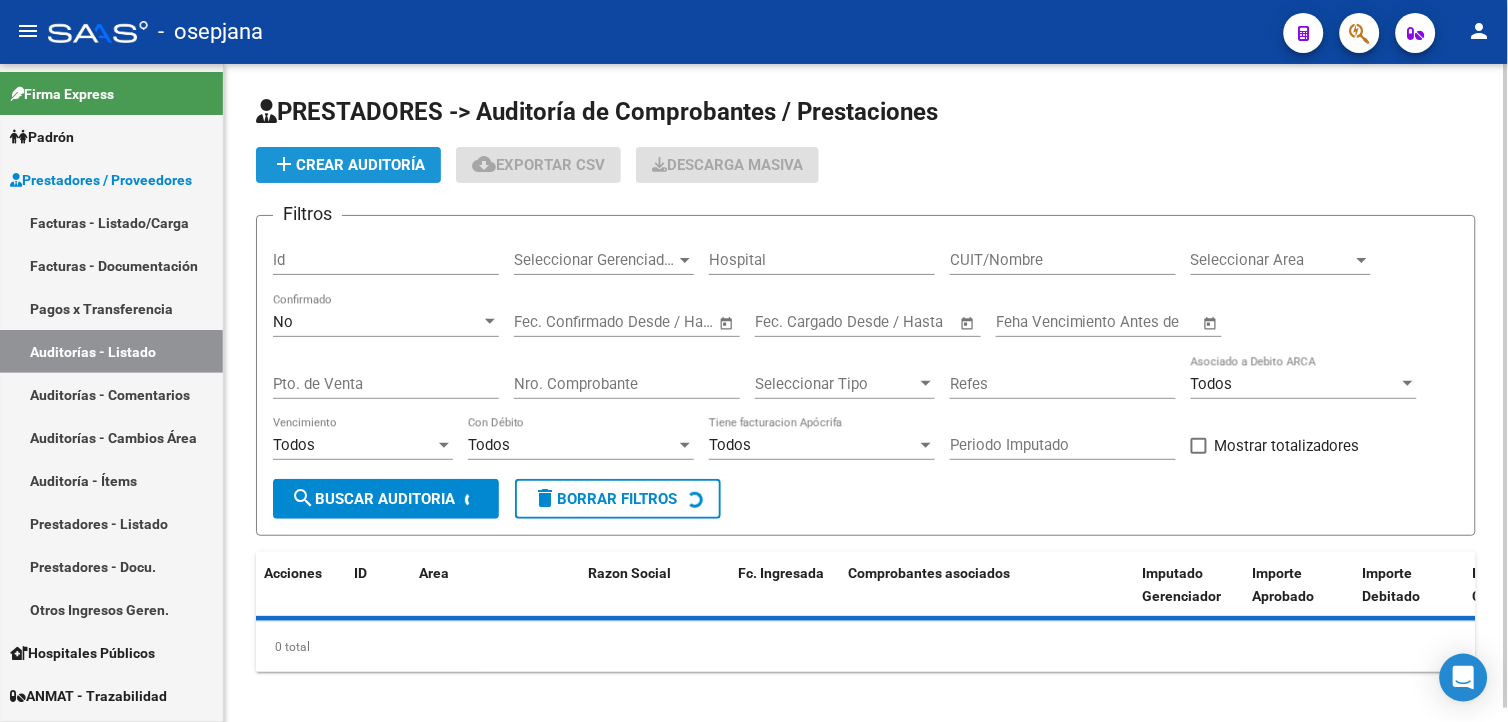 click on "add  Crear Auditoría" 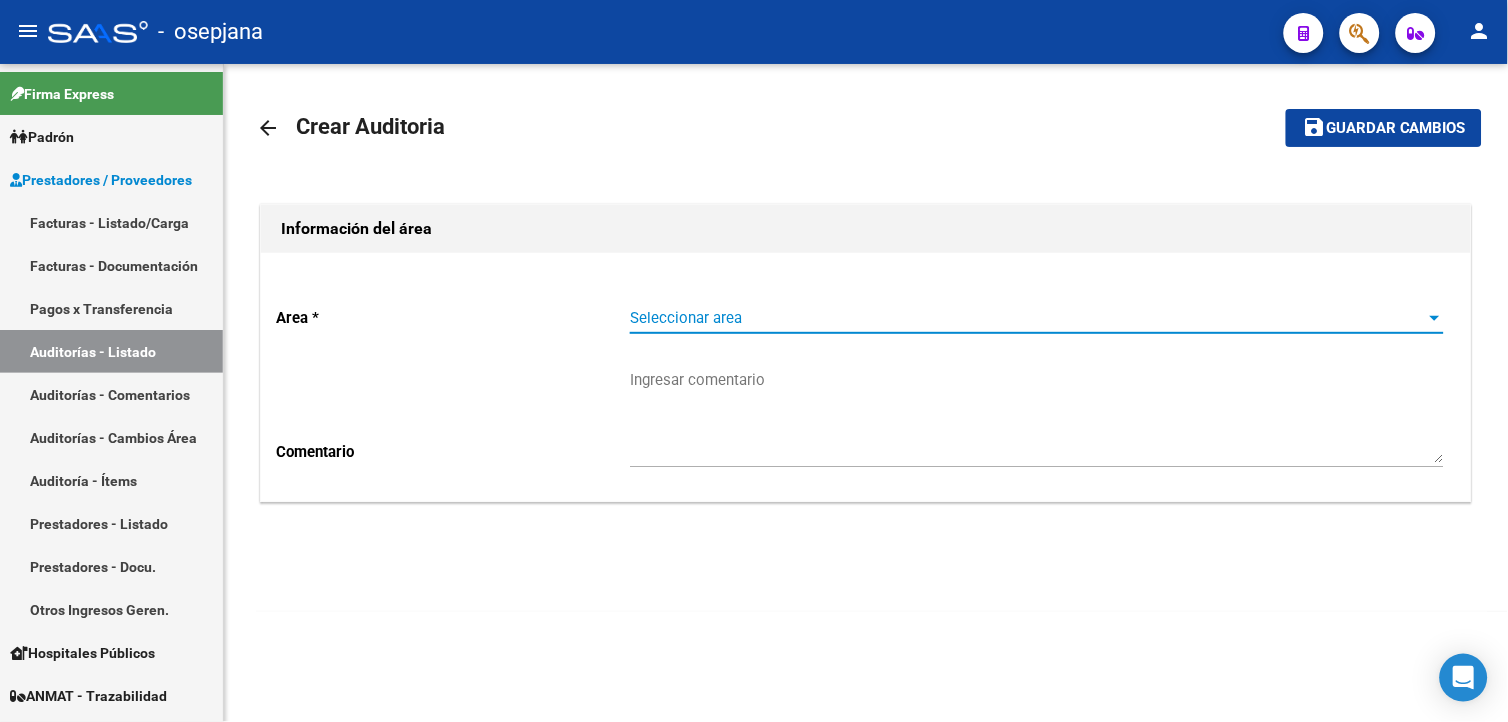 click on "Seleccionar area" at bounding box center (1028, 318) 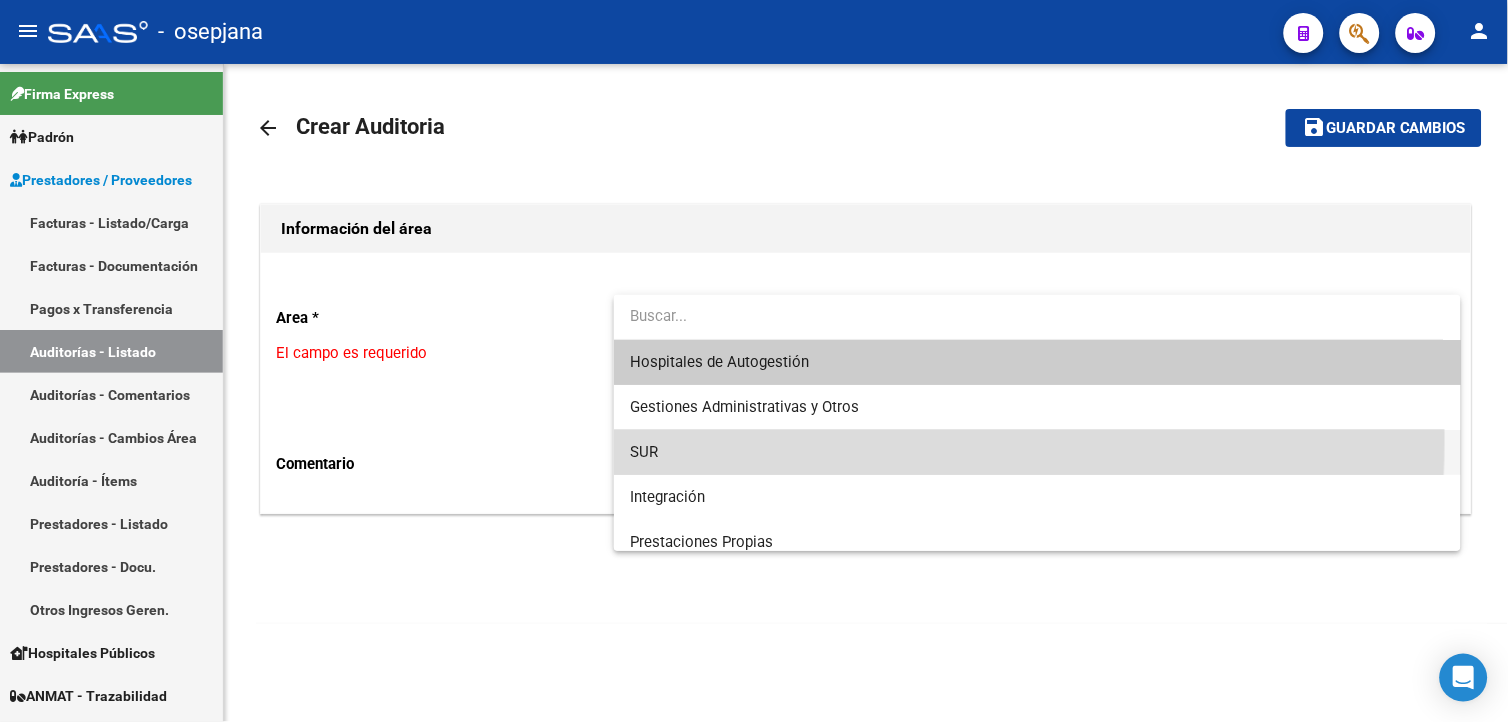 click on "SUR" at bounding box center (1037, 452) 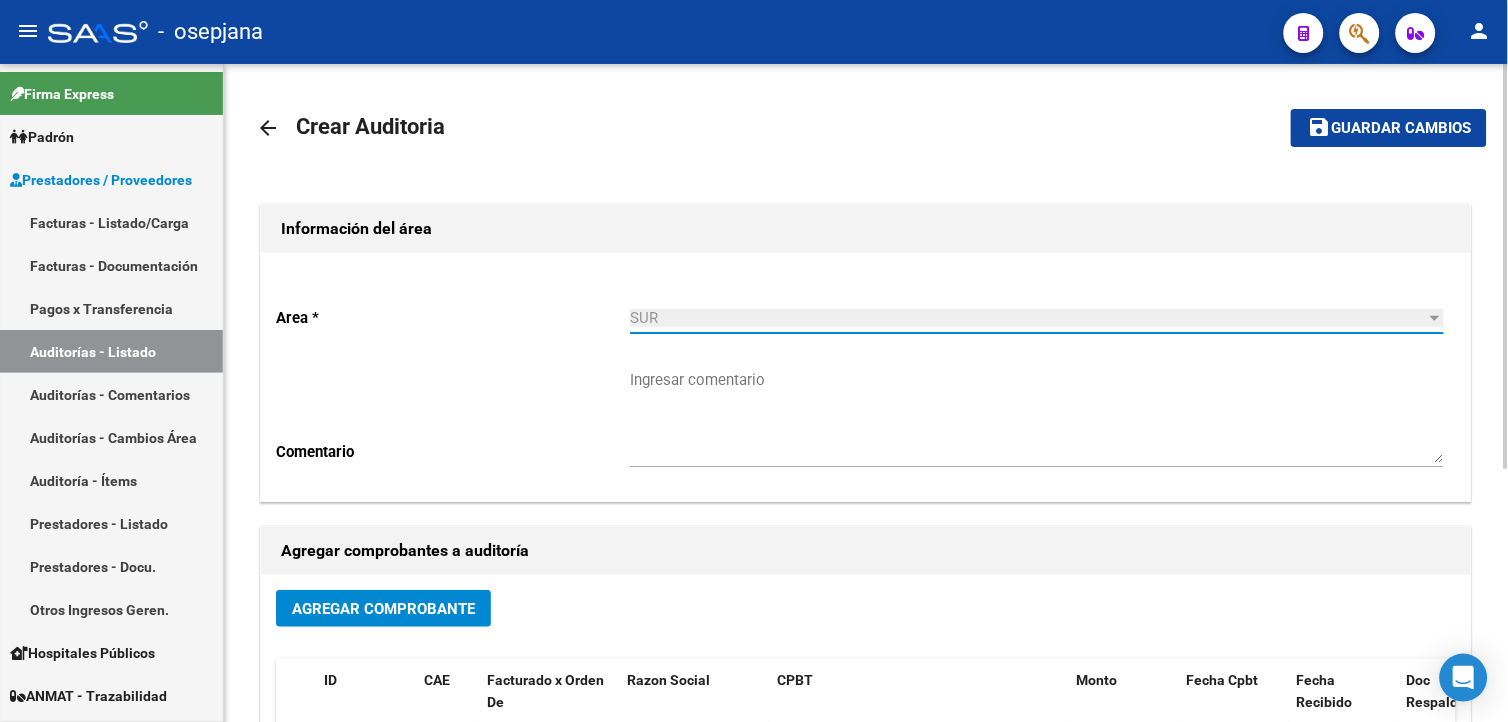 click on "Agregar Comprobante" 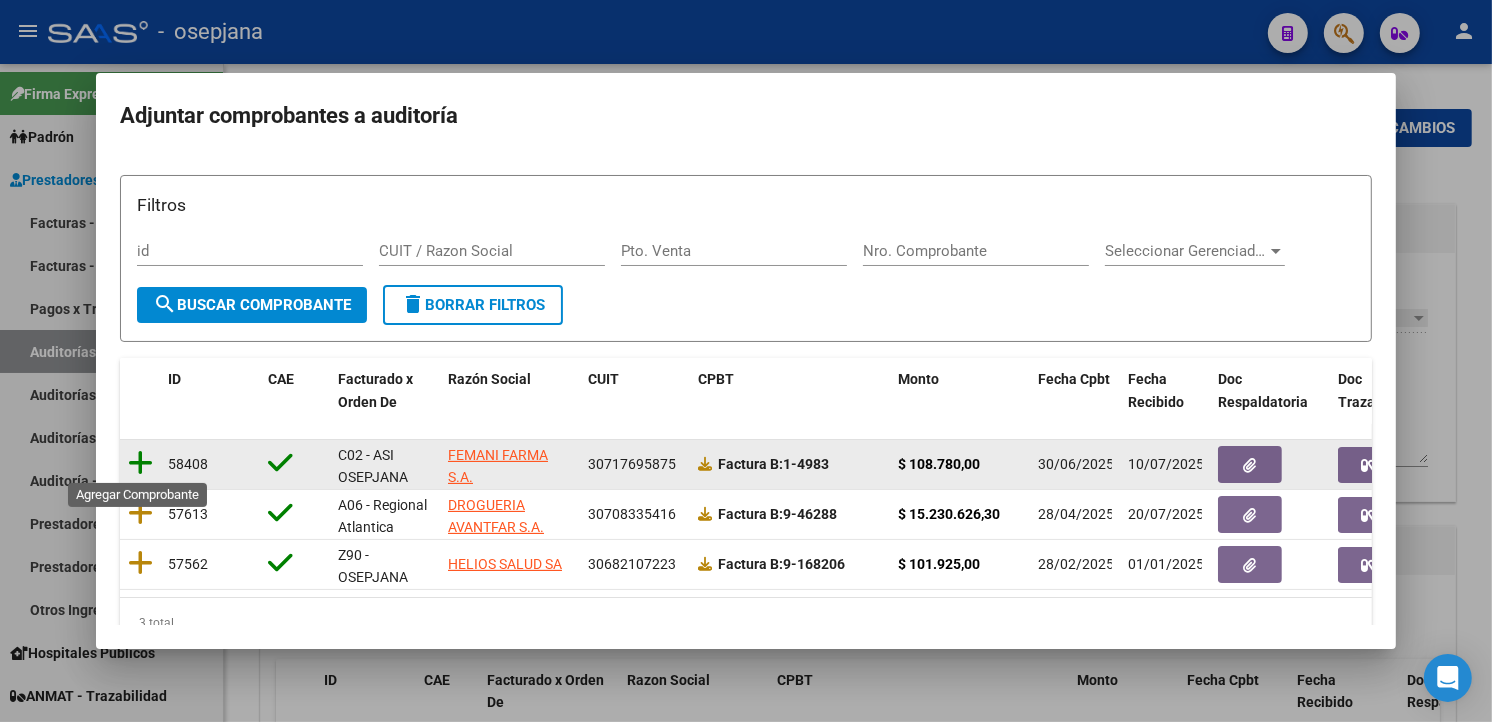 click 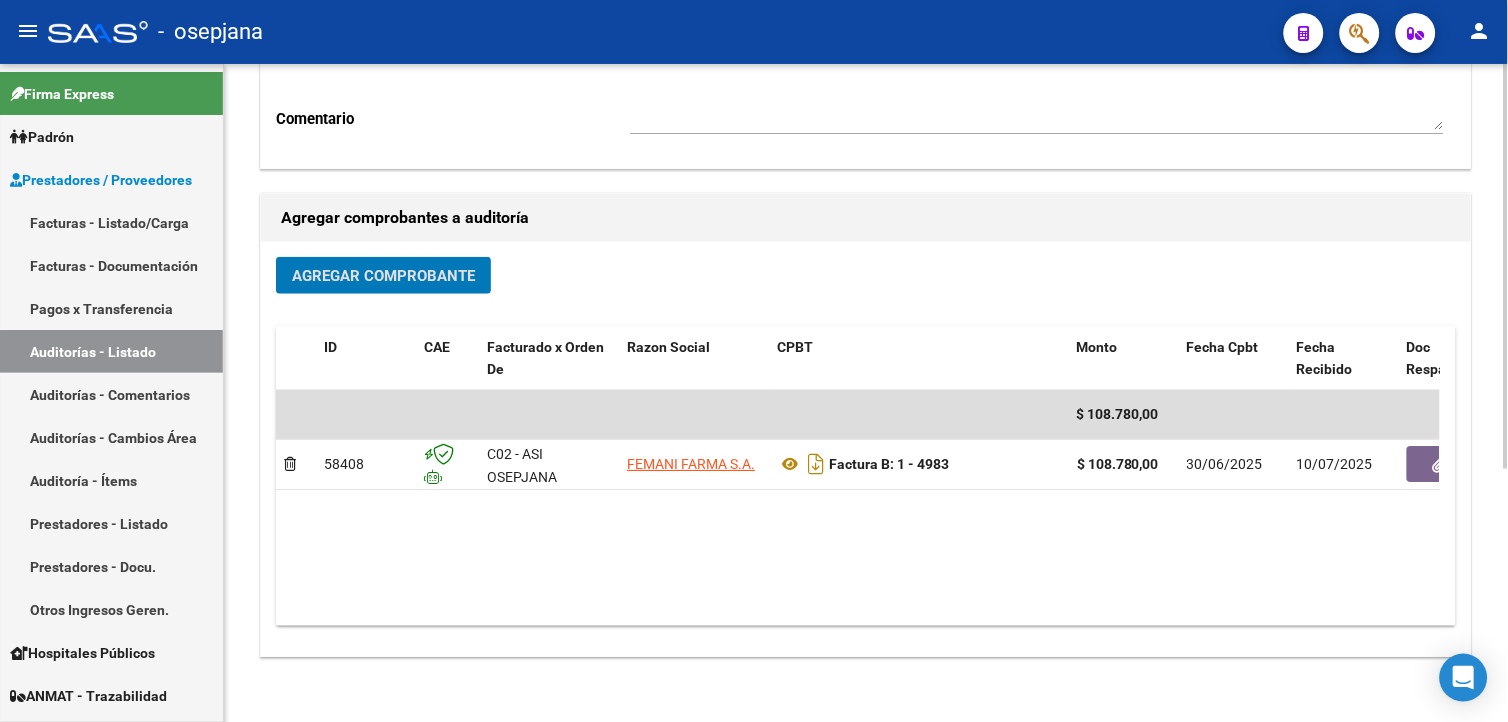 scroll, scrollTop: 0, scrollLeft: 0, axis: both 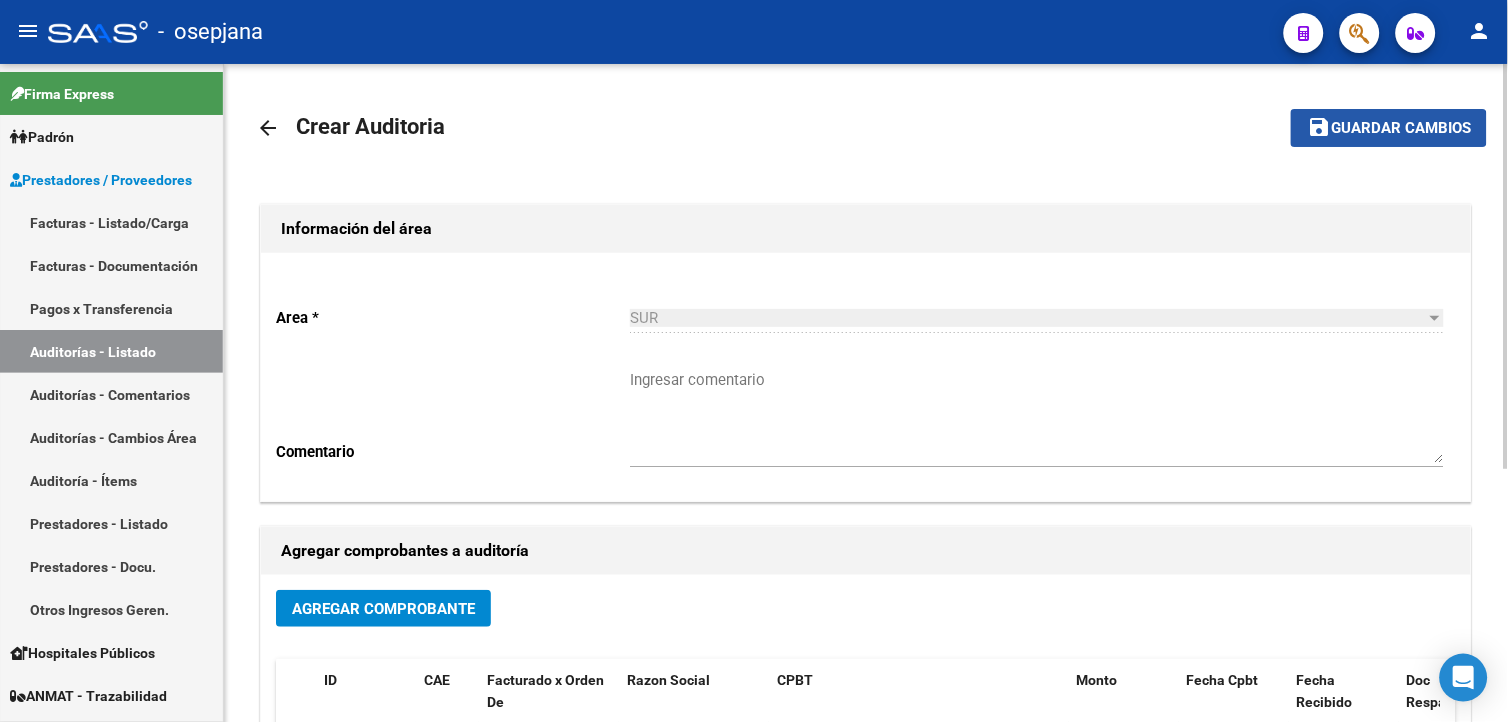 click on "save" 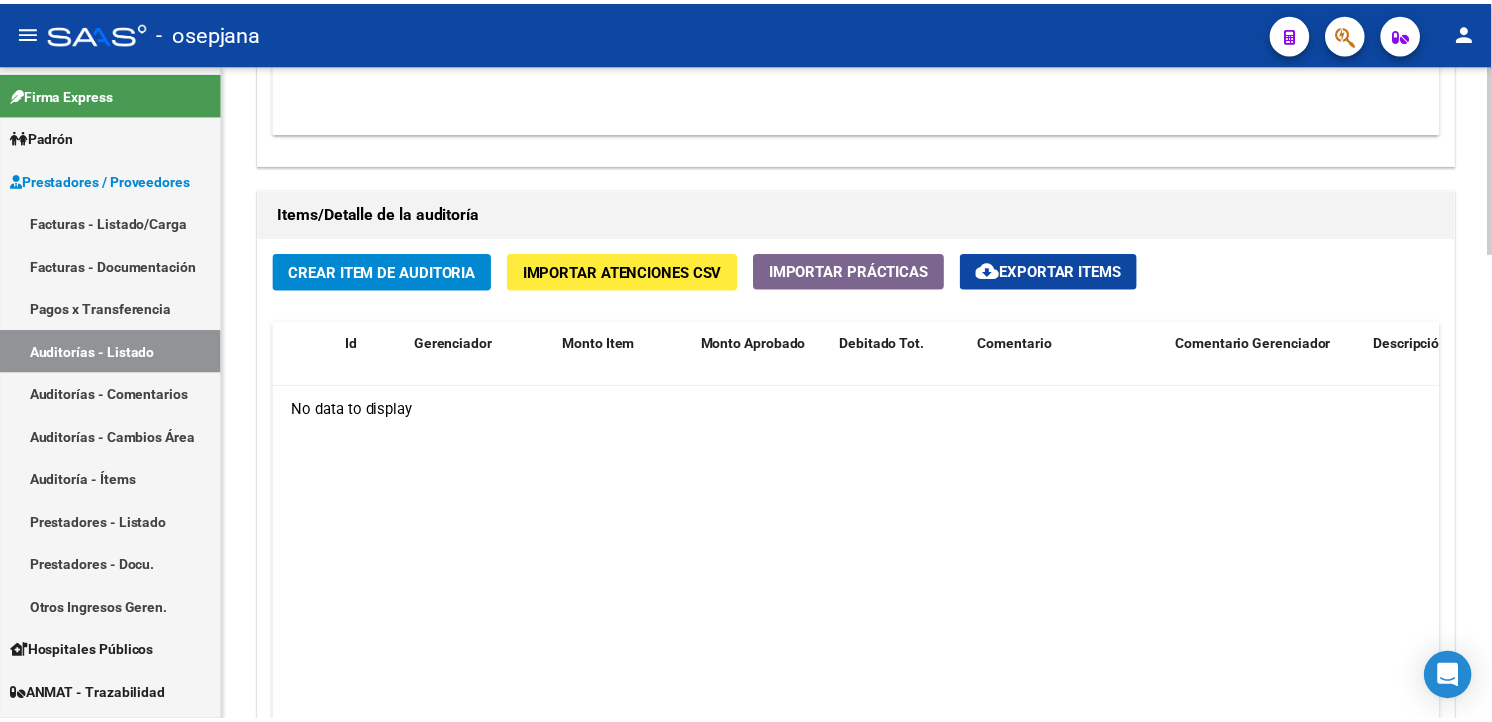 scroll, scrollTop: 1444, scrollLeft: 0, axis: vertical 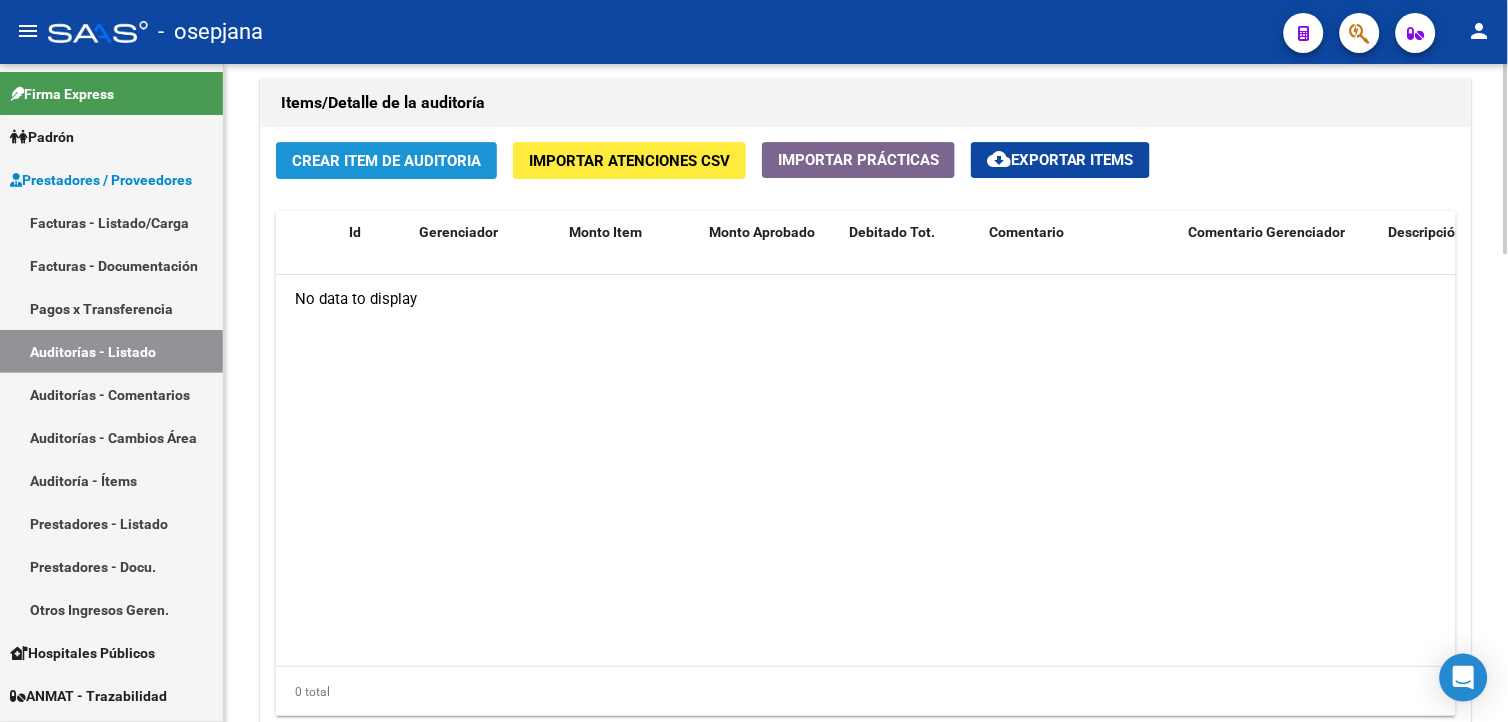 click on "Crear Item de Auditoria" 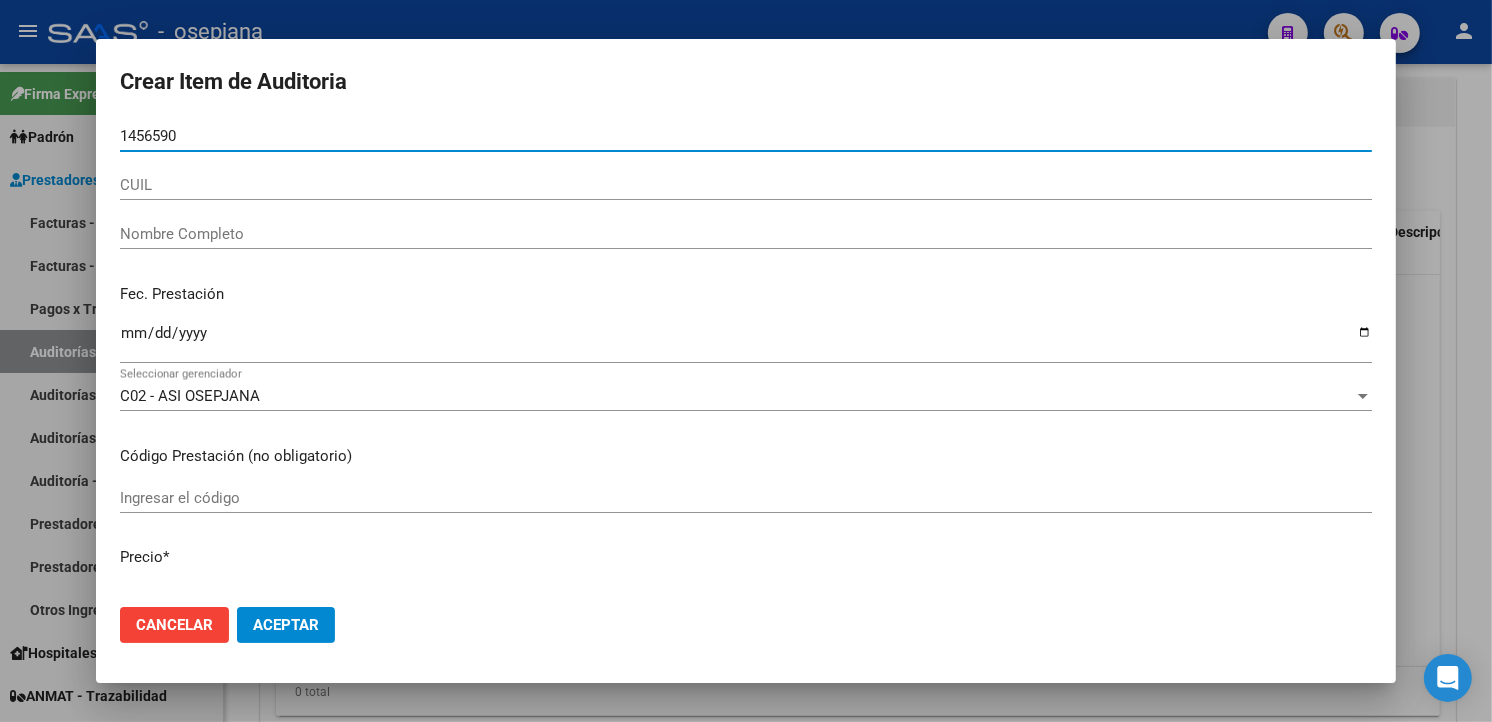 type on "14565909" 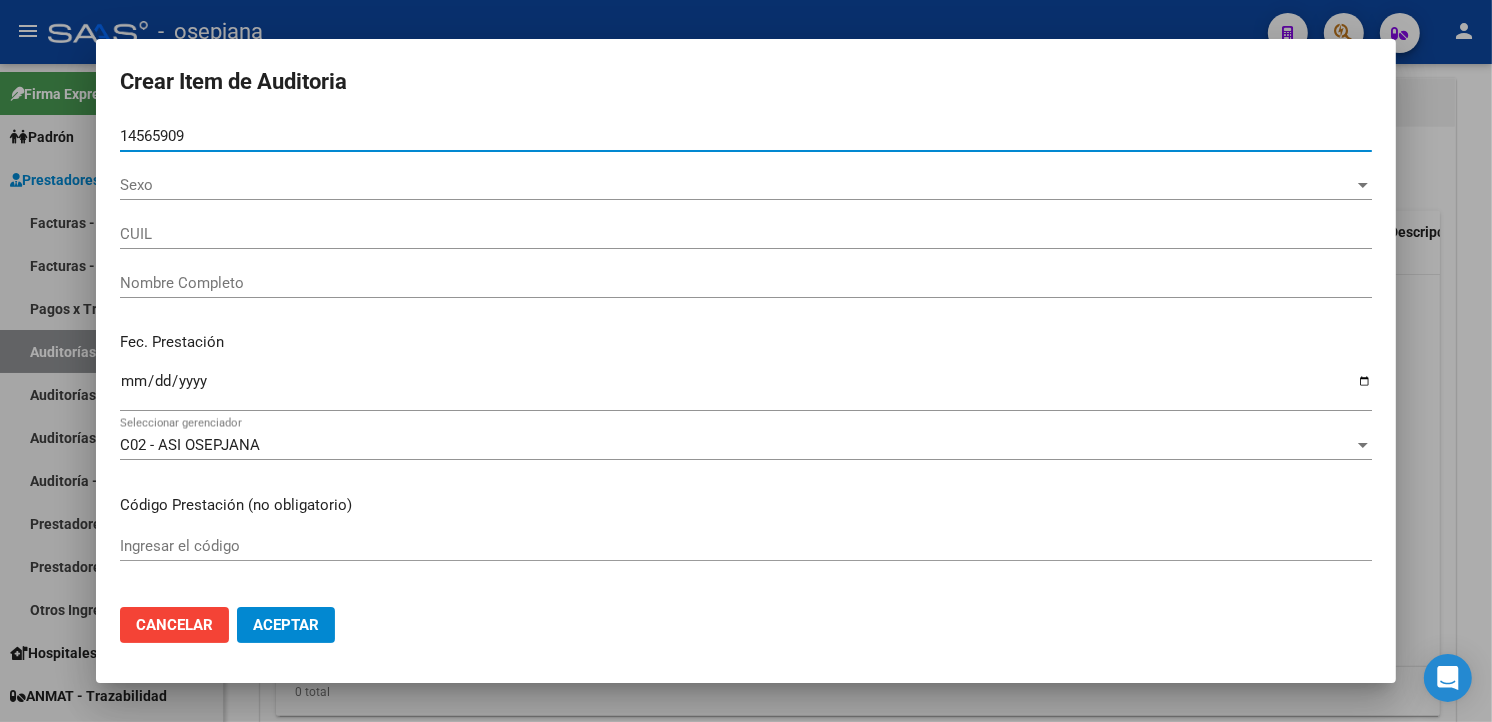 type on "[PHONE]" 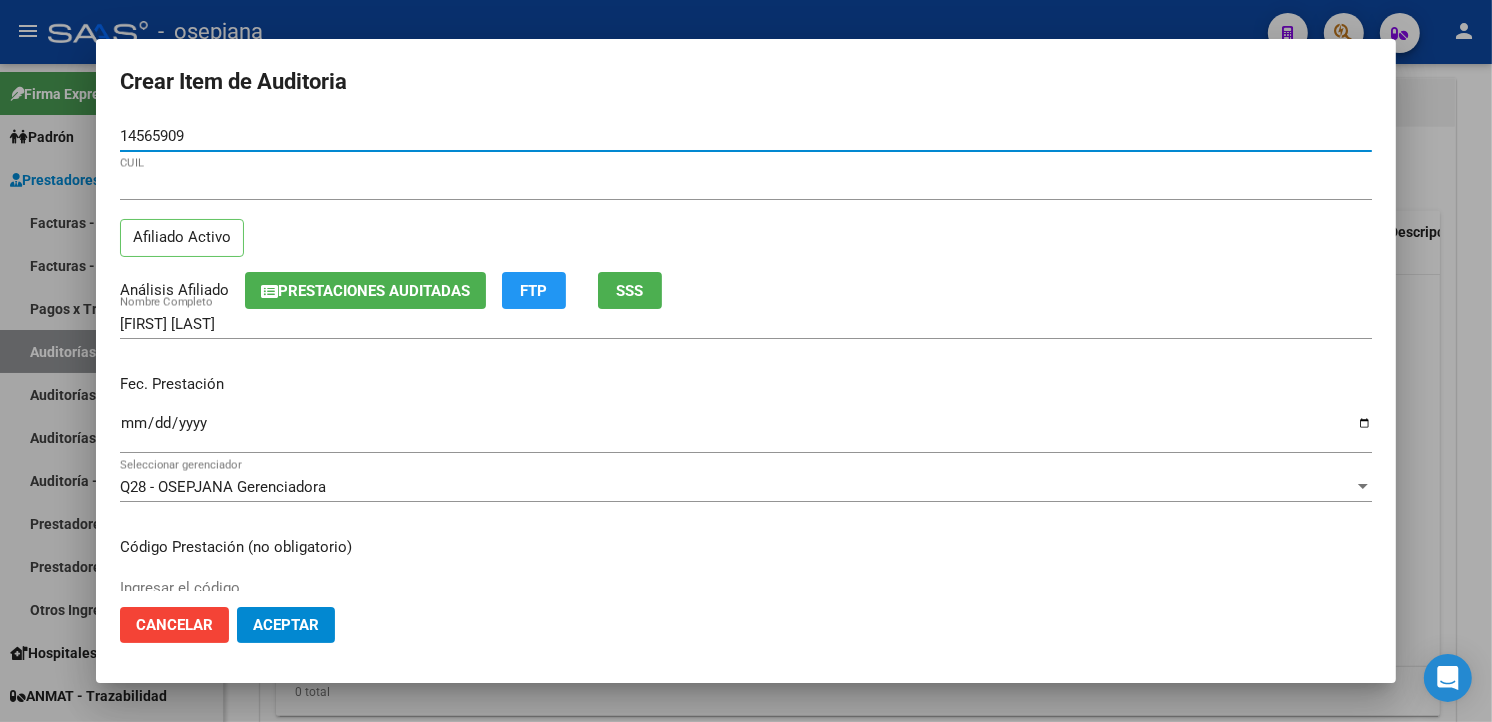 type on "14565909" 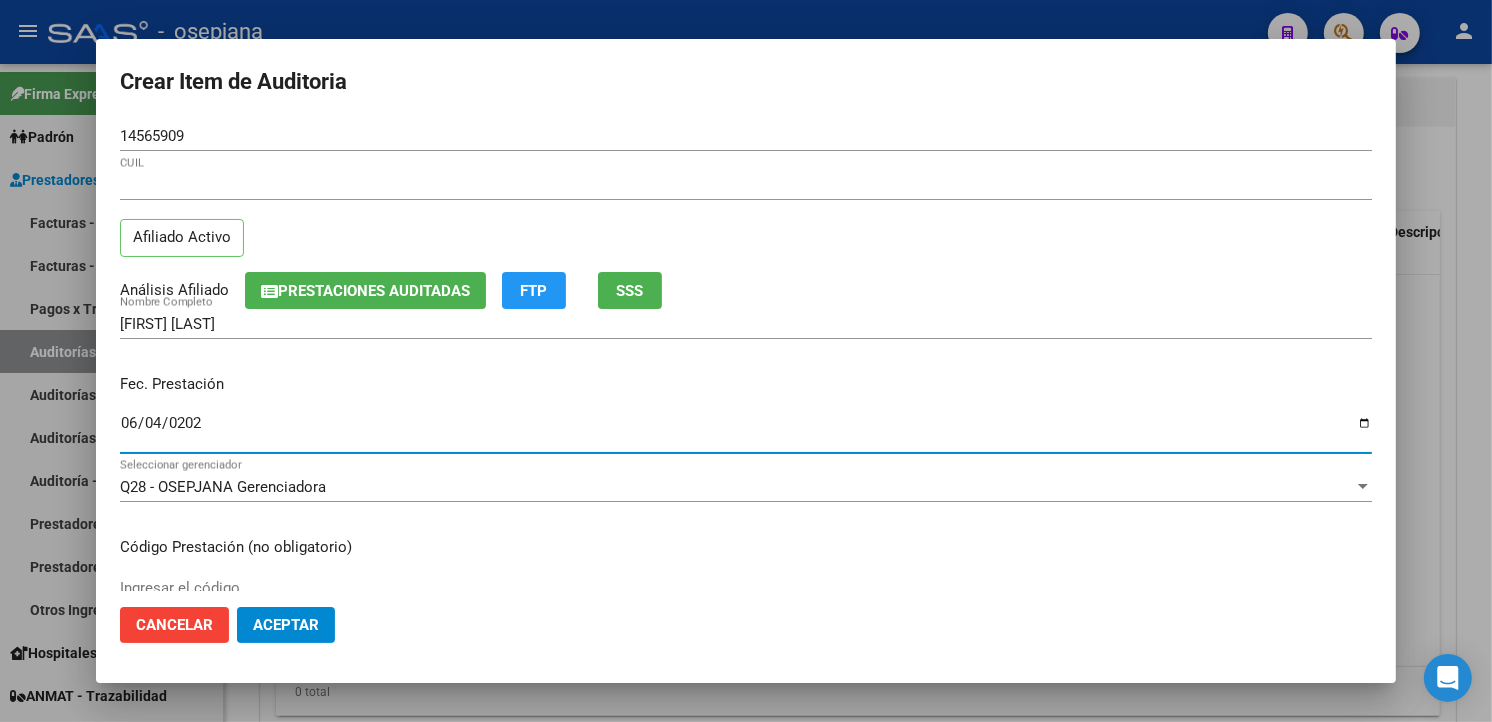 type on "2025-06-04" 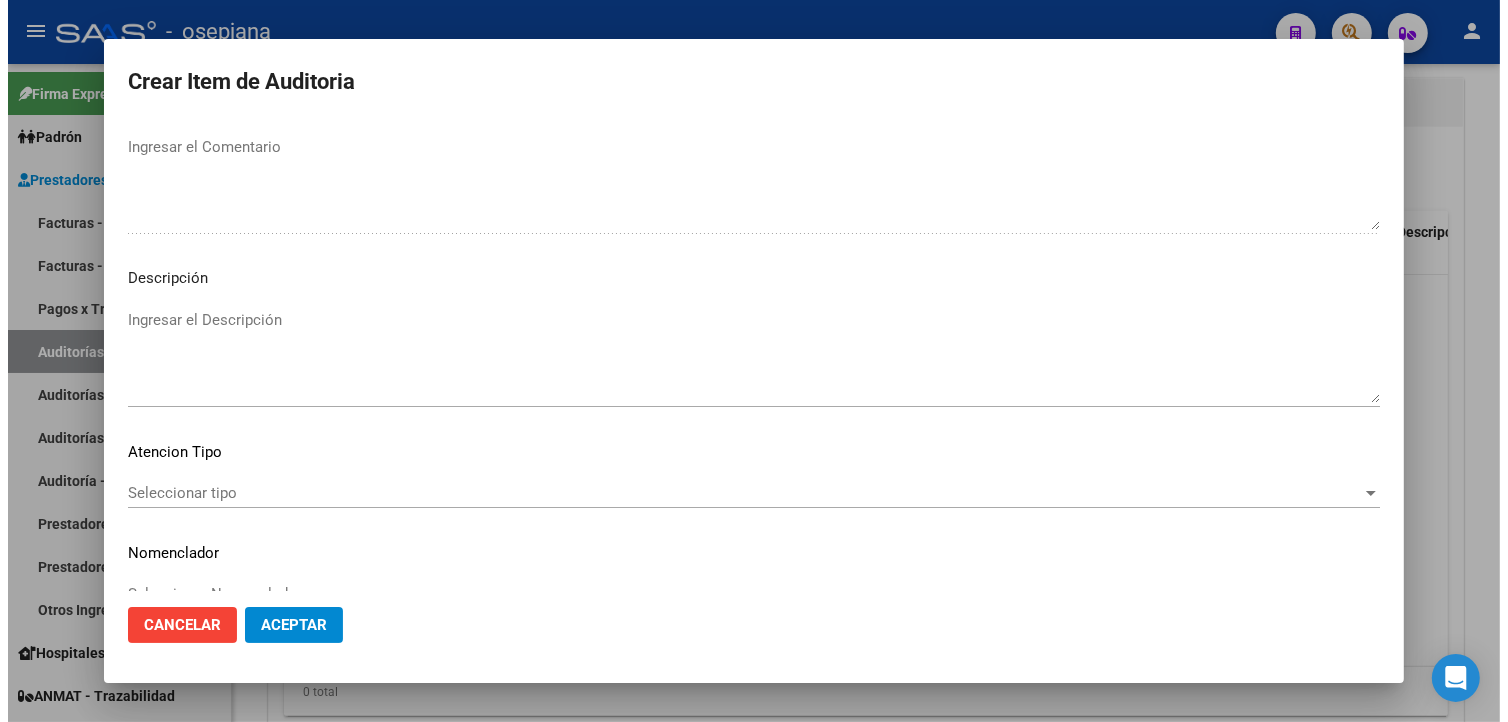 scroll, scrollTop: 1157, scrollLeft: 0, axis: vertical 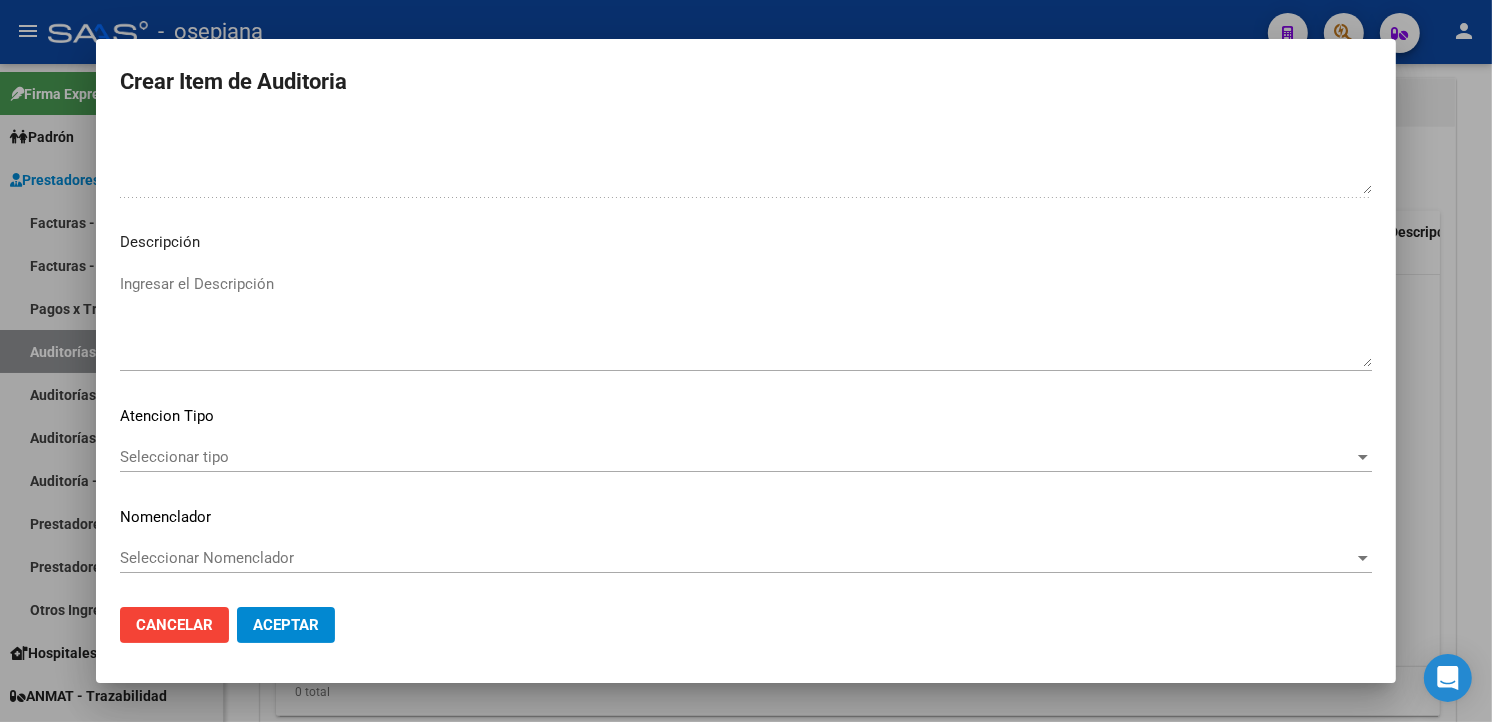 click on "Seleccionar tipo" at bounding box center (737, 457) 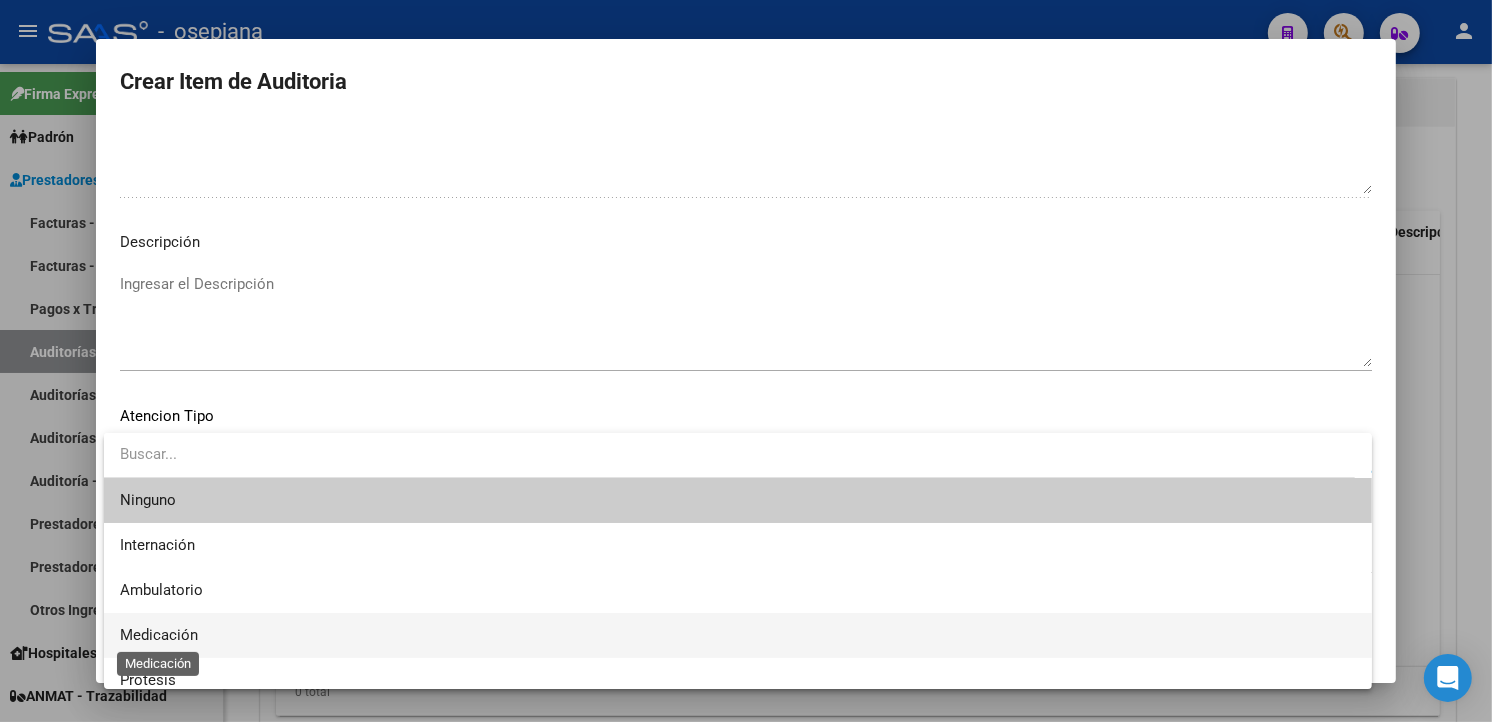 click on "Medicación" at bounding box center [159, 635] 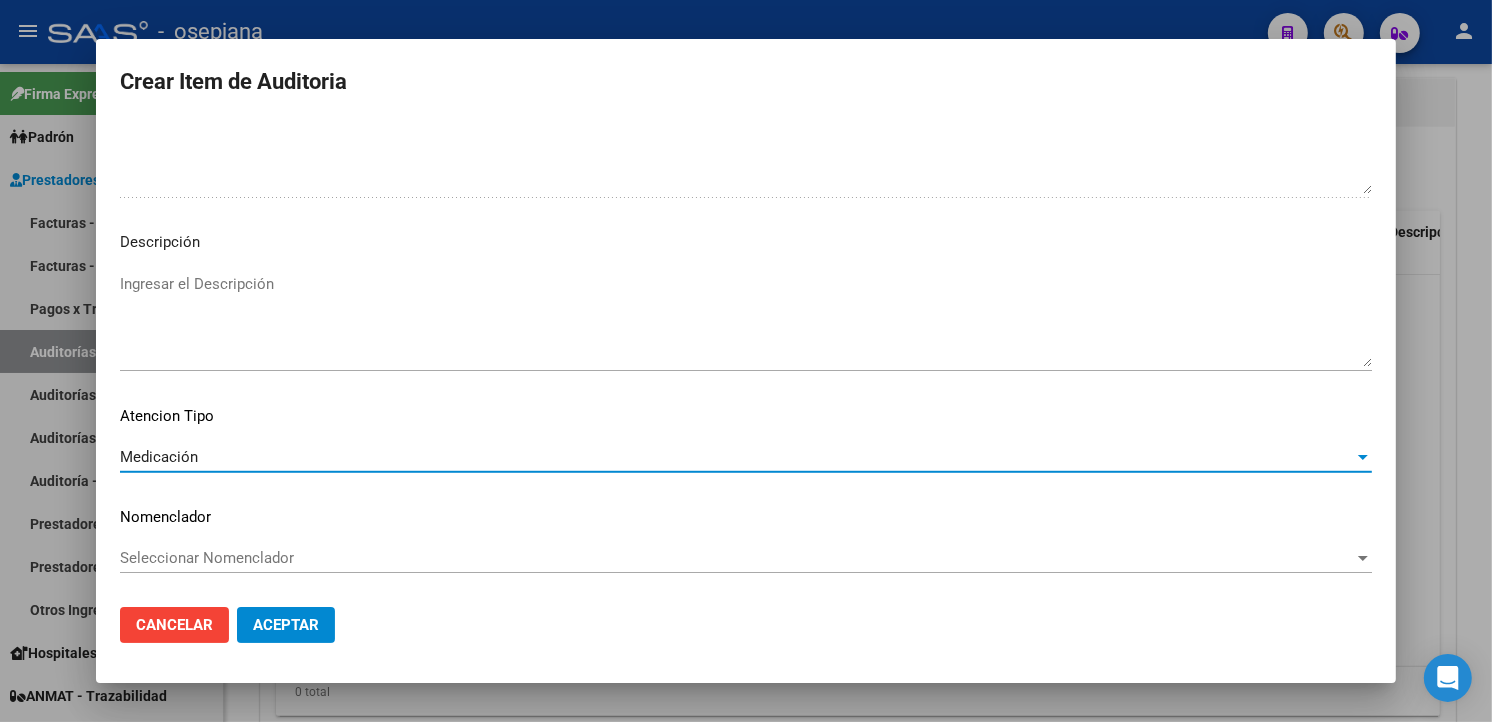 click on "Seleccionar Nomenclador" at bounding box center [737, 558] 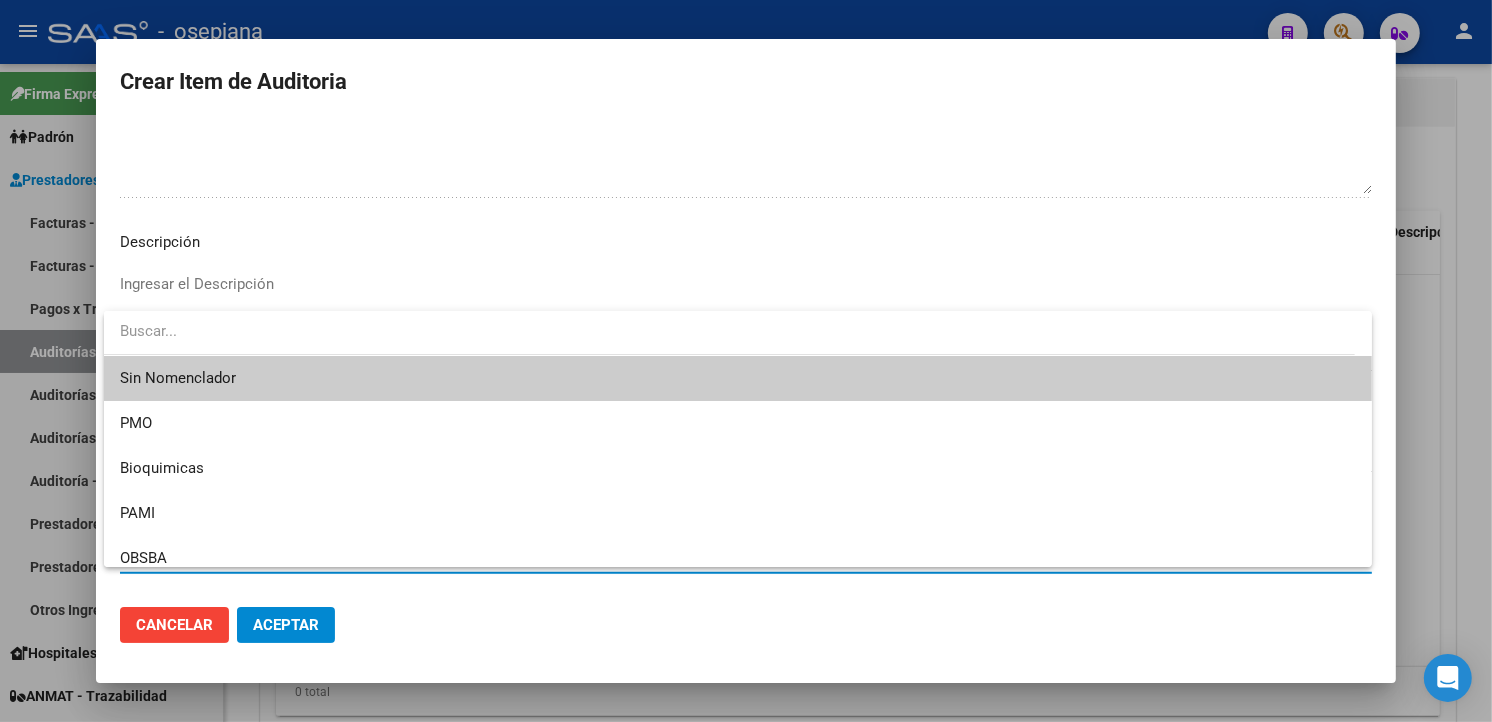 drag, startPoint x: 193, startPoint y: 374, endPoint x: 196, endPoint y: 393, distance: 19.235384 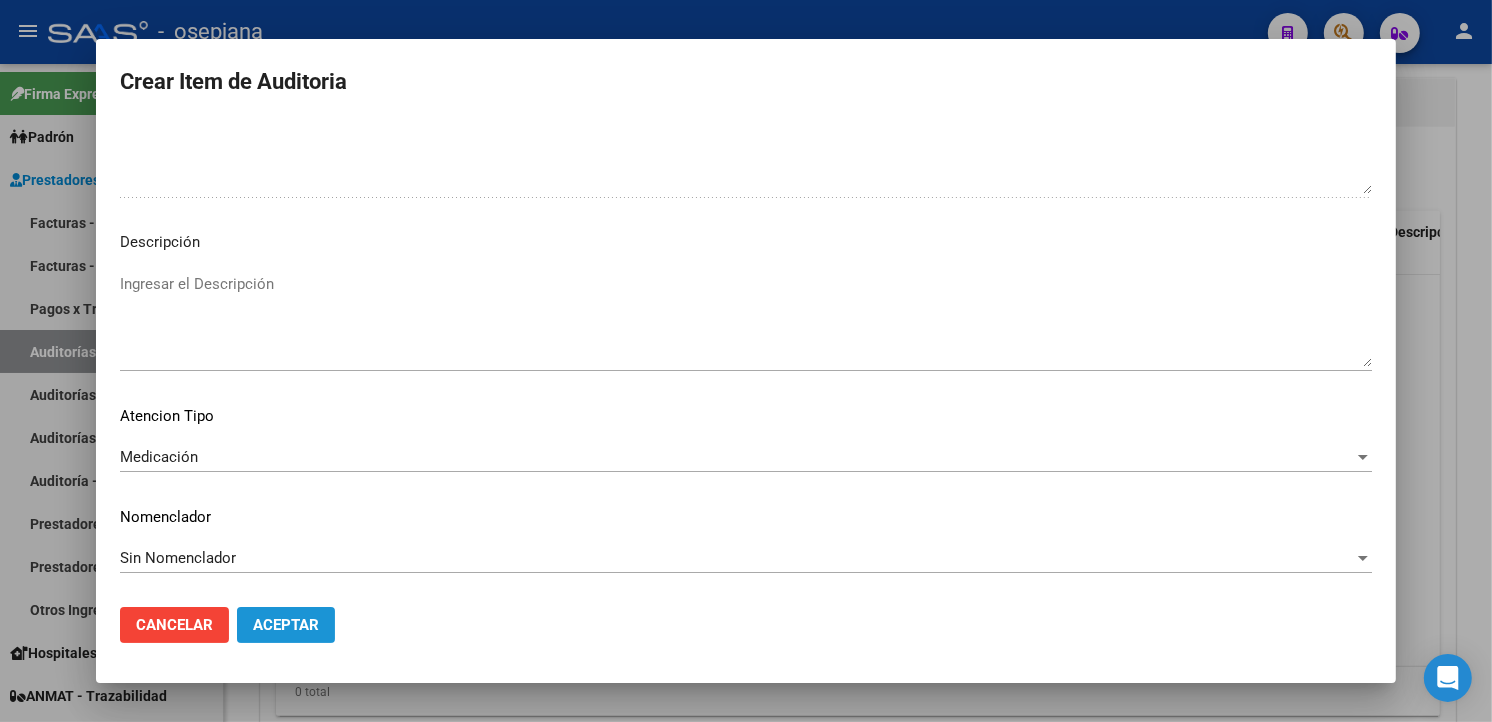 drag, startPoint x: 283, startPoint y: 611, endPoint x: 383, endPoint y: 615, distance: 100.07997 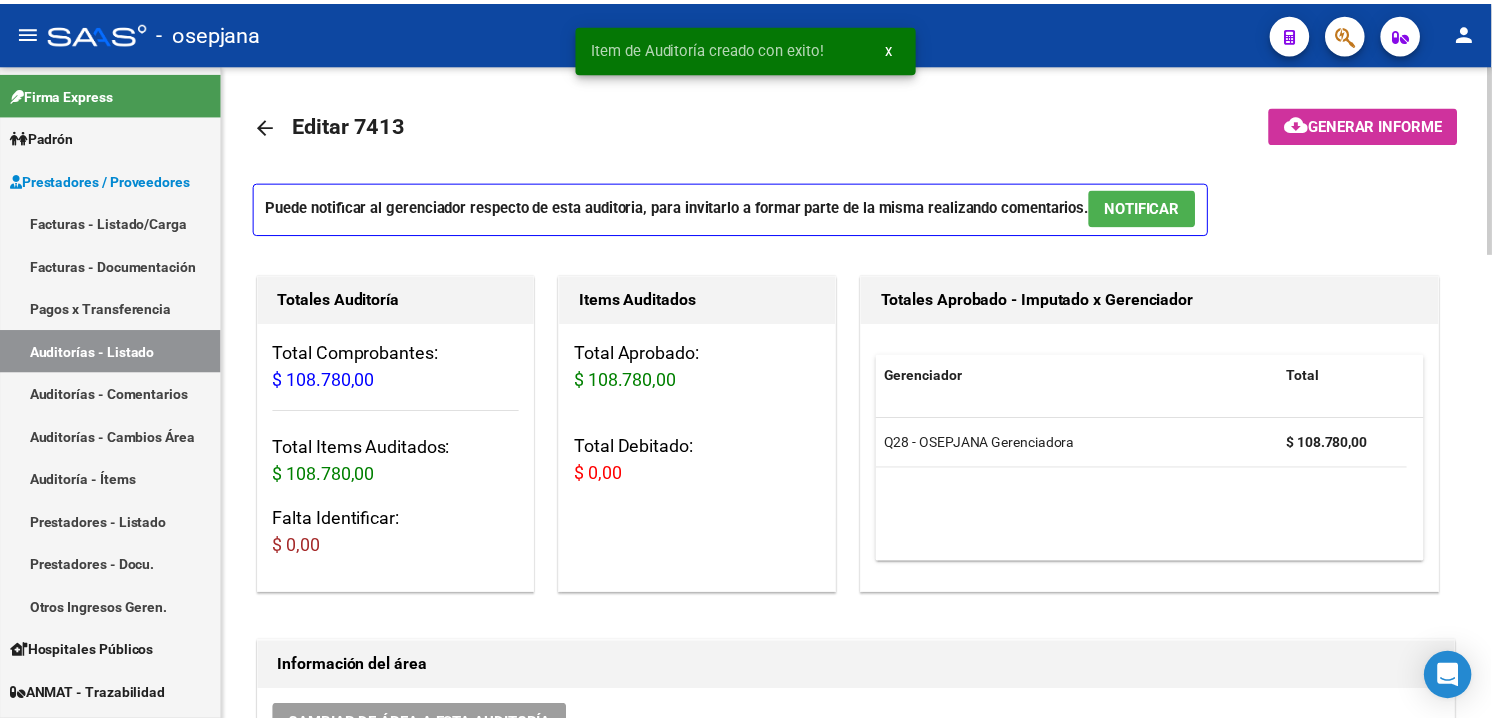 scroll, scrollTop: 0, scrollLeft: 0, axis: both 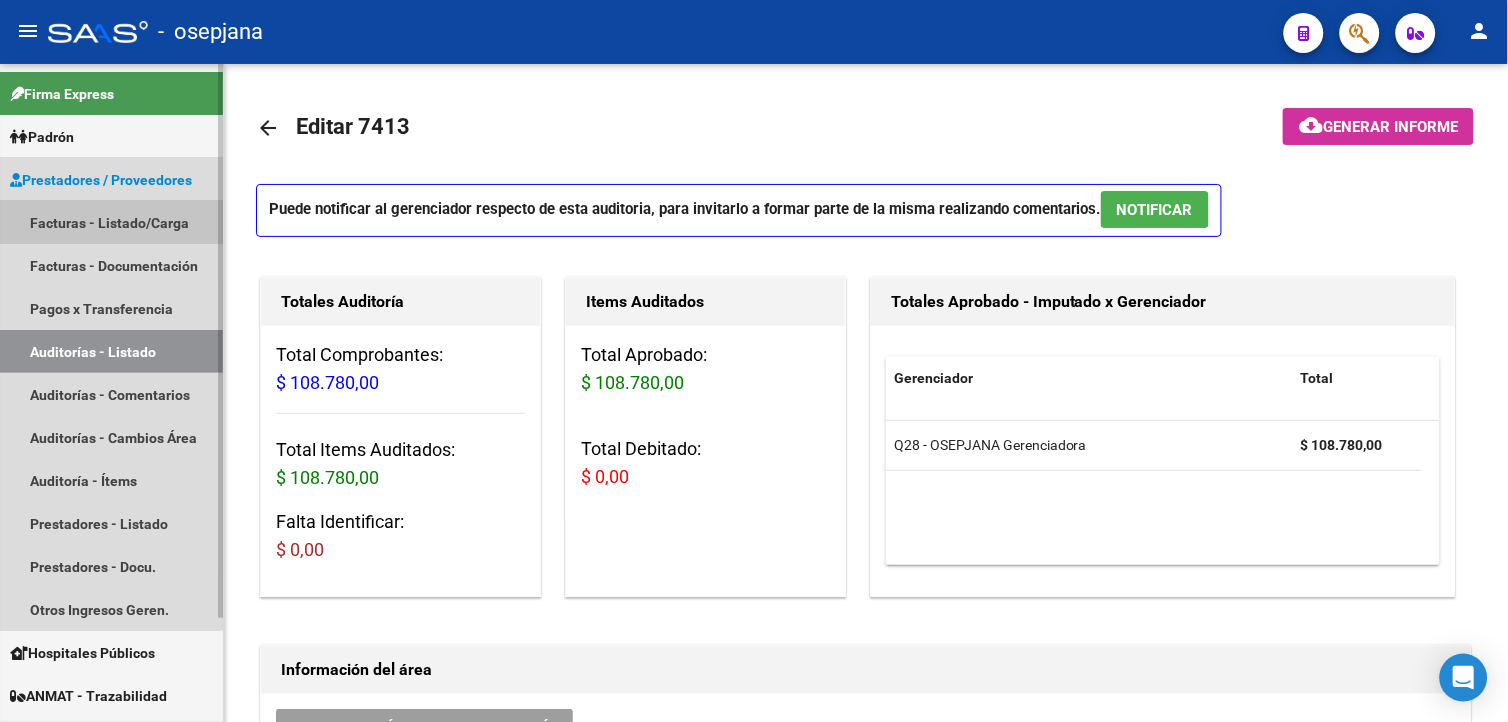 click on "Facturas - Listado/Carga" at bounding box center (111, 222) 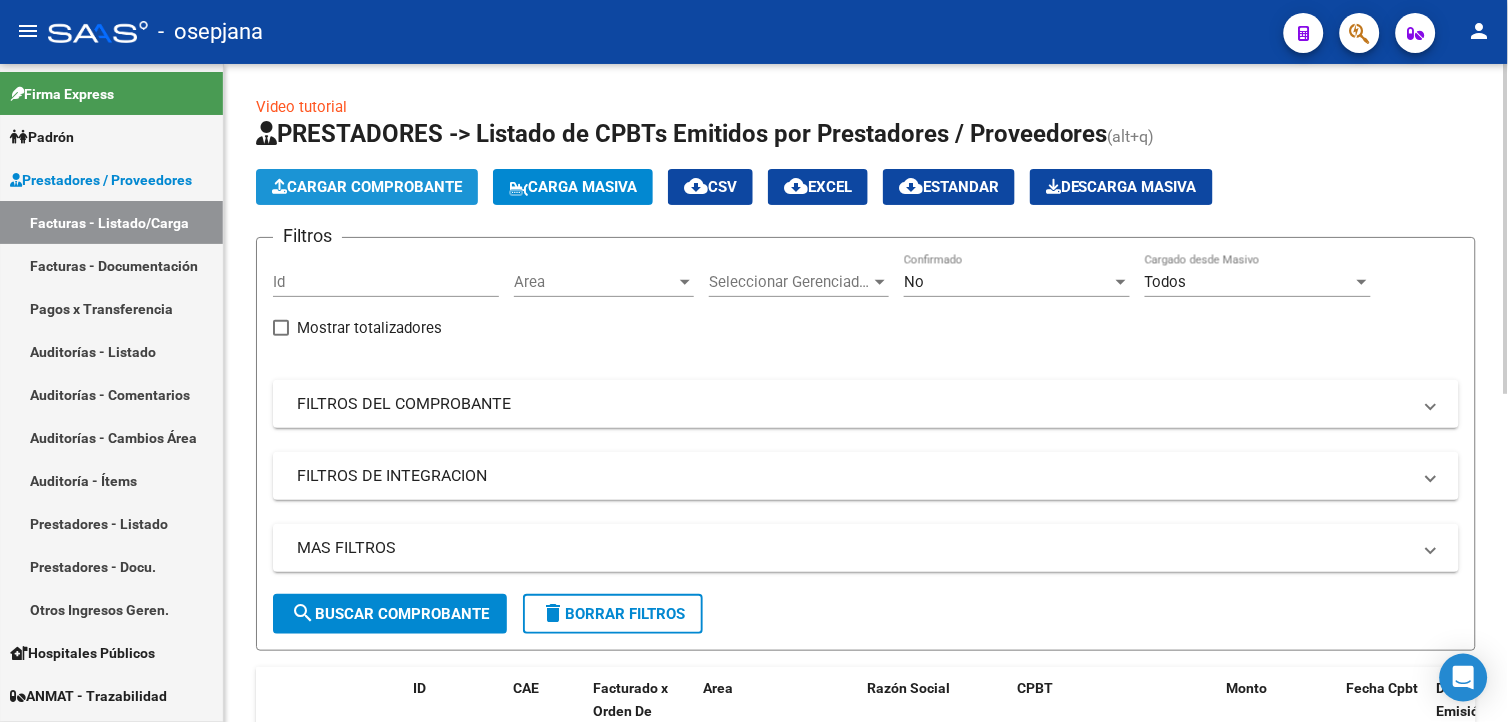 click on "Cargar Comprobante" 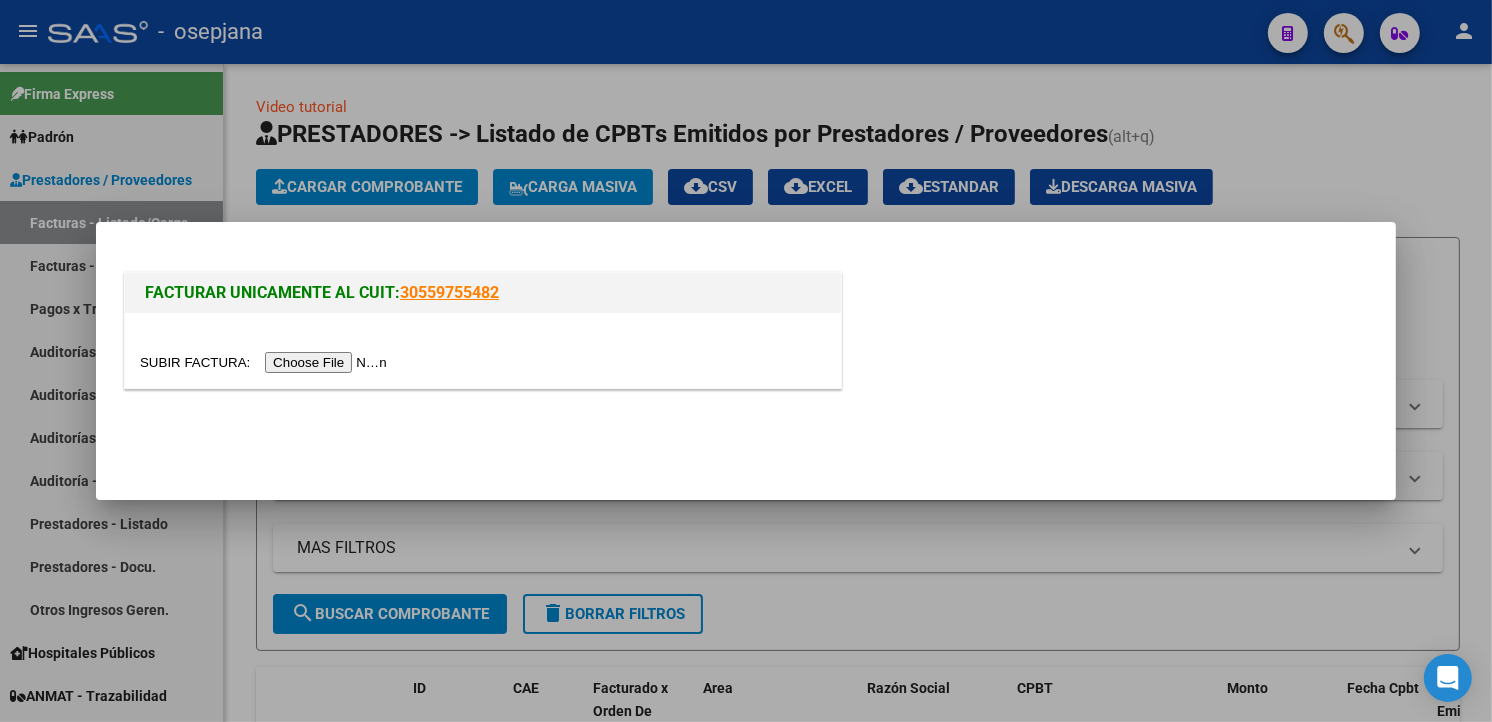 click at bounding box center (266, 362) 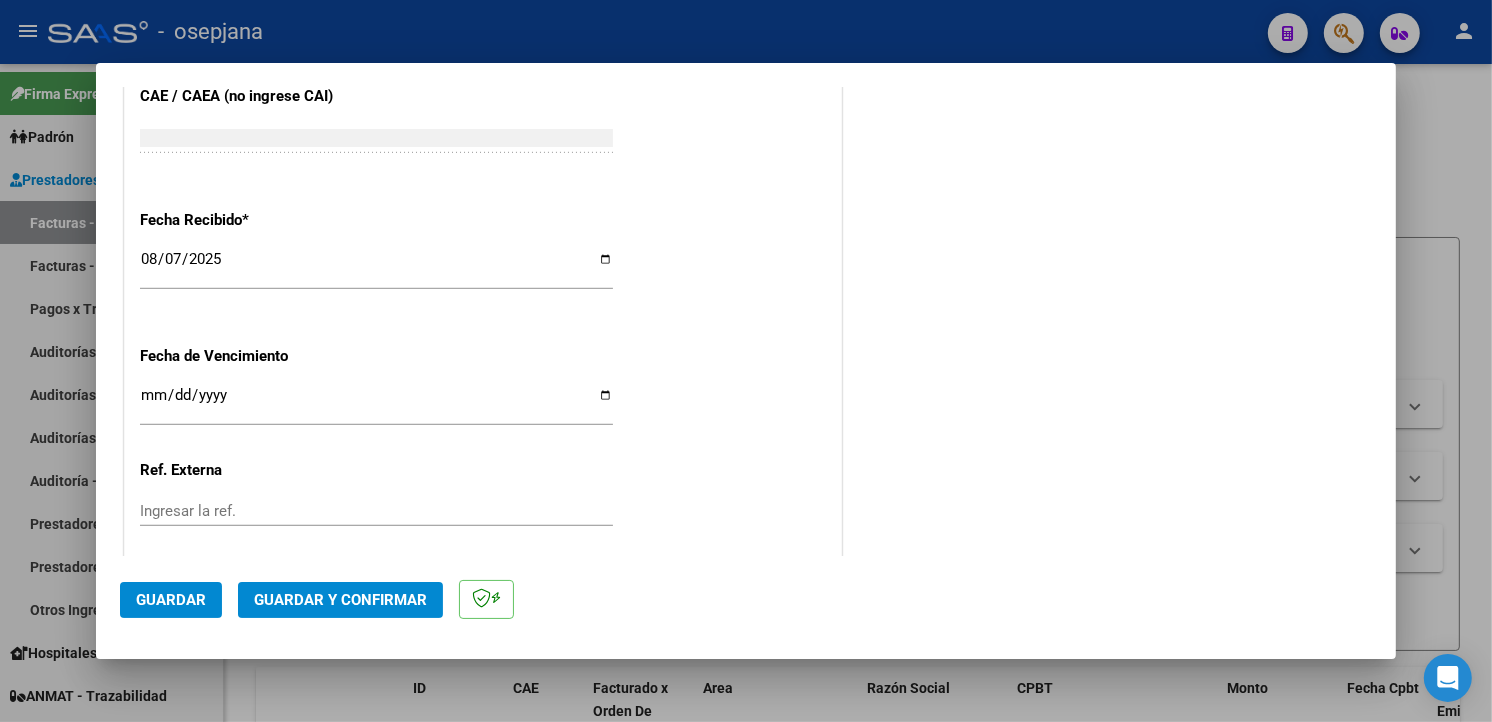 scroll, scrollTop: 1303, scrollLeft: 0, axis: vertical 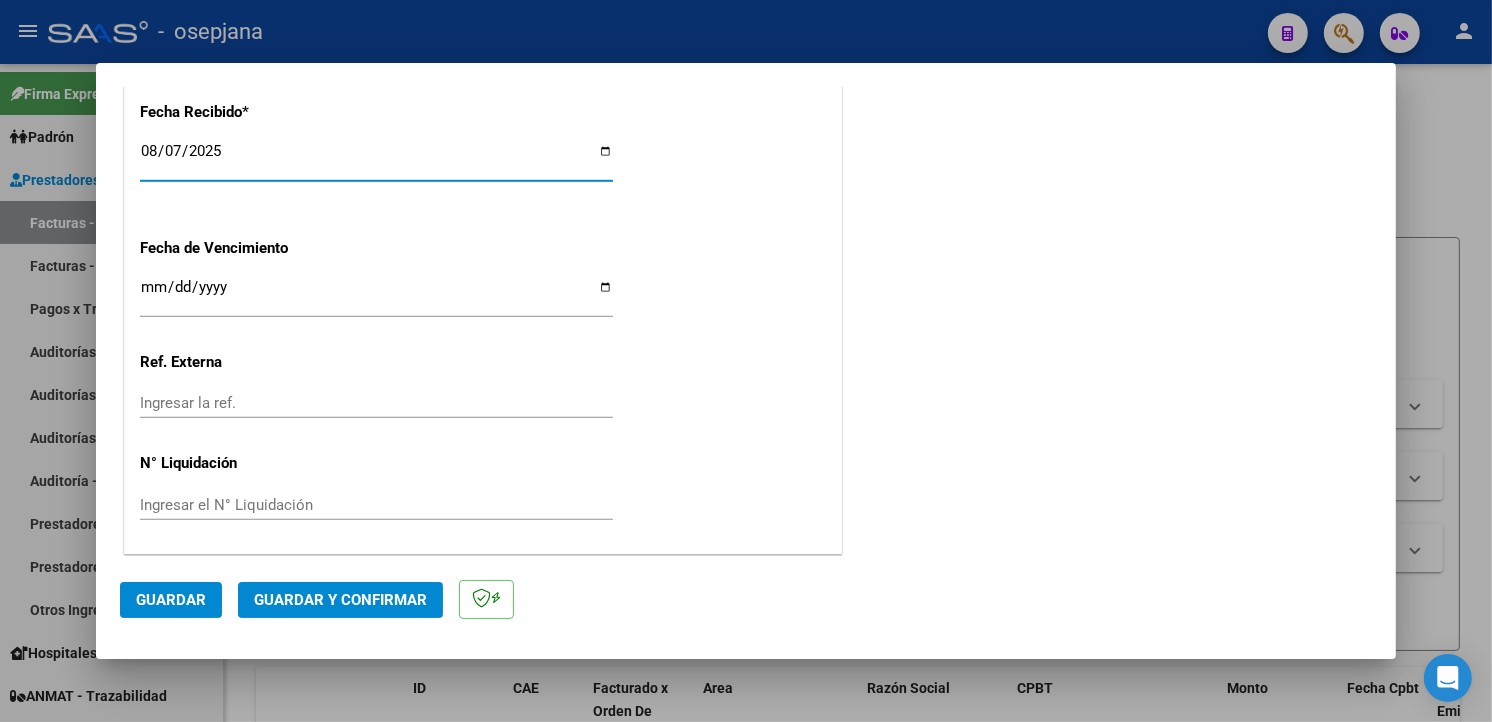 drag, startPoint x: 156, startPoint y: 155, endPoint x: 468, endPoint y: 144, distance: 312.19385 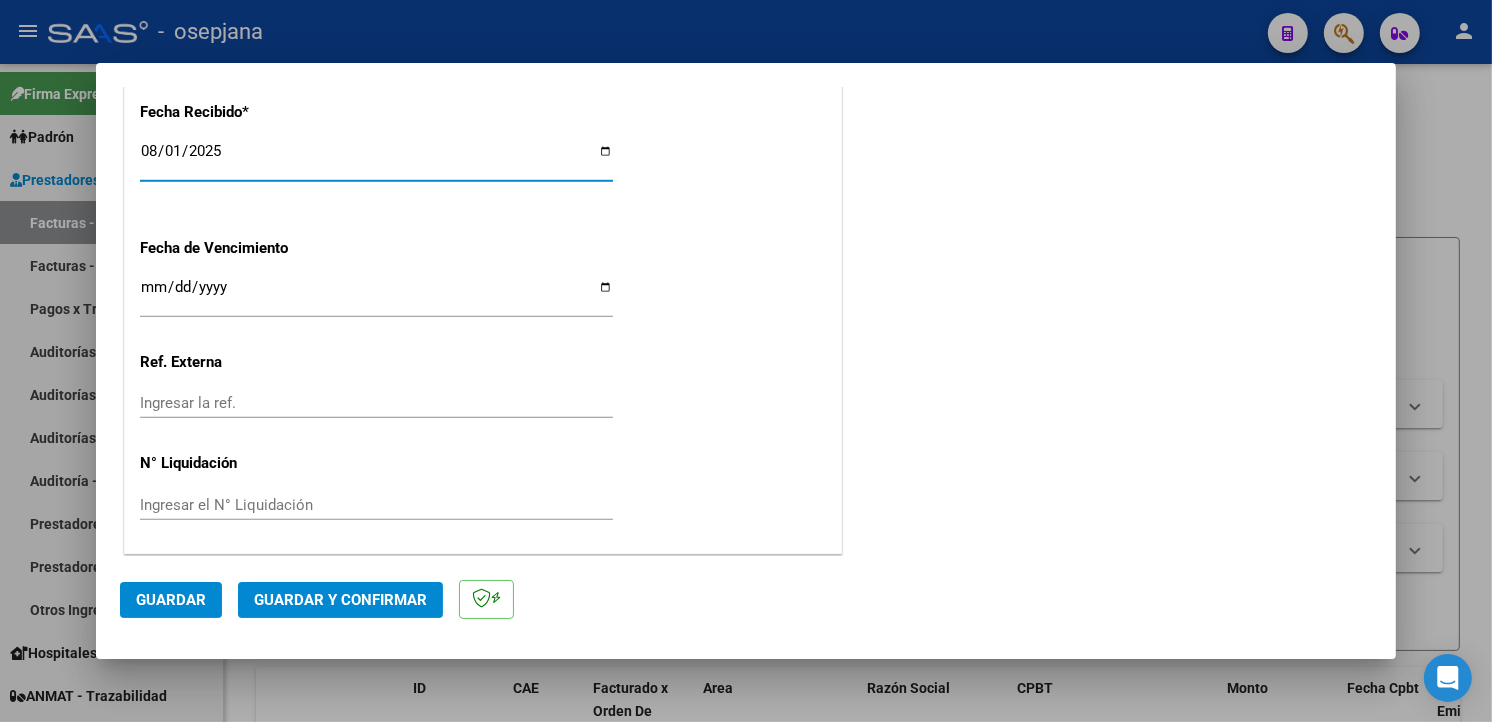 type on "2025-08-10" 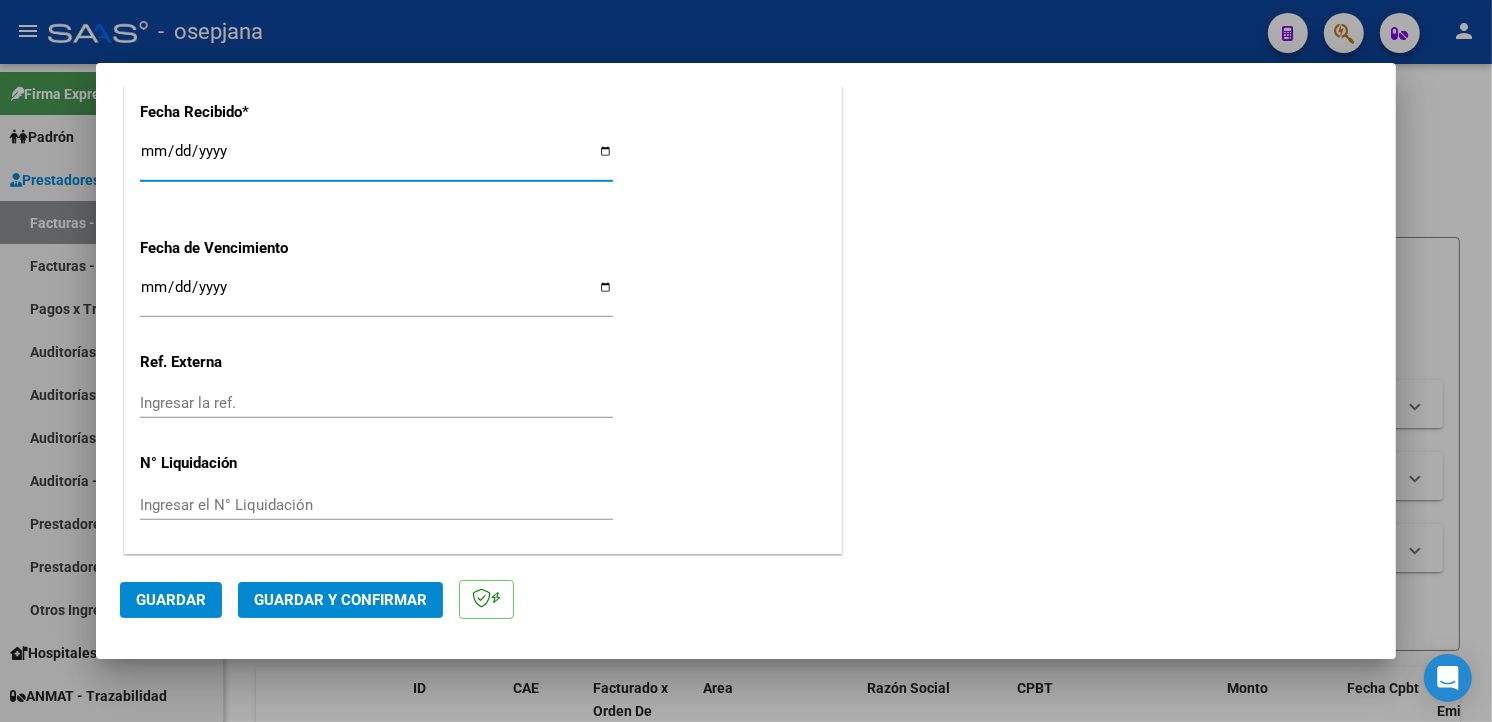 type on "2025-07-10" 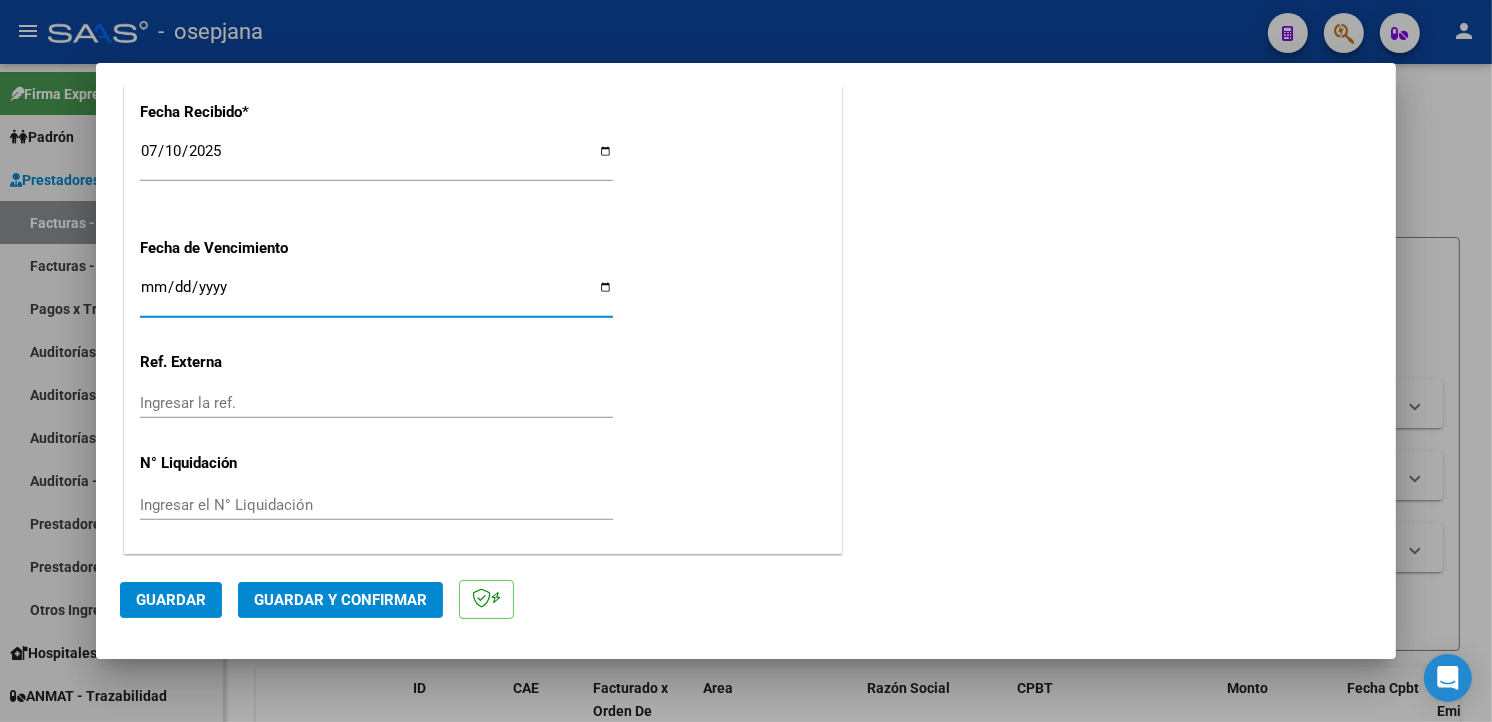 click on "Ingresar la fecha" at bounding box center [376, 295] 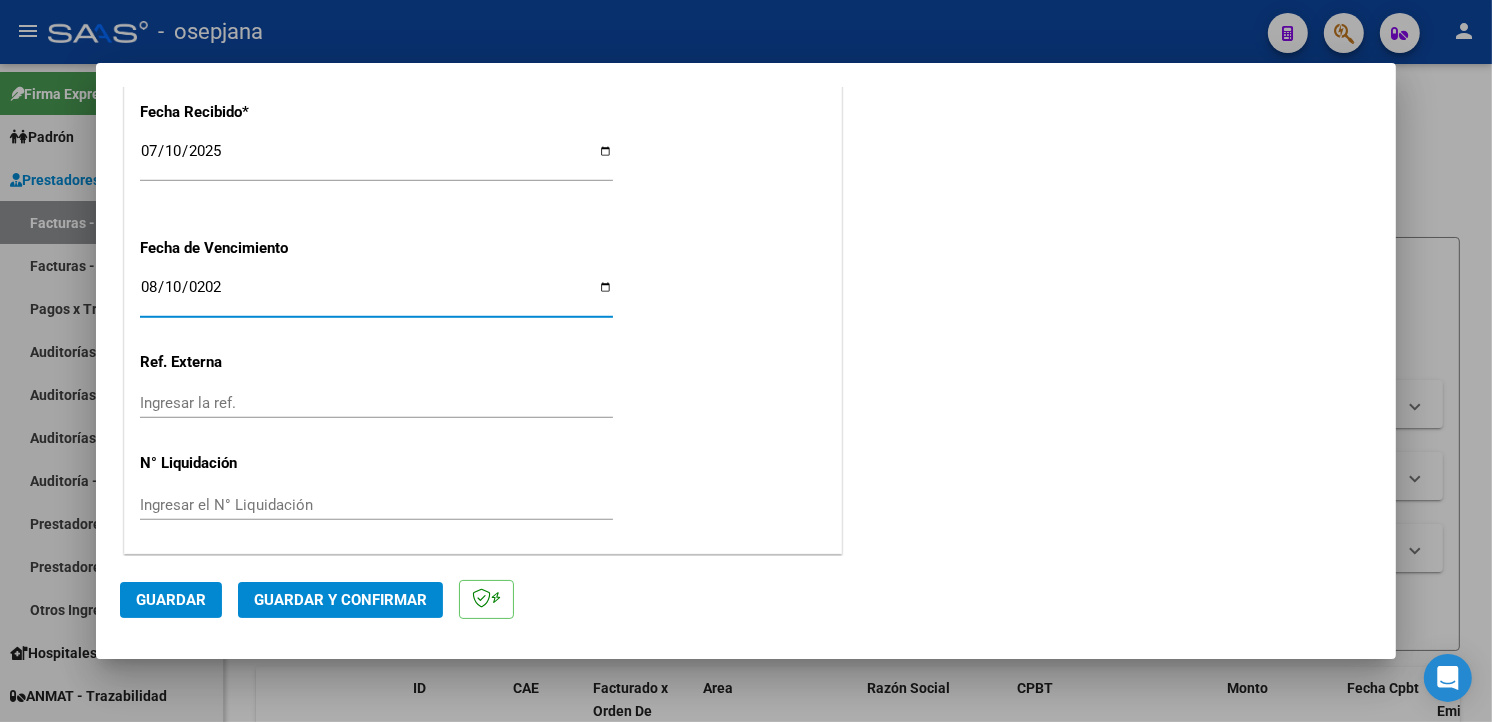 type on "2025-08-10" 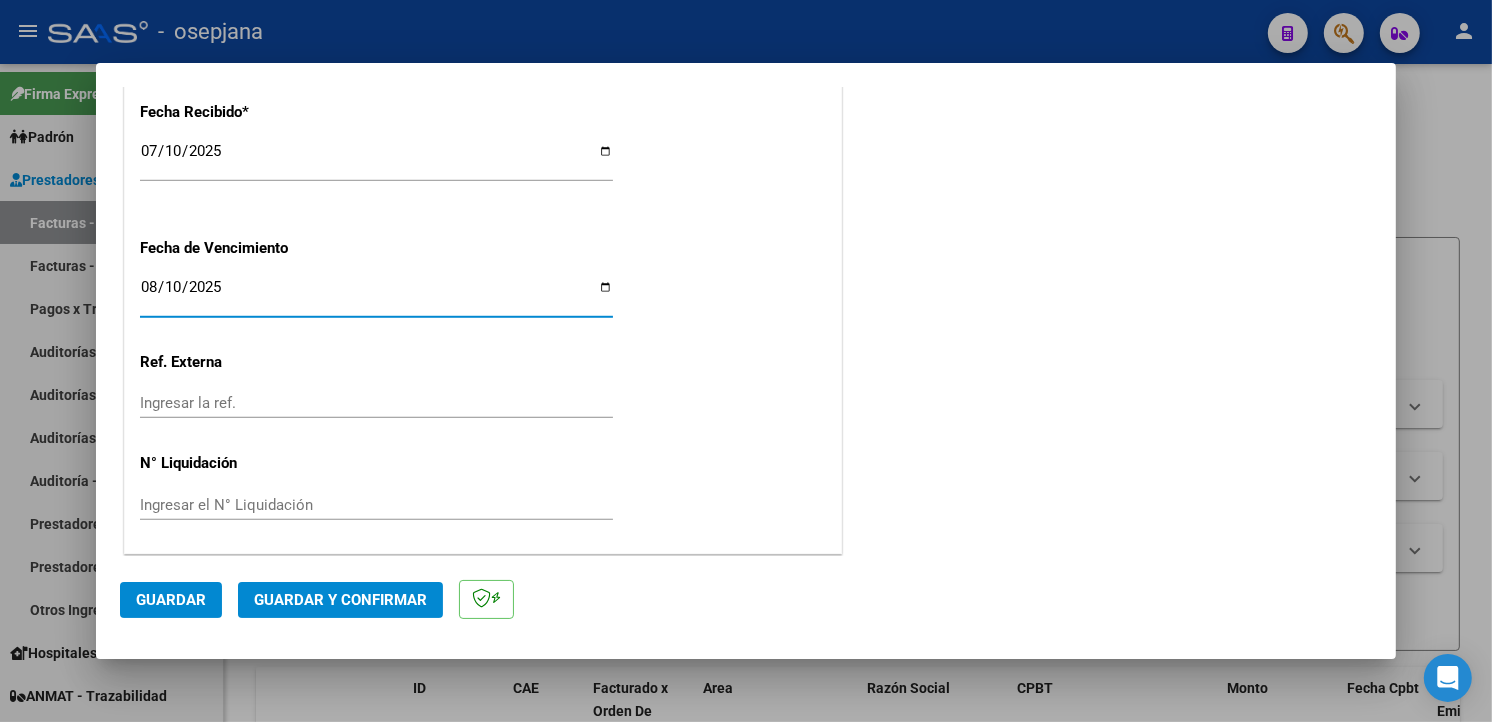 click on "Ingresar la ref." at bounding box center [376, 403] 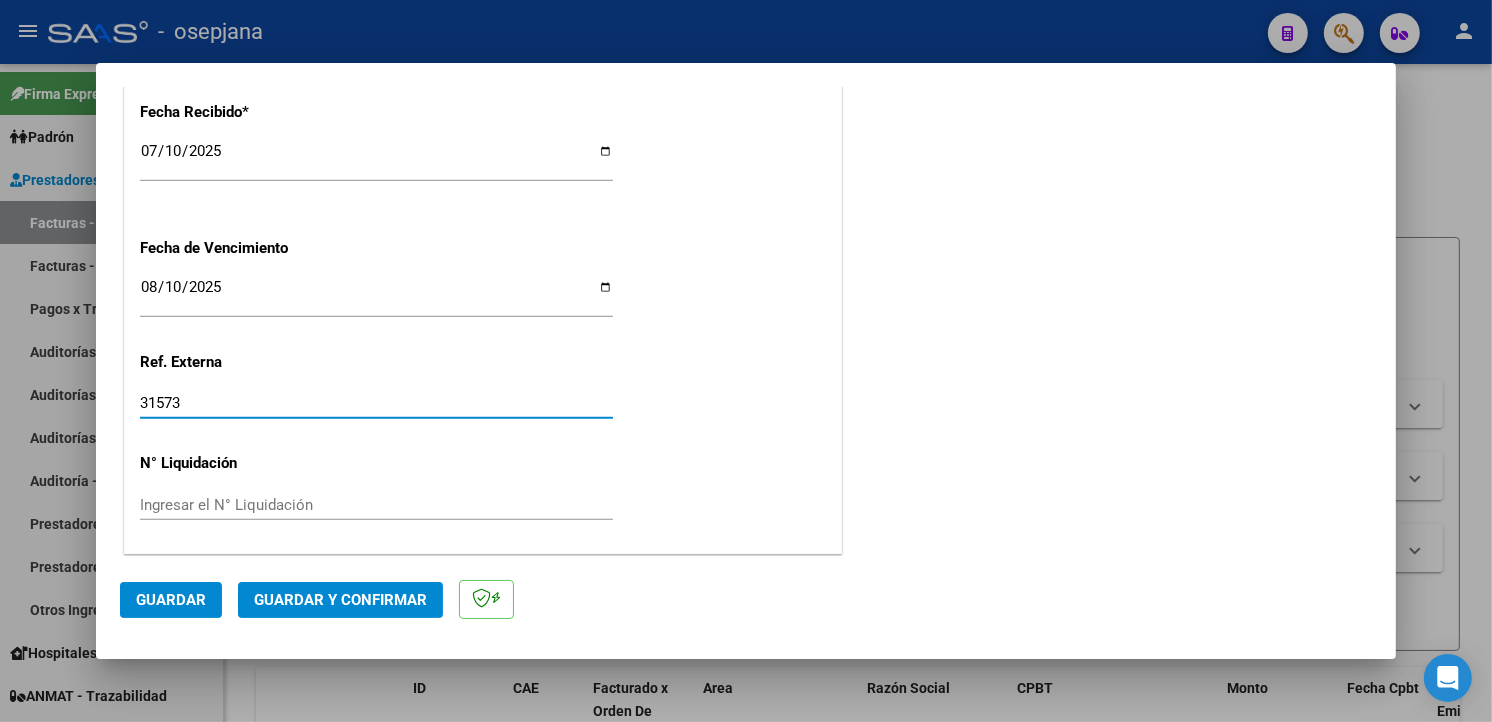 type on "31573" 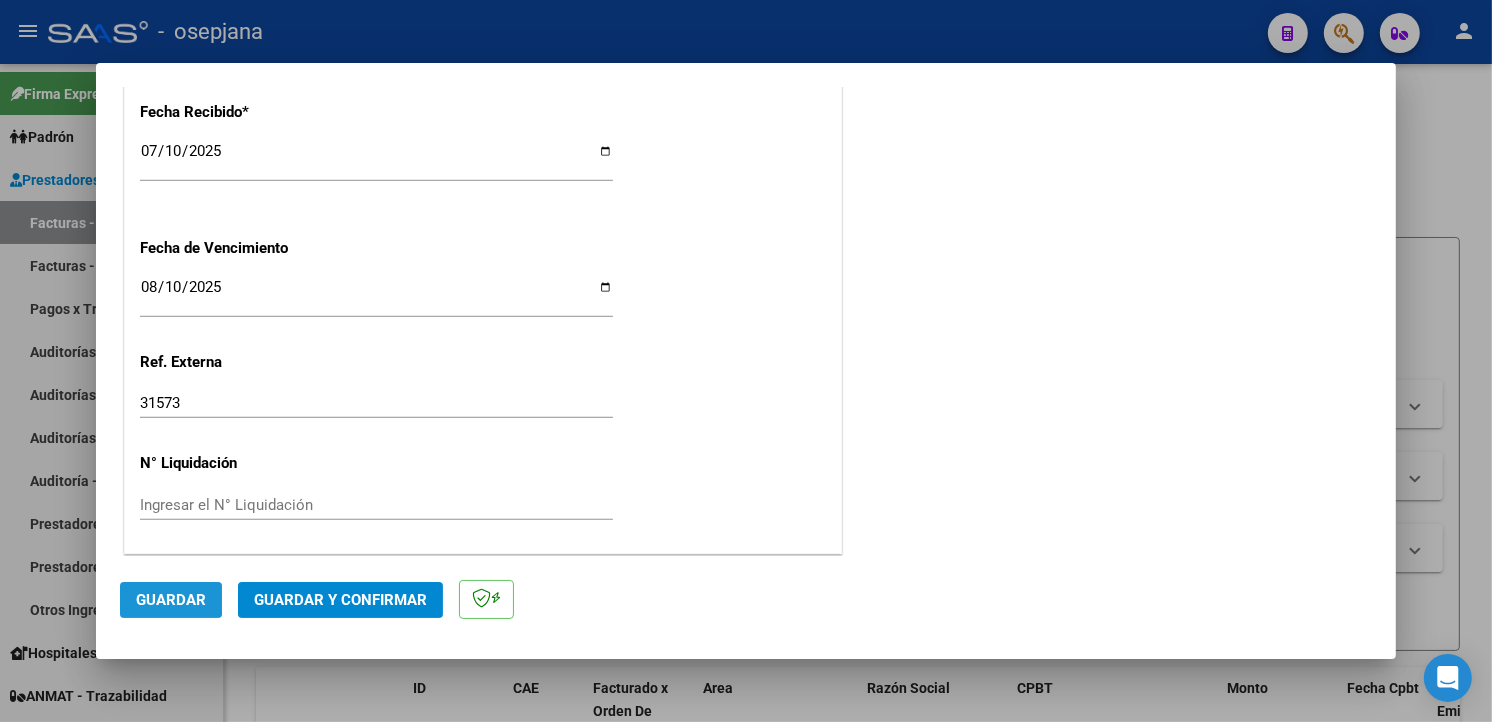 drag, startPoint x: 157, startPoint y: 600, endPoint x: 193, endPoint y: 575, distance: 43.829212 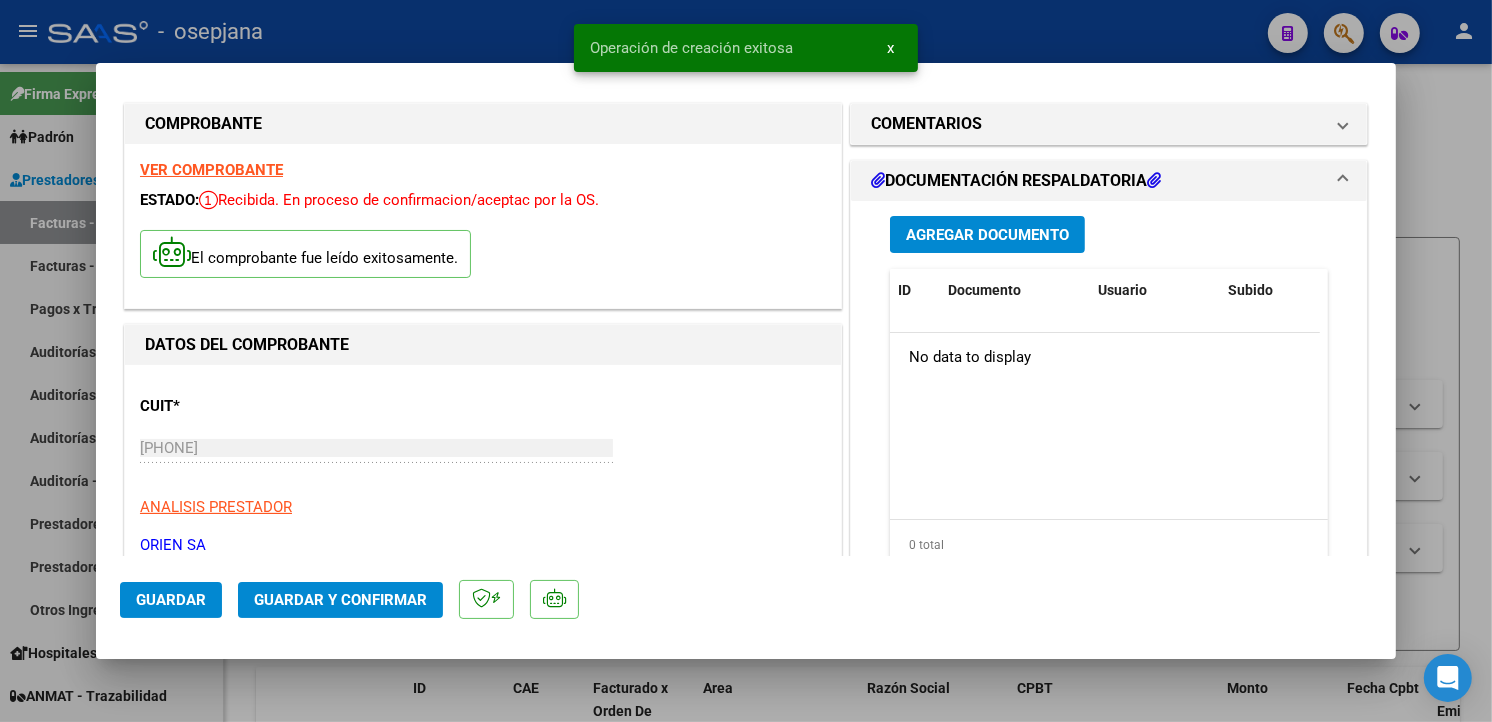 scroll, scrollTop: 0, scrollLeft: 0, axis: both 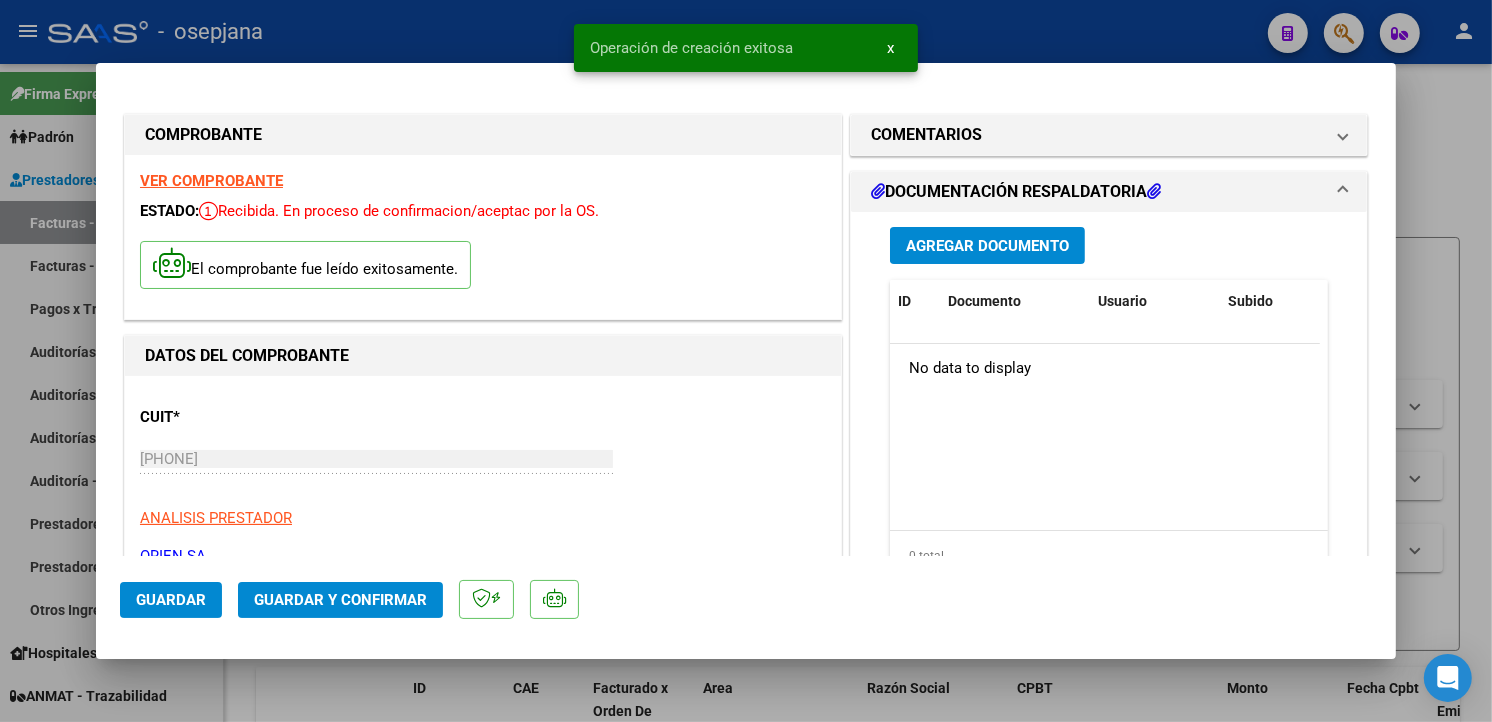 click on "Agregar Documento" at bounding box center (987, 246) 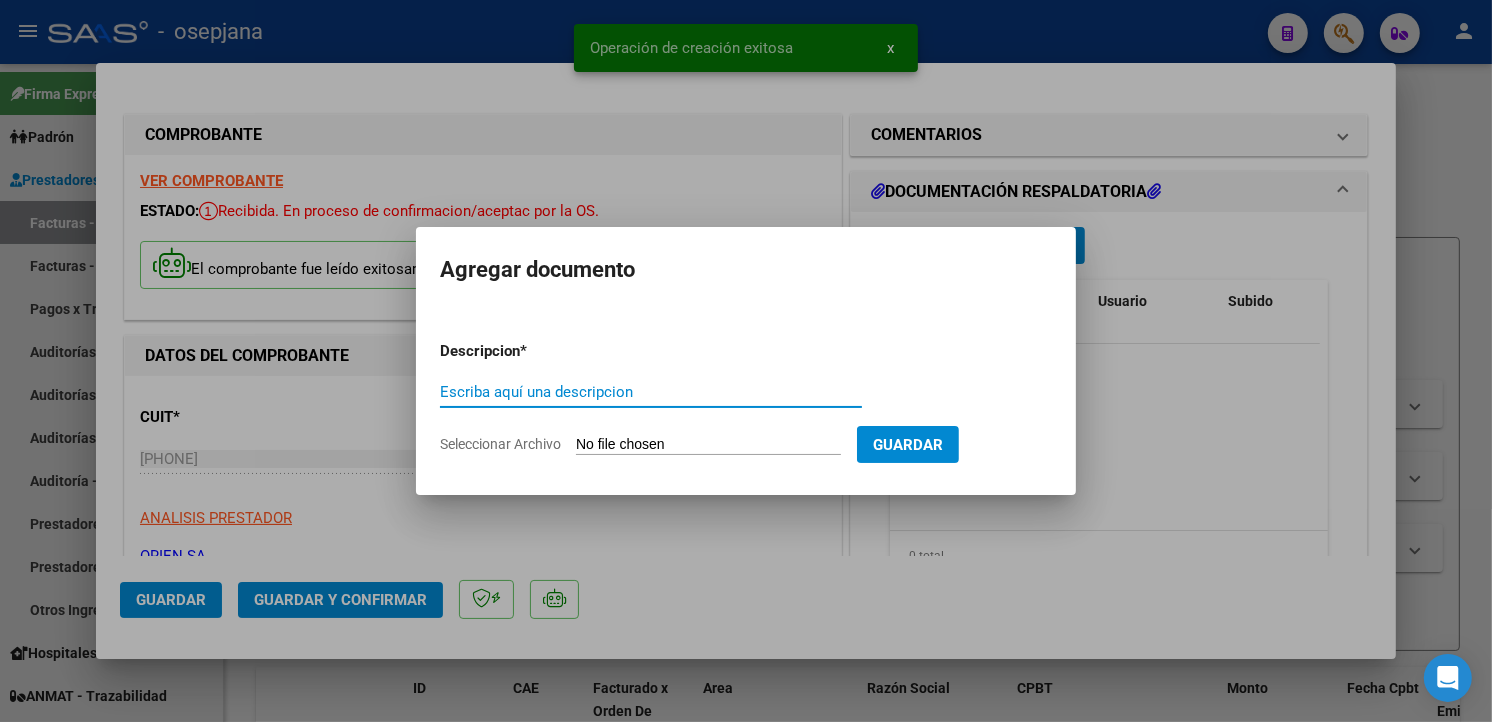 type on "S" 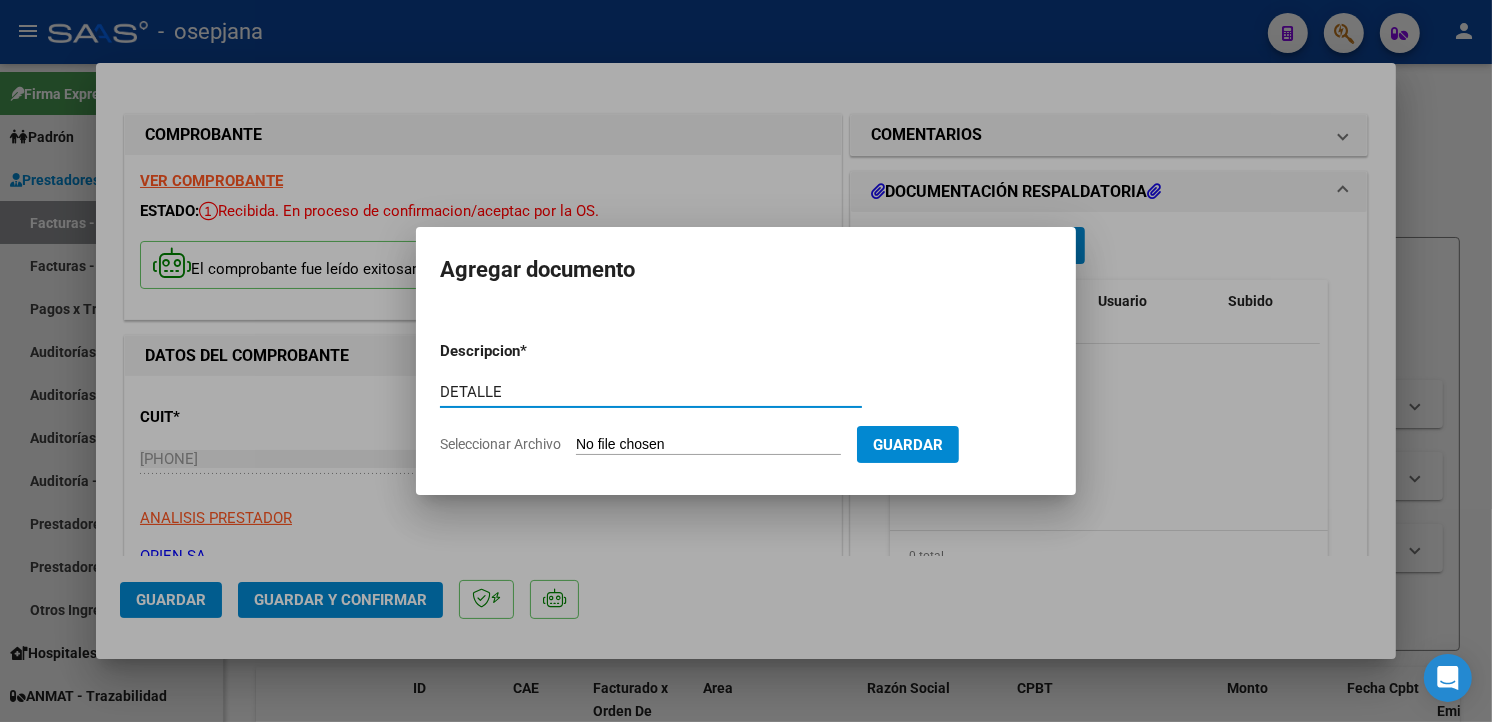 type on "DETALLE" 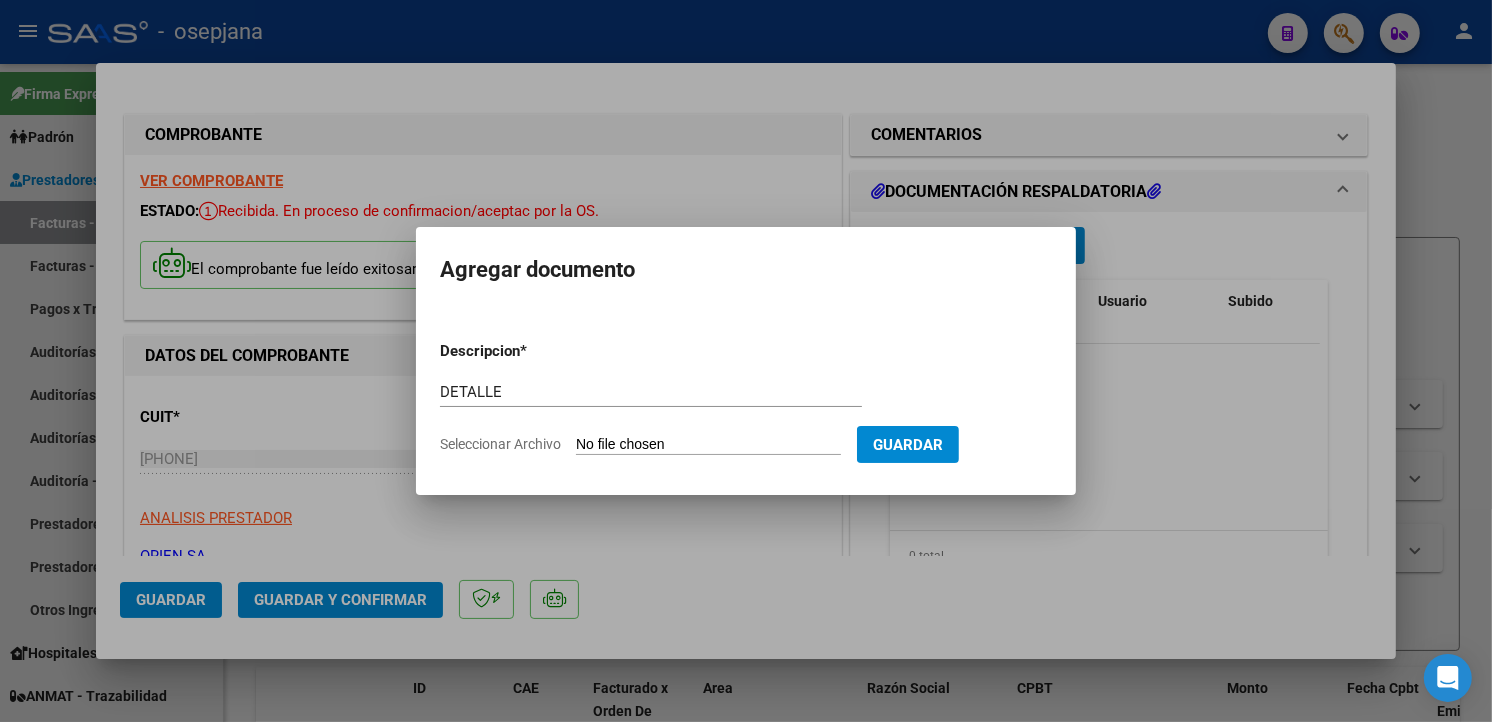 type on "C:\fakepath\FC 1045-255265 DET.PDF" 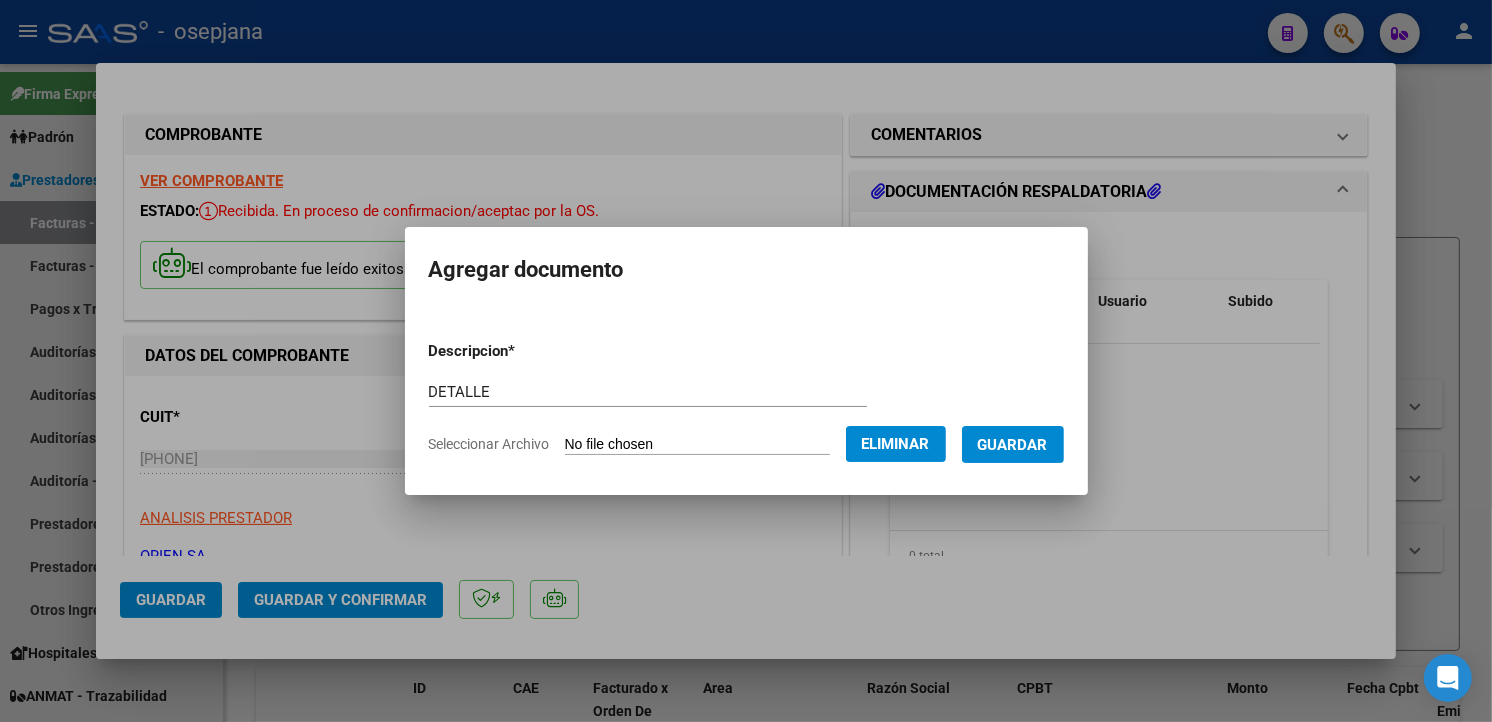 click on "Guardar" at bounding box center [1013, 445] 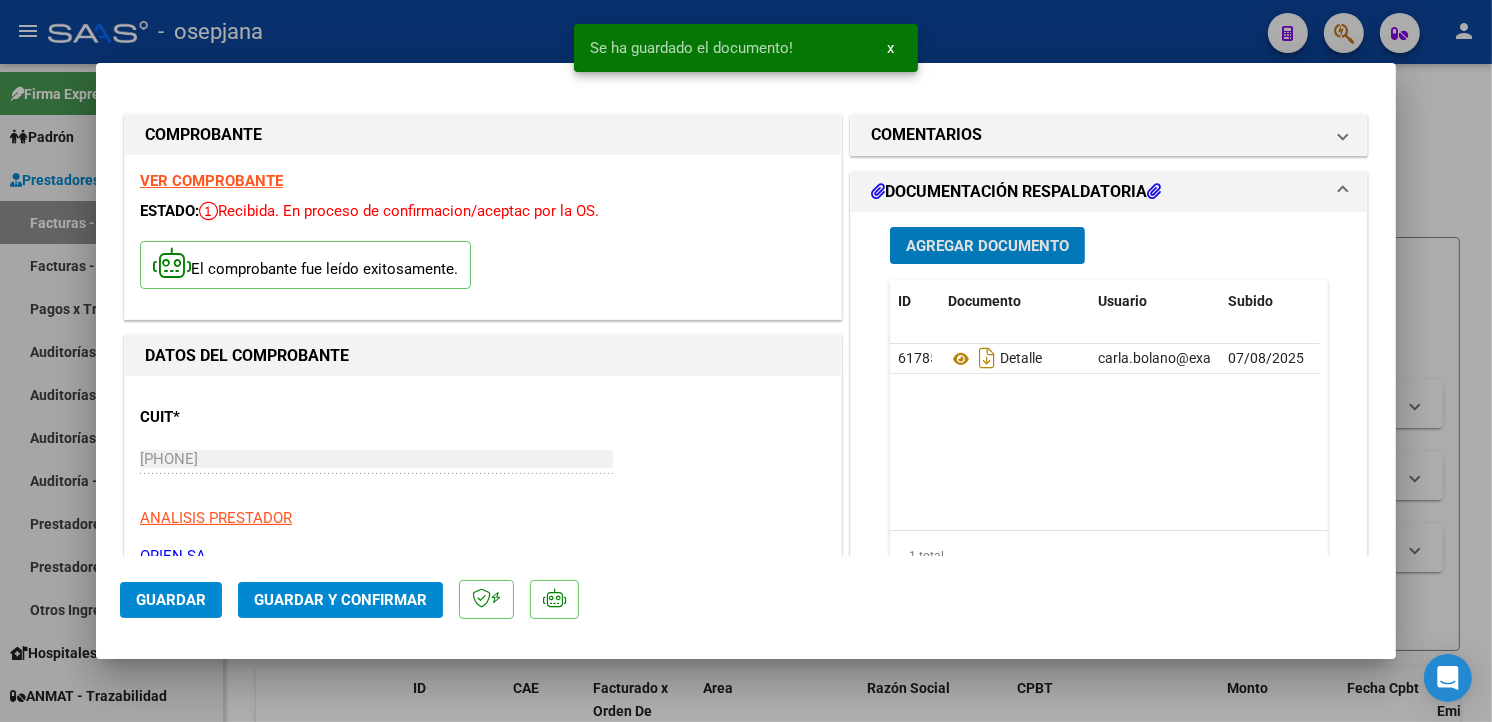 click on "Agregar Documento" at bounding box center [987, 246] 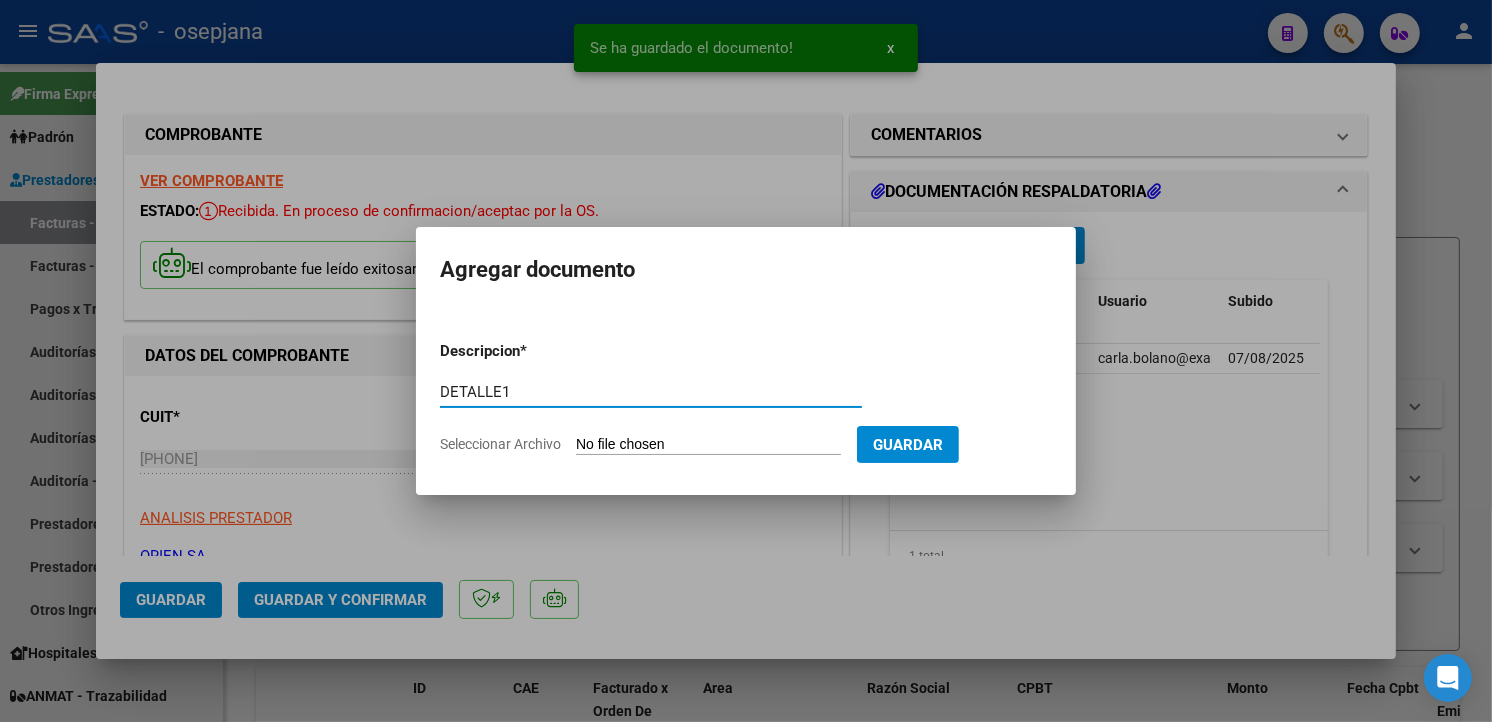 type on "DETALLE1" 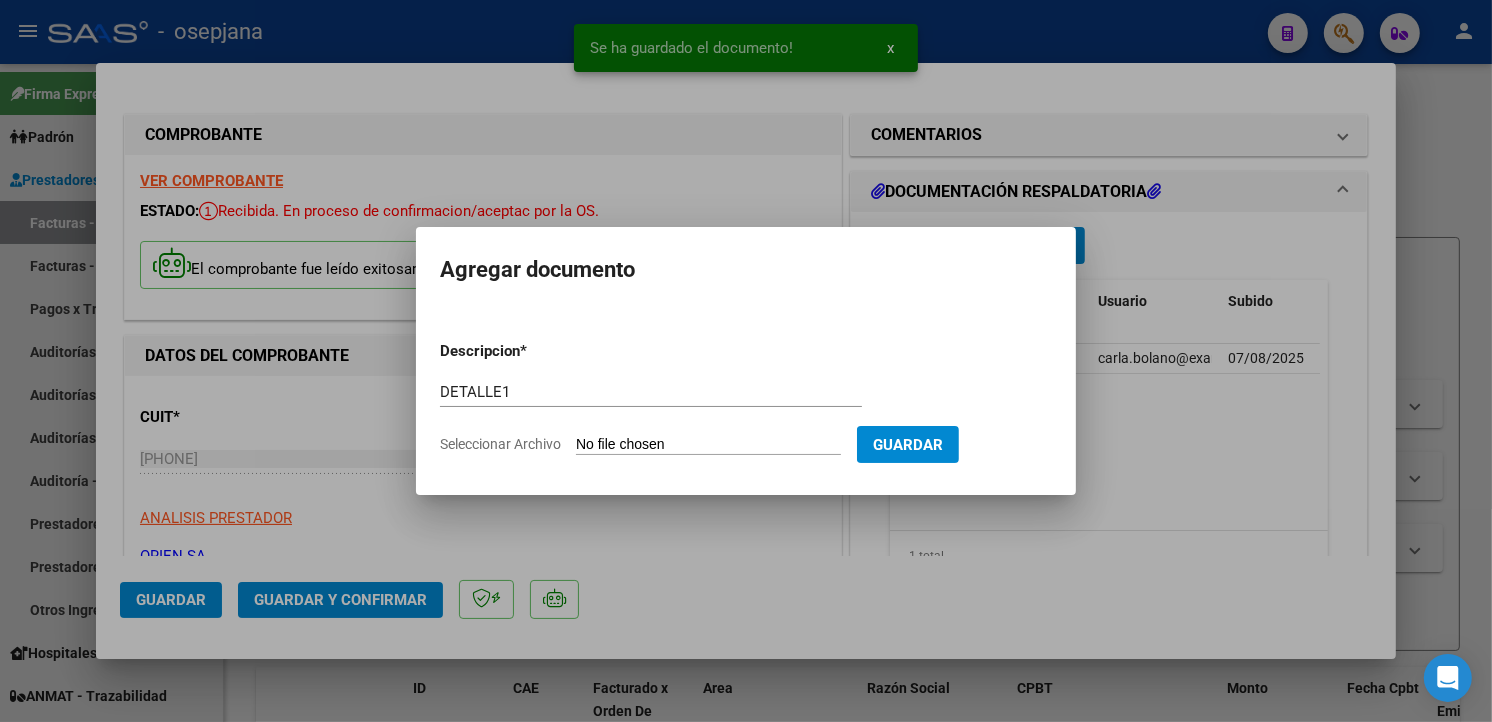 click on "Seleccionar Archivo" at bounding box center [708, 445] 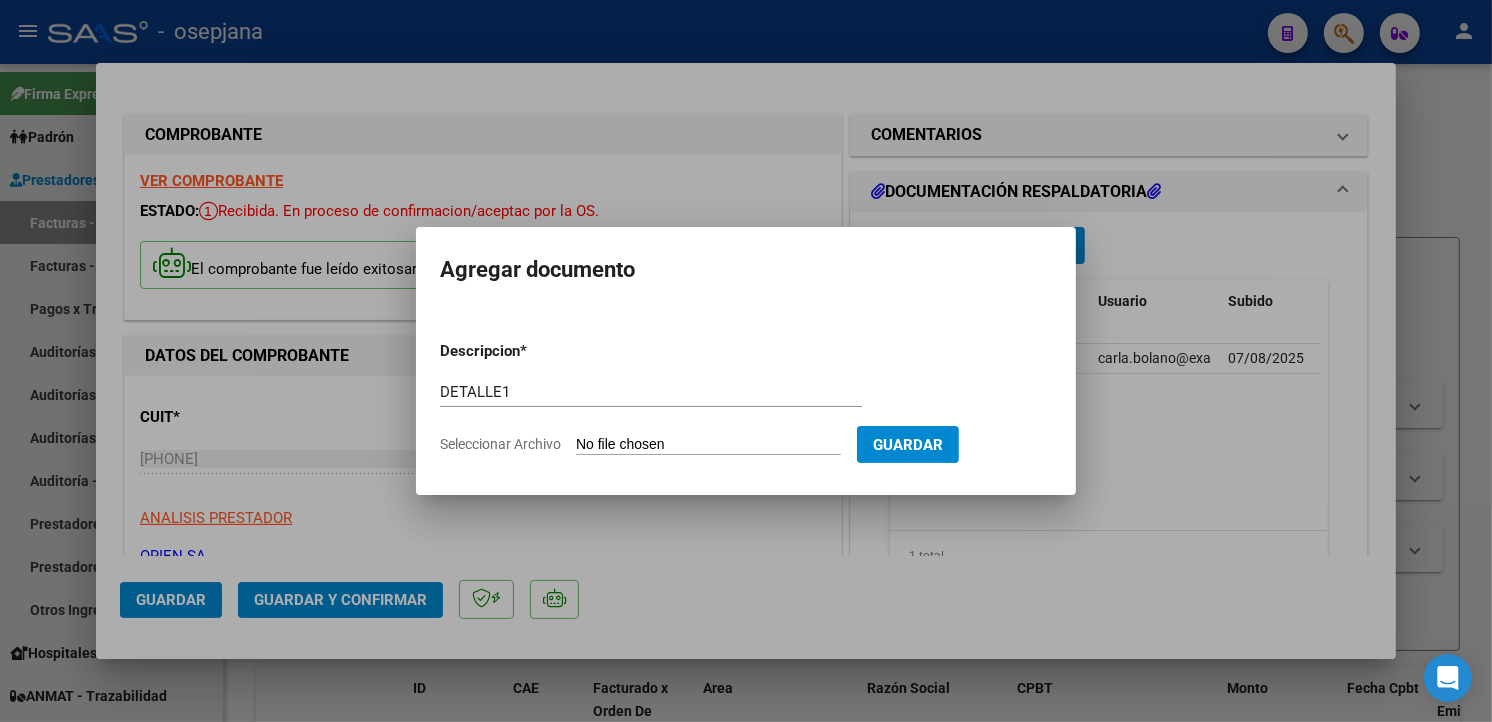 type on "C:\fakepath\FC 1045-255265 DET1 2.PDF" 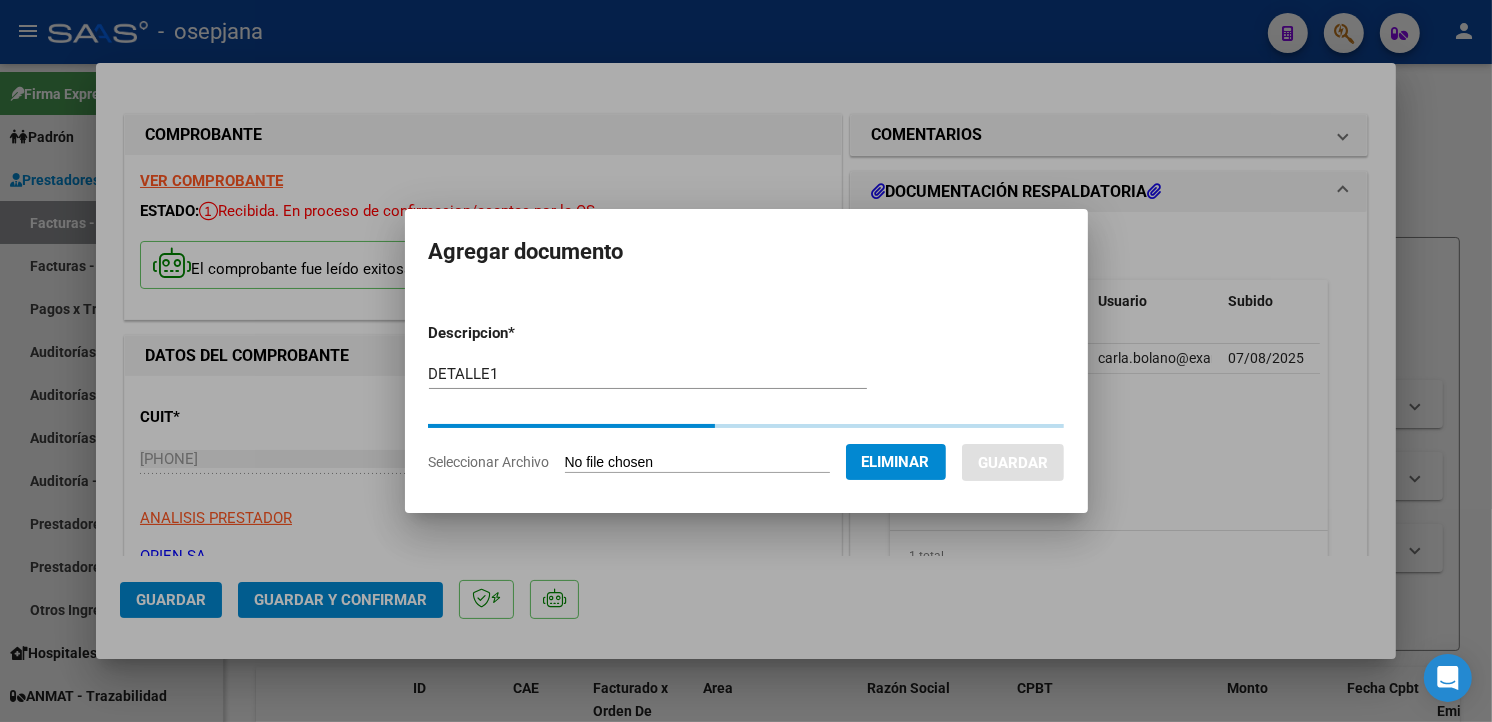click at bounding box center (746, 361) 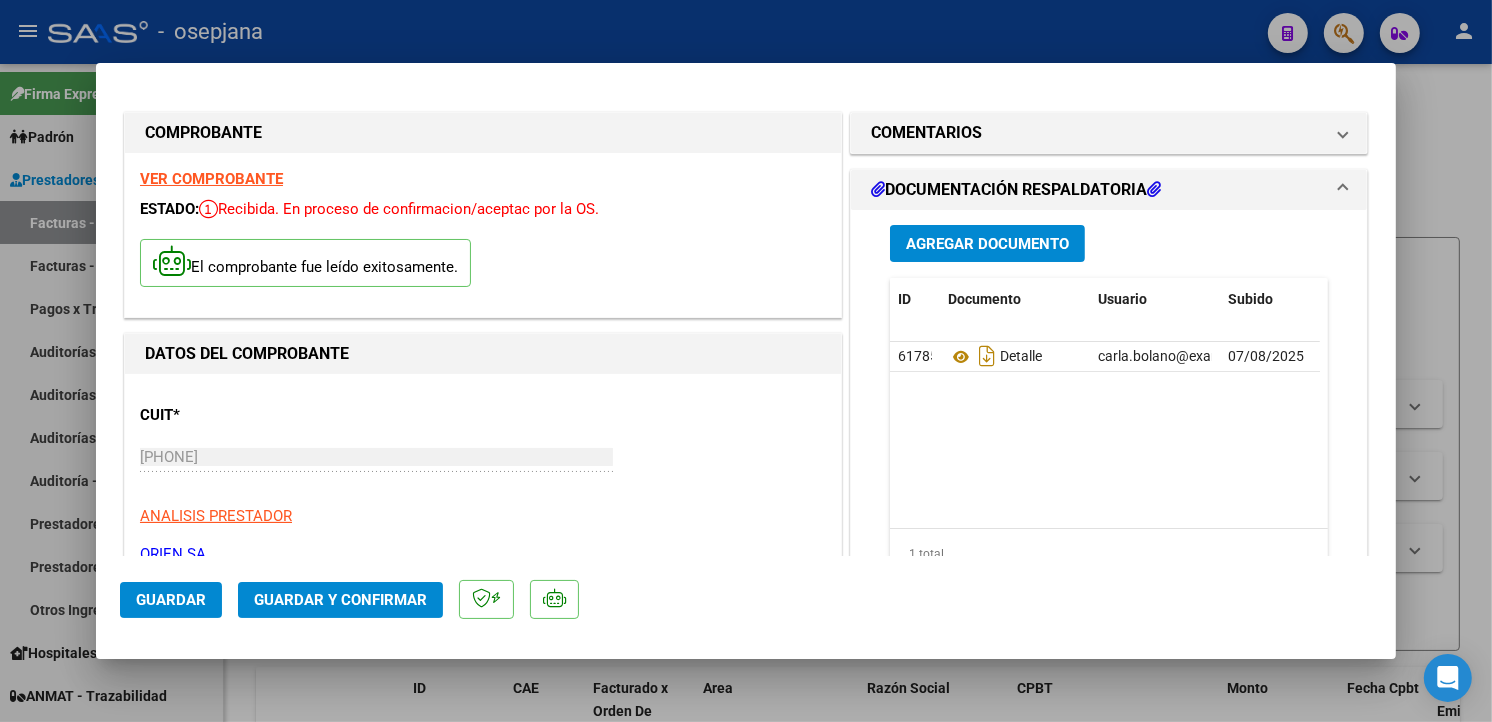 scroll, scrollTop: 0, scrollLeft: 0, axis: both 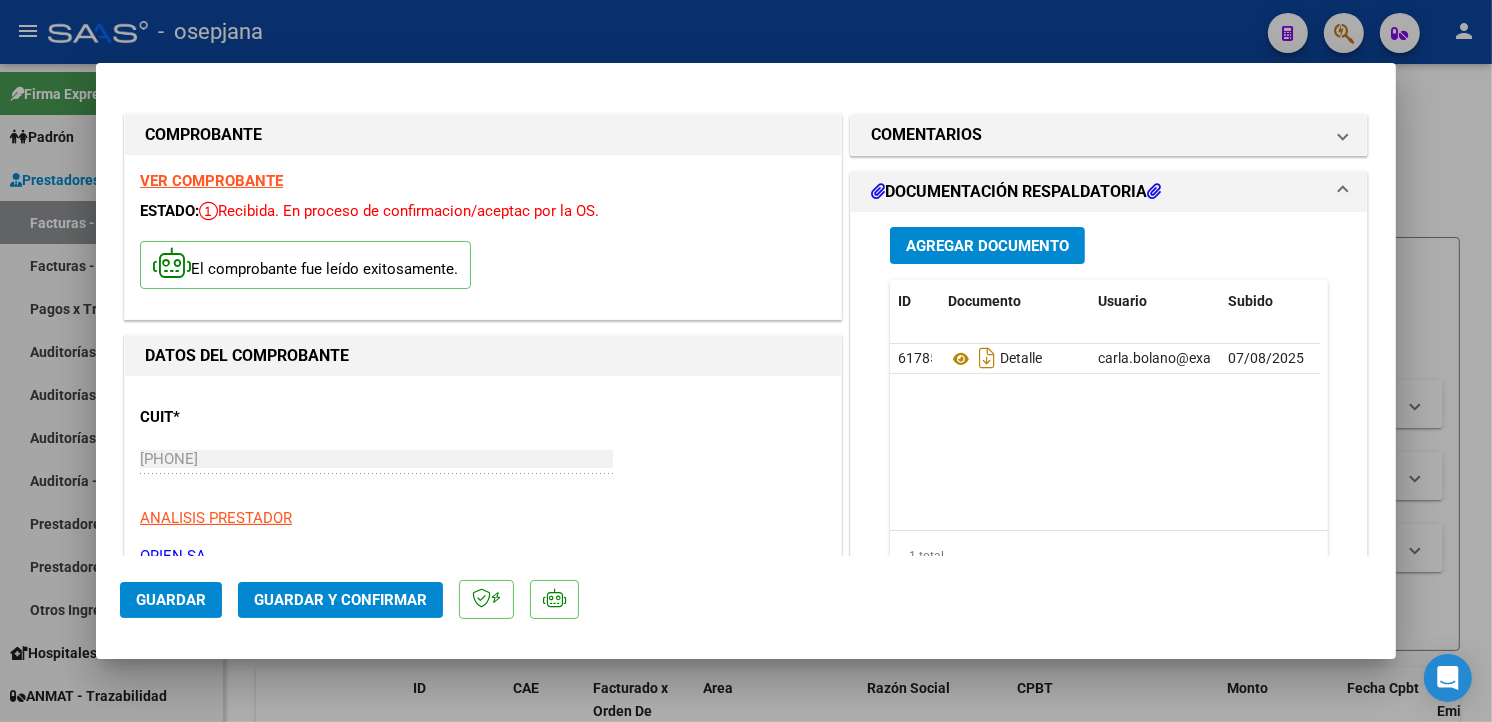 click on "Agregar Documento" at bounding box center (987, 246) 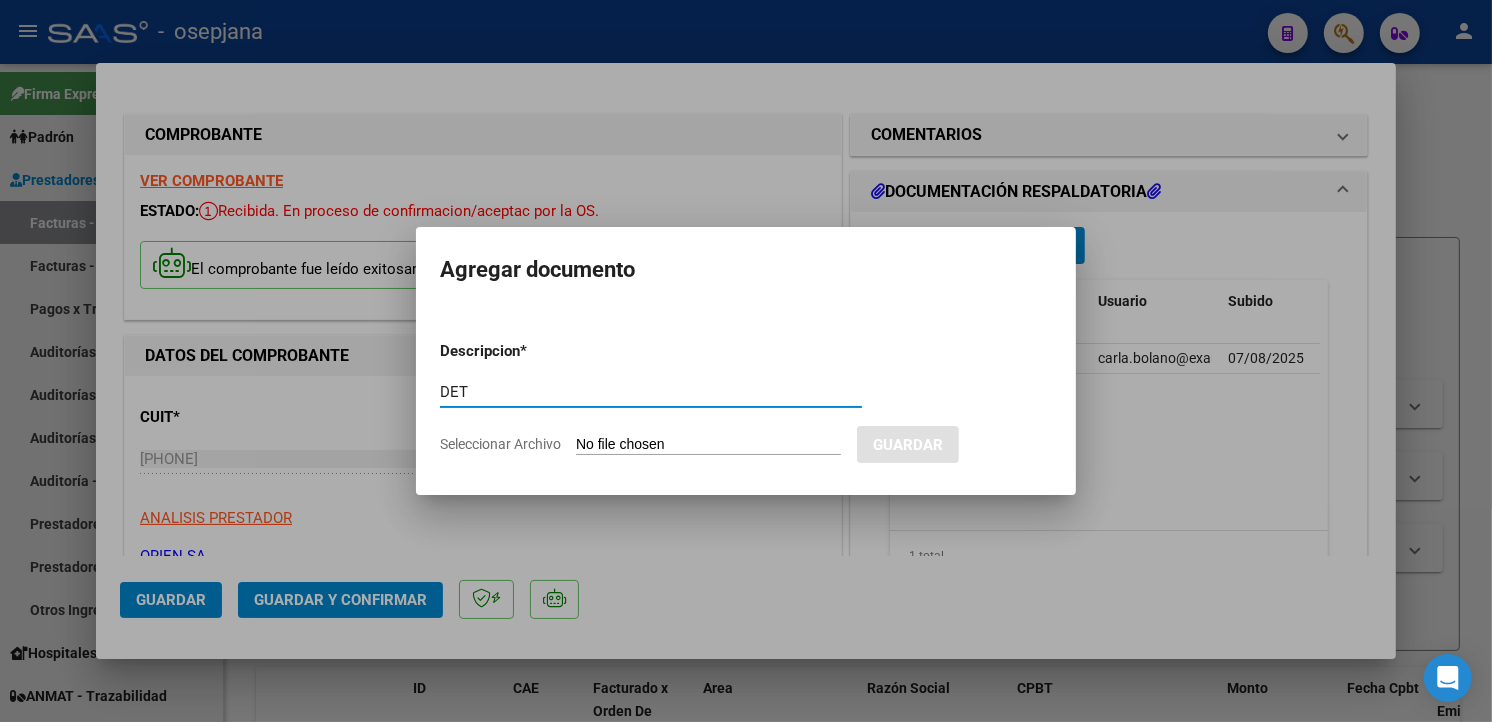 type on "DET" 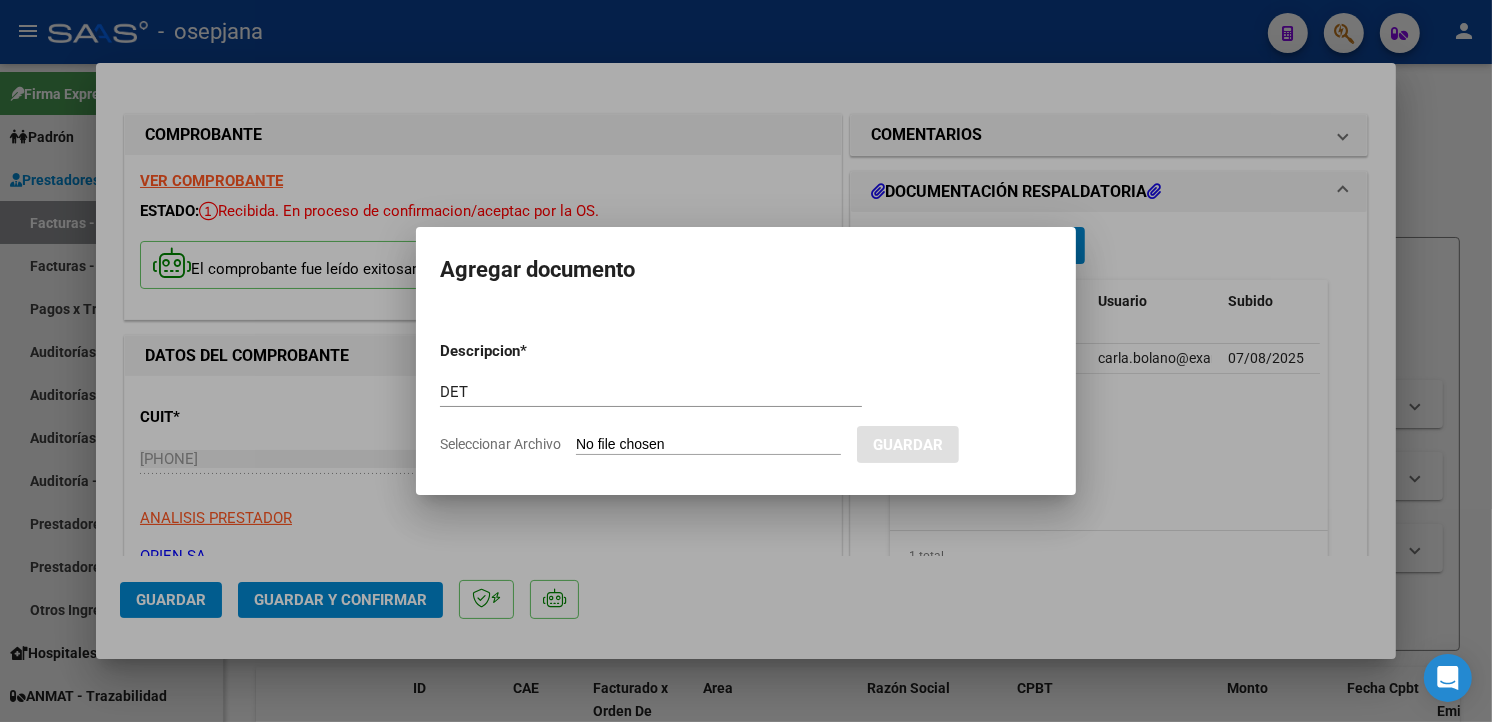 click on "Seleccionar Archivo" at bounding box center (708, 445) 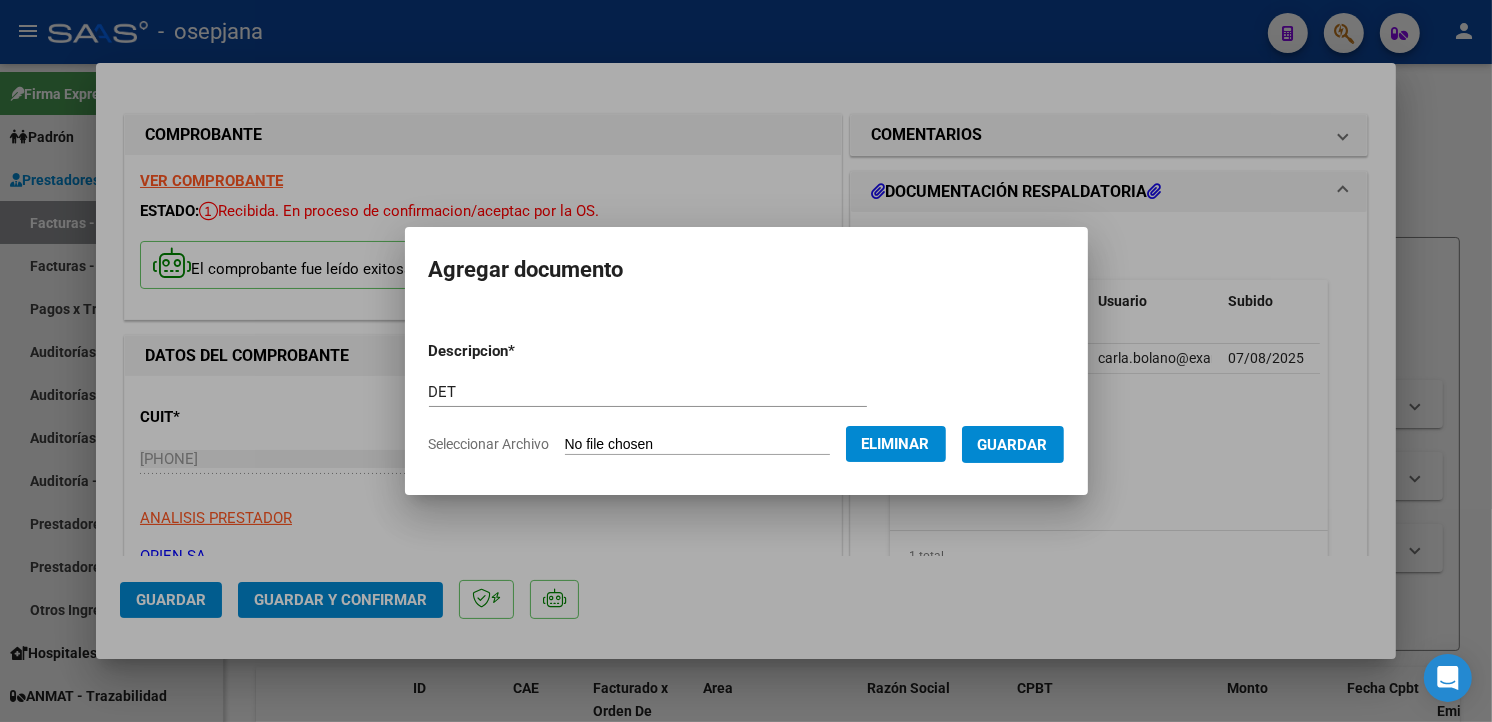 click on "Guardar" at bounding box center [1013, 444] 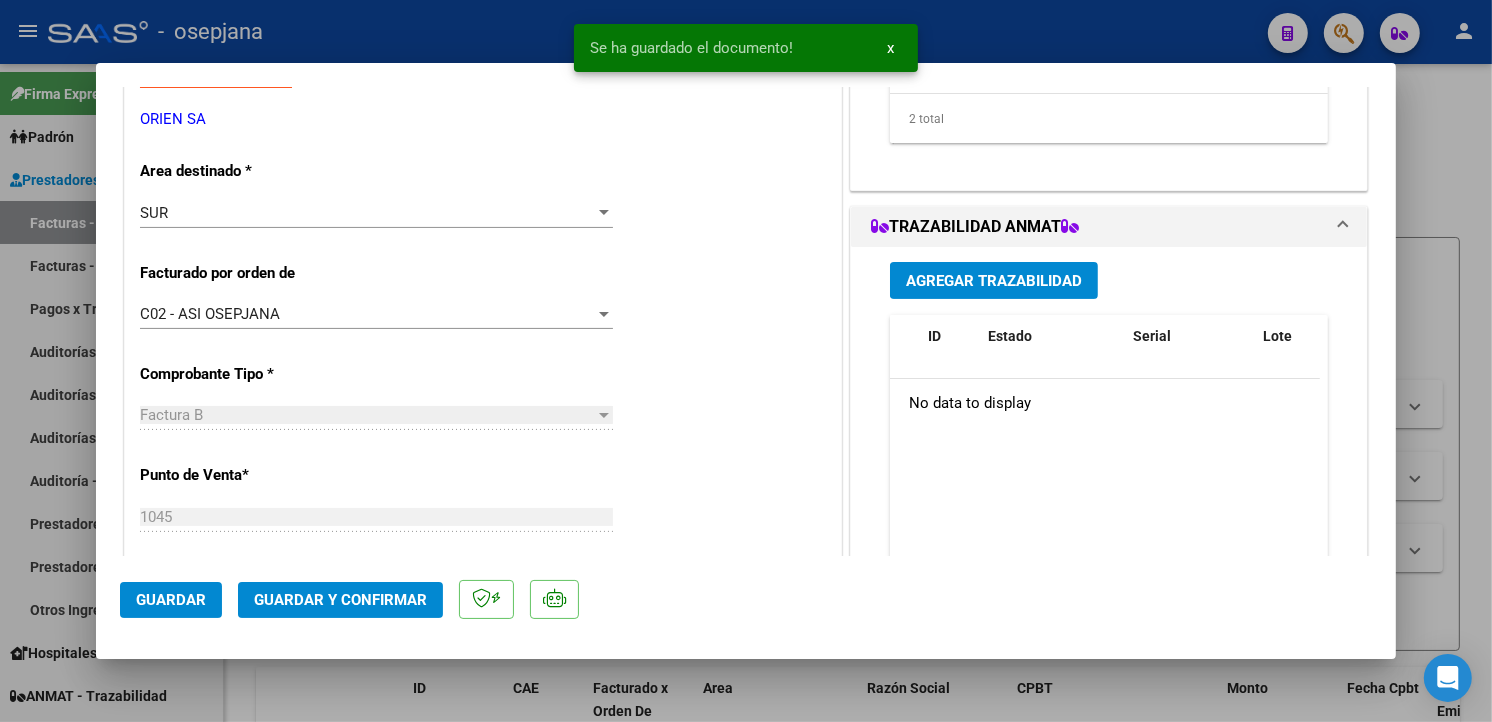 scroll, scrollTop: 444, scrollLeft: 0, axis: vertical 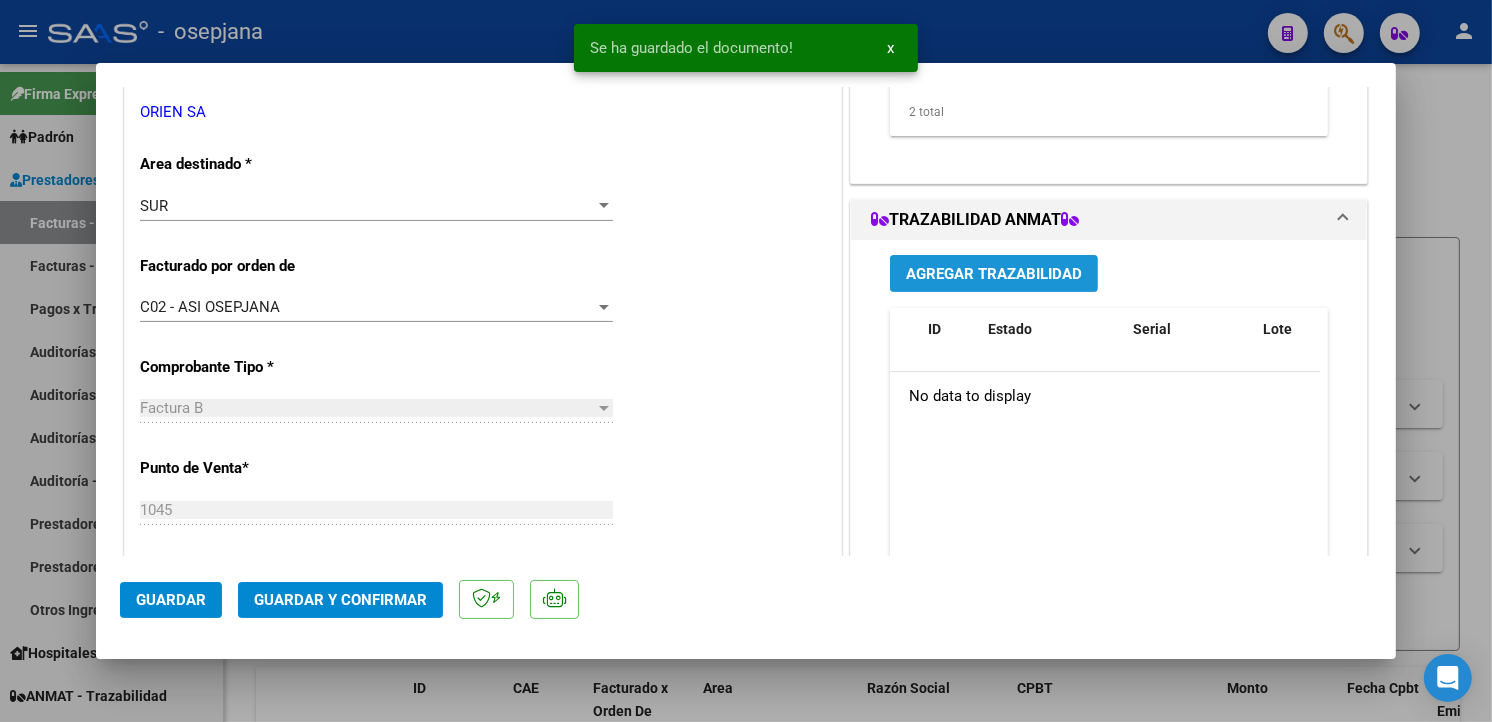 click on "Agregar Trazabilidad" at bounding box center [994, 273] 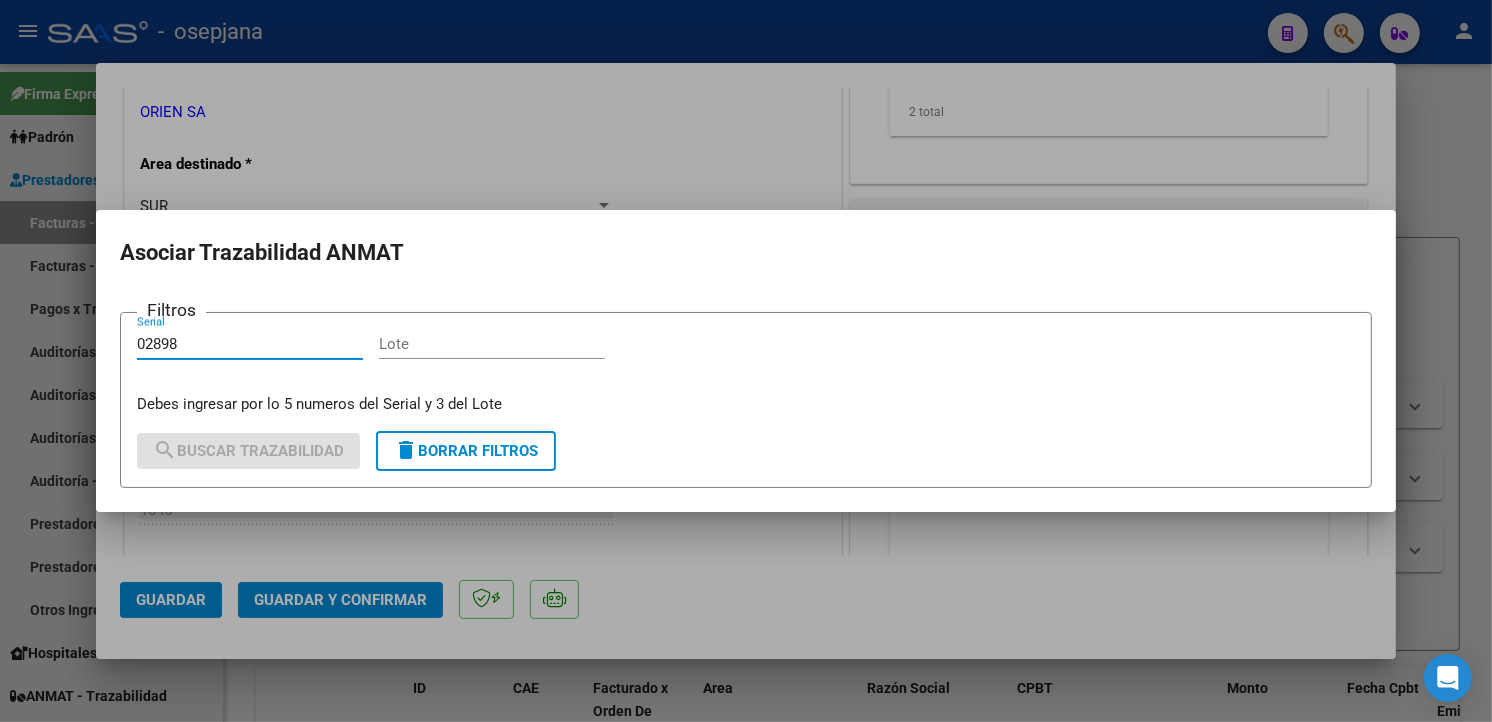 type on "02898" 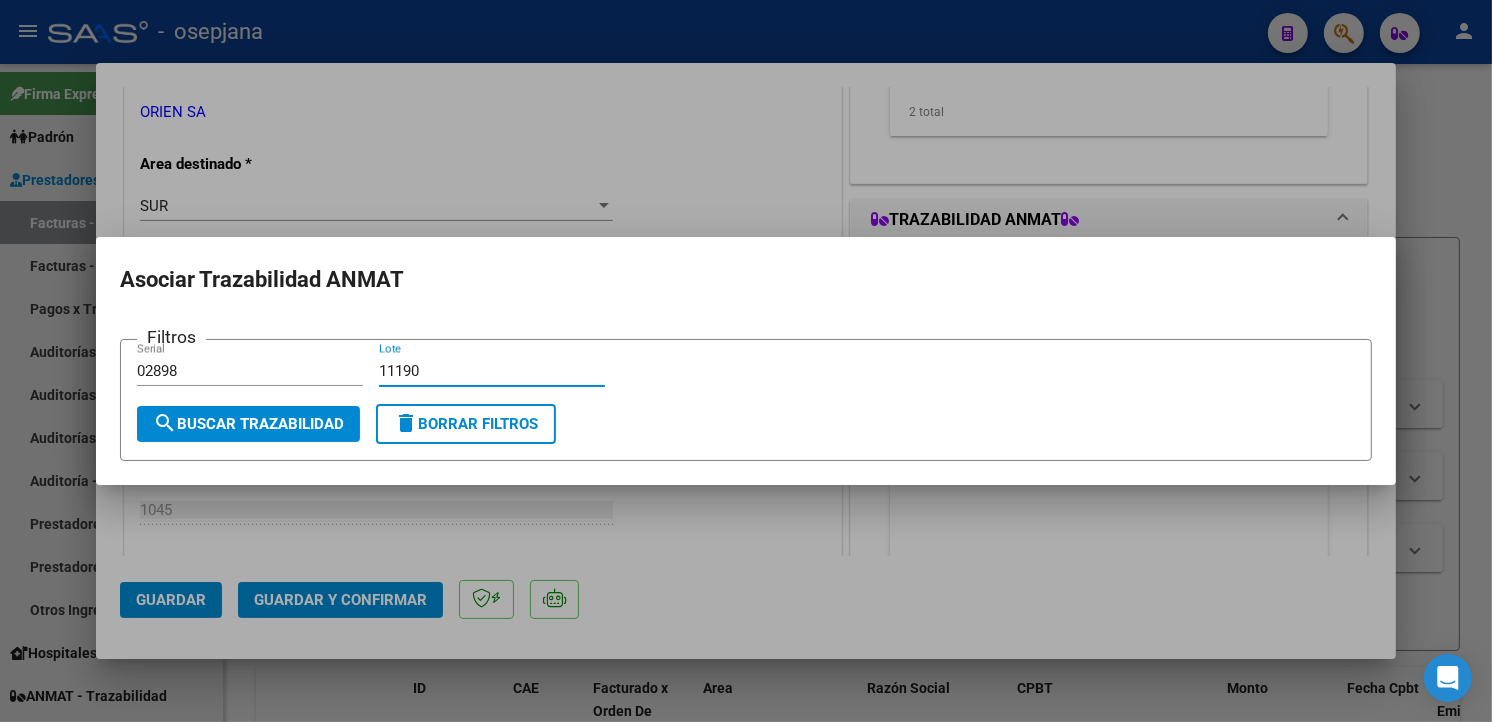 type on "11190" 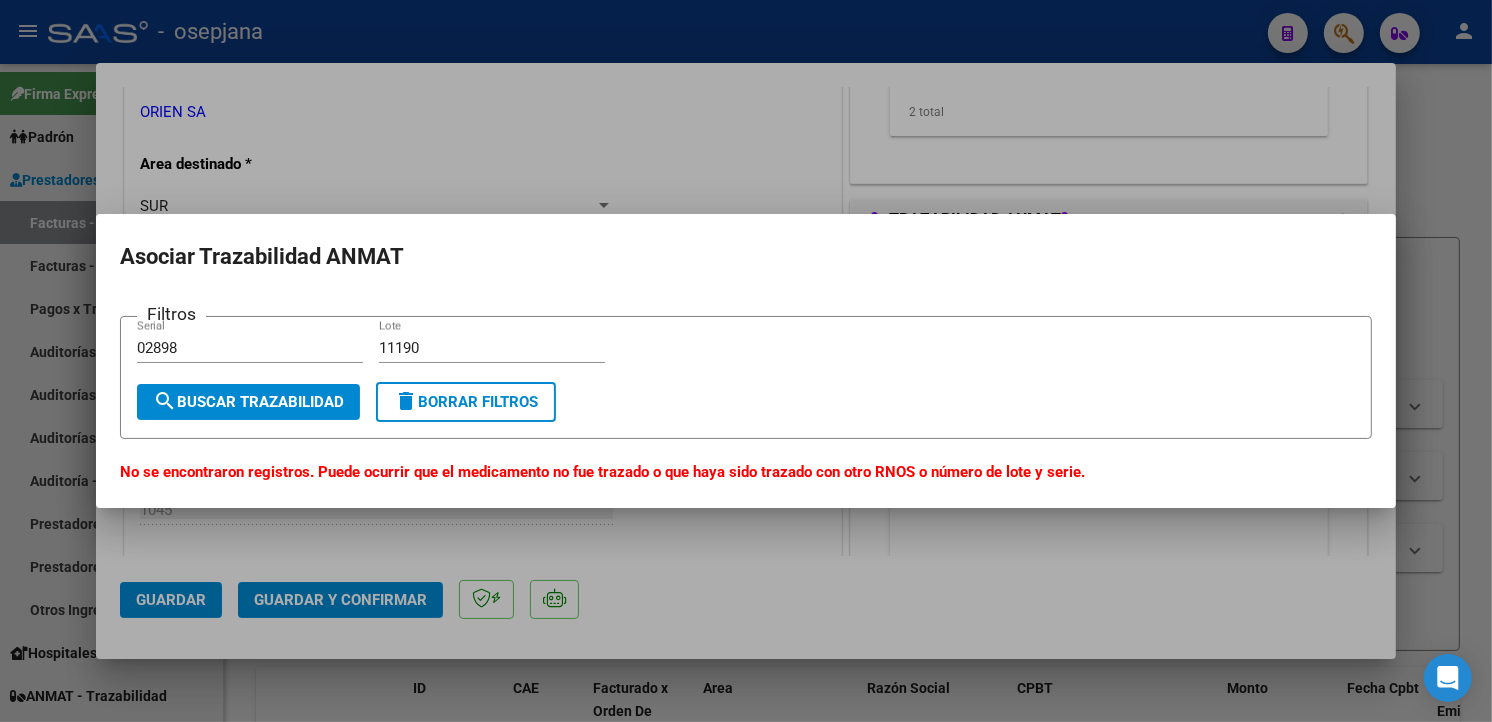 drag, startPoint x: 426, startPoint y: 101, endPoint x: 333, endPoint y: 493, distance: 402.8809 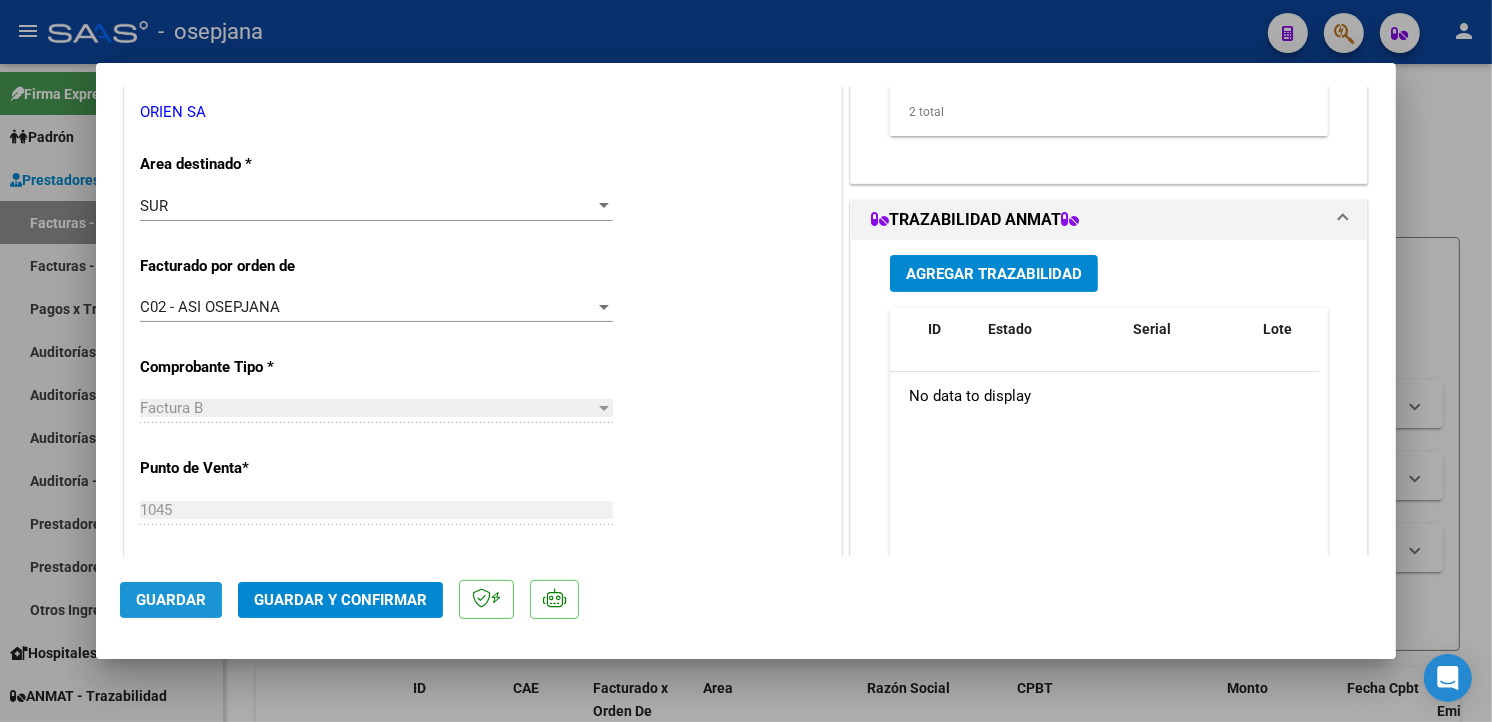 drag, startPoint x: 173, startPoint y: 605, endPoint x: 236, endPoint y: 603, distance: 63.03174 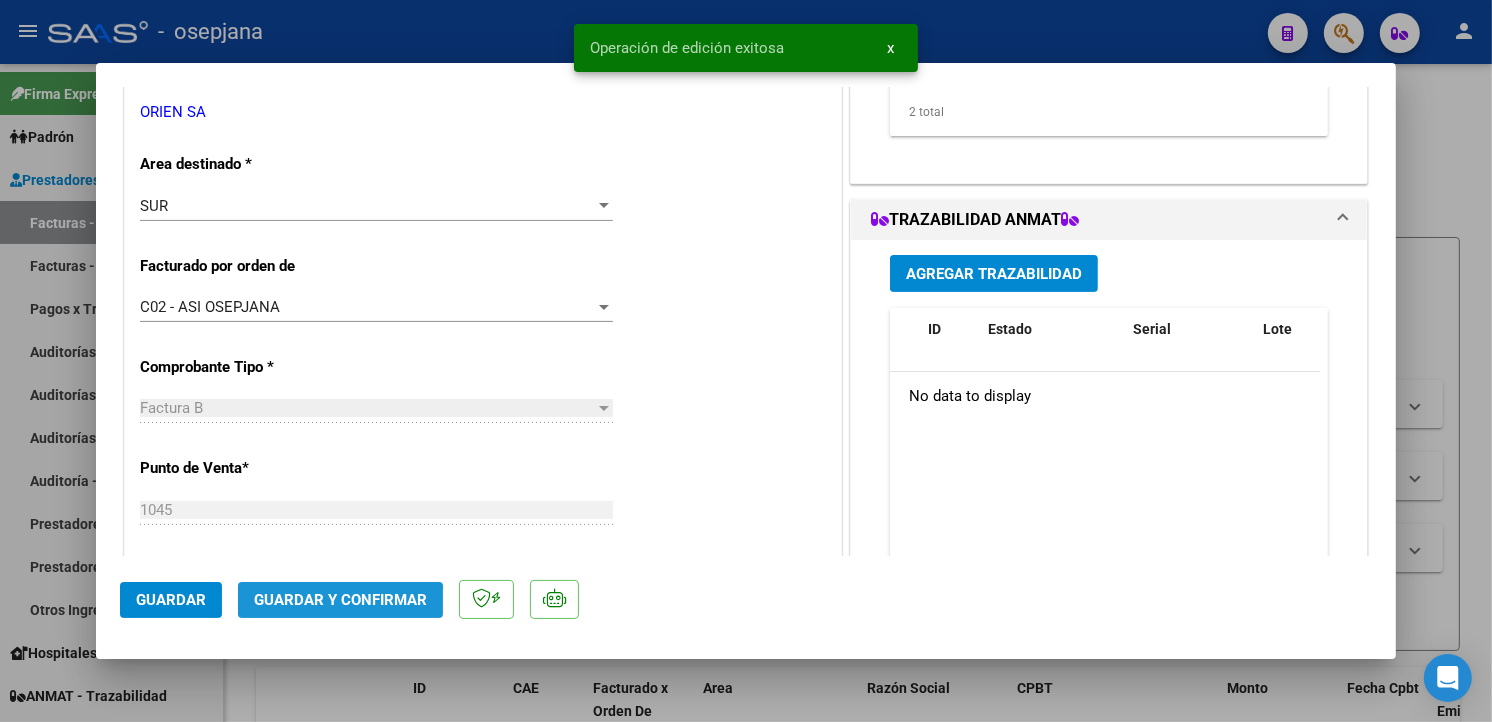click on "Guardar y Confirmar" 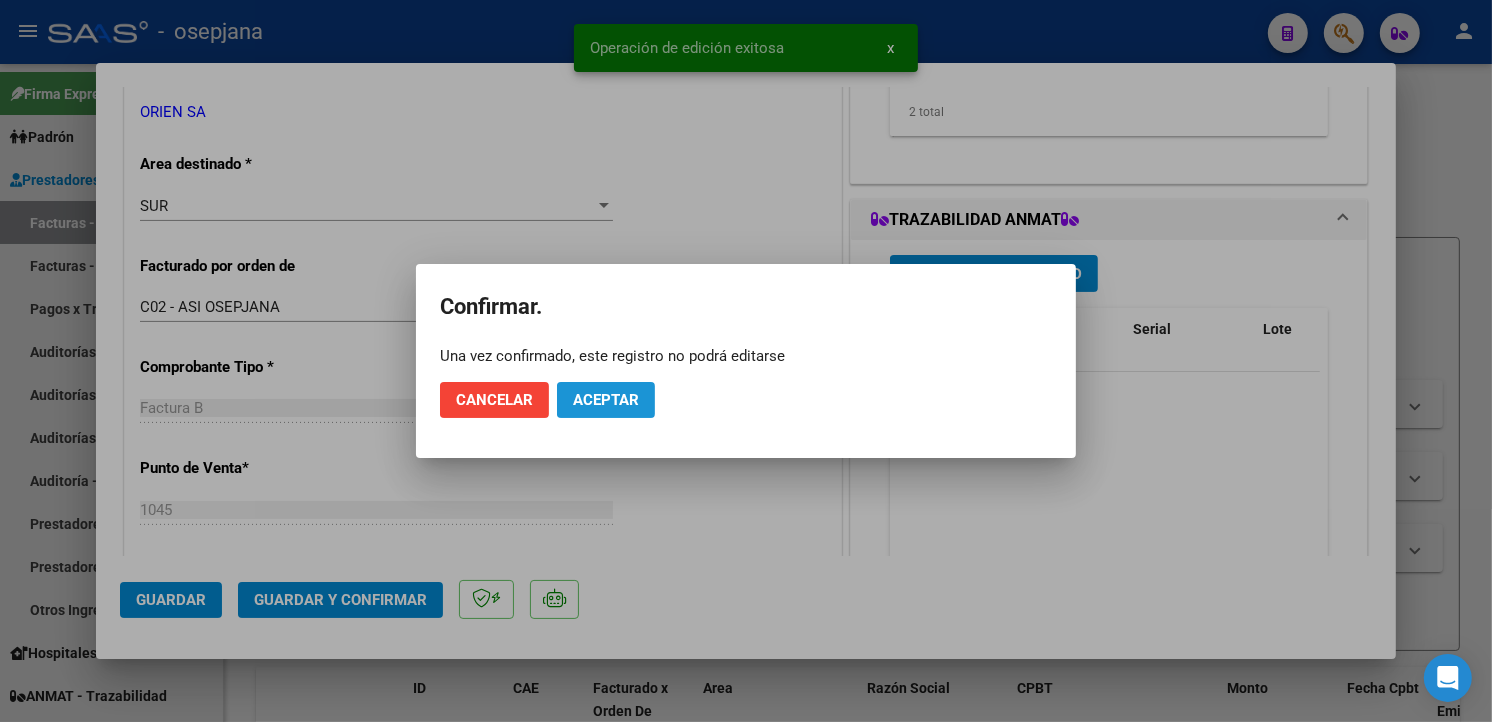 click on "Aceptar" 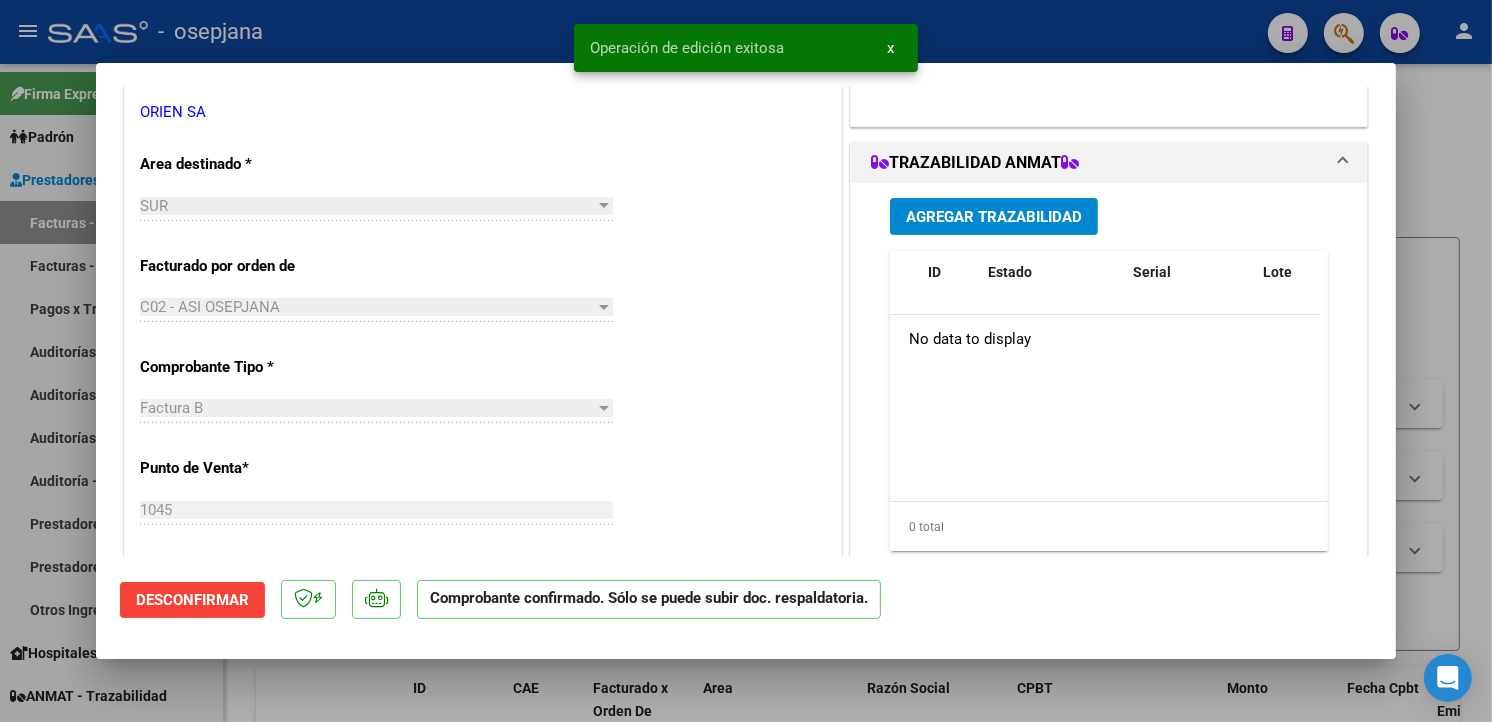 click at bounding box center [746, 361] 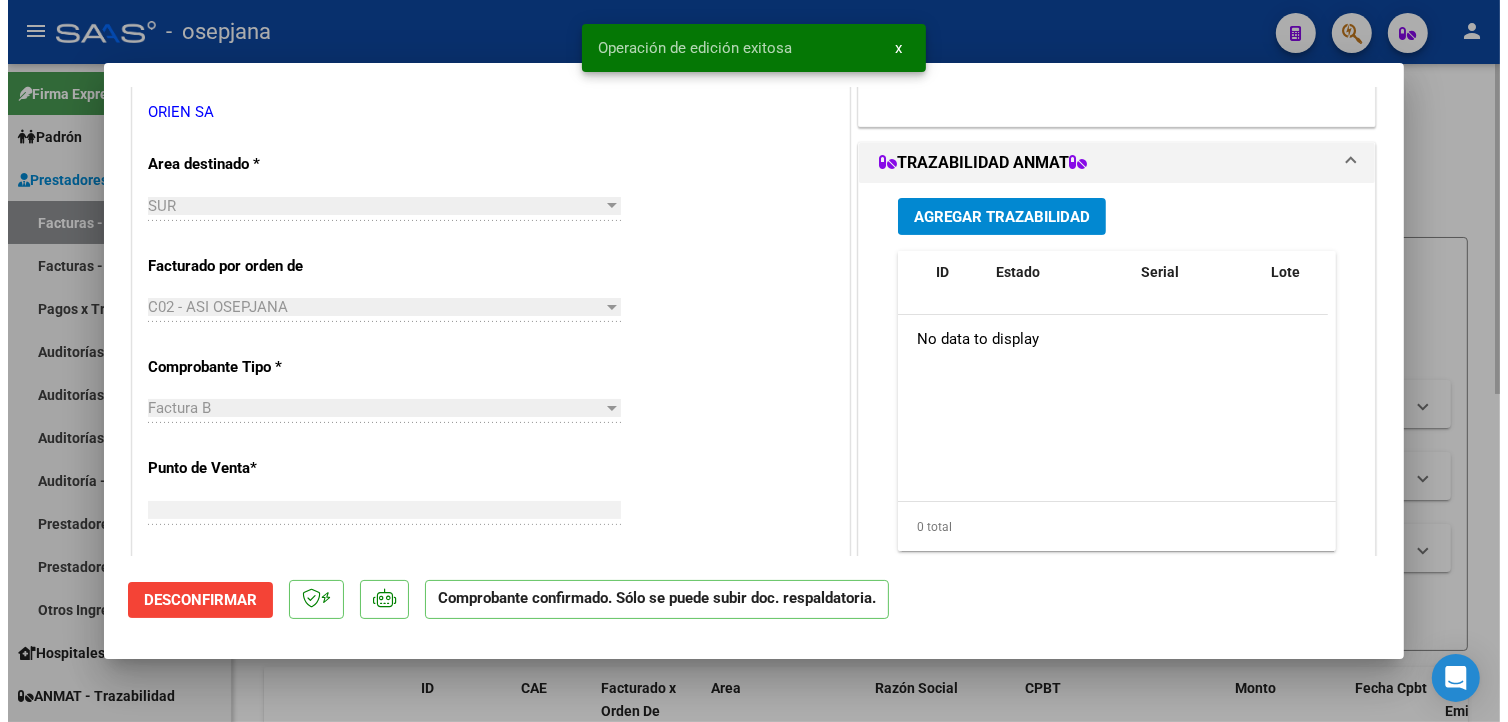 scroll, scrollTop: 360, scrollLeft: 0, axis: vertical 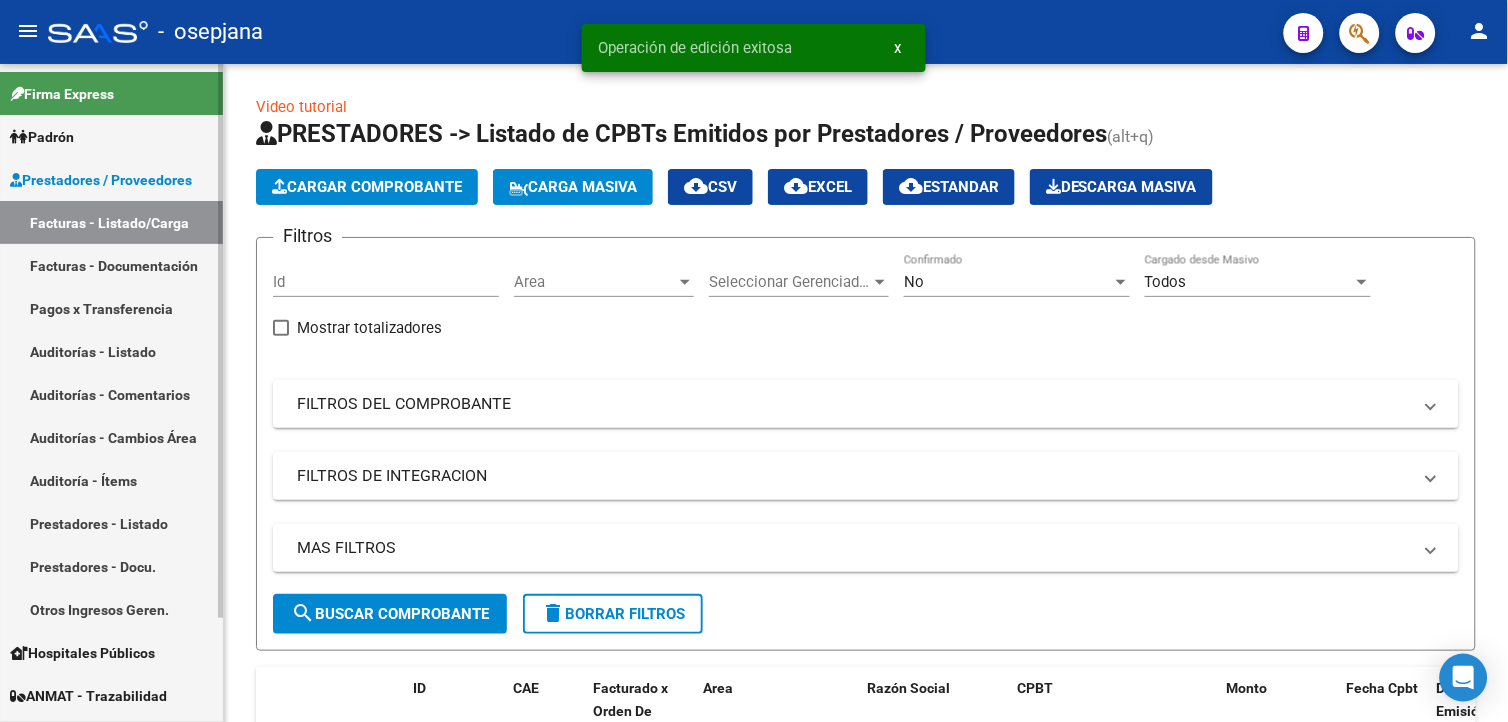 drag, startPoint x: 70, startPoint y: 350, endPoint x: 138, endPoint y: 348, distance: 68.0294 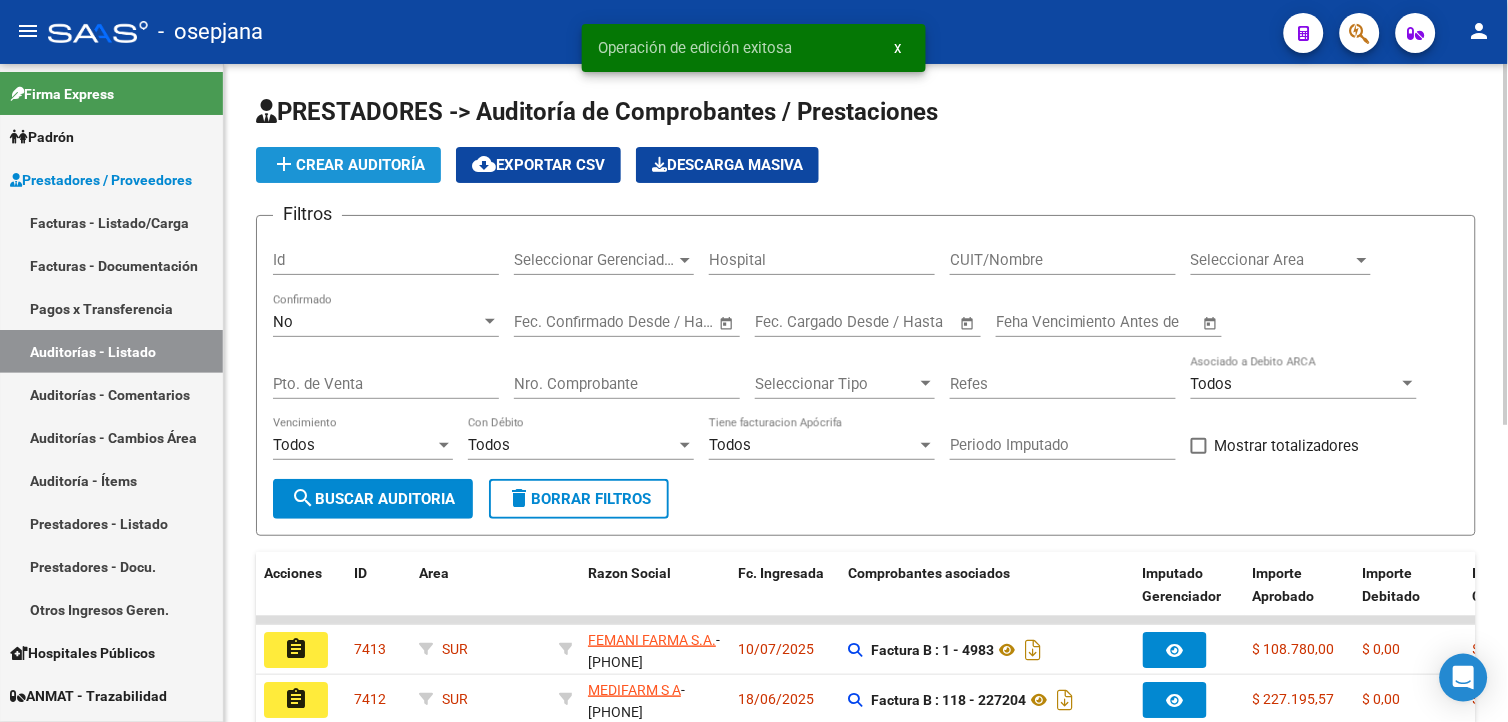 click on "add  Crear Auditoría" 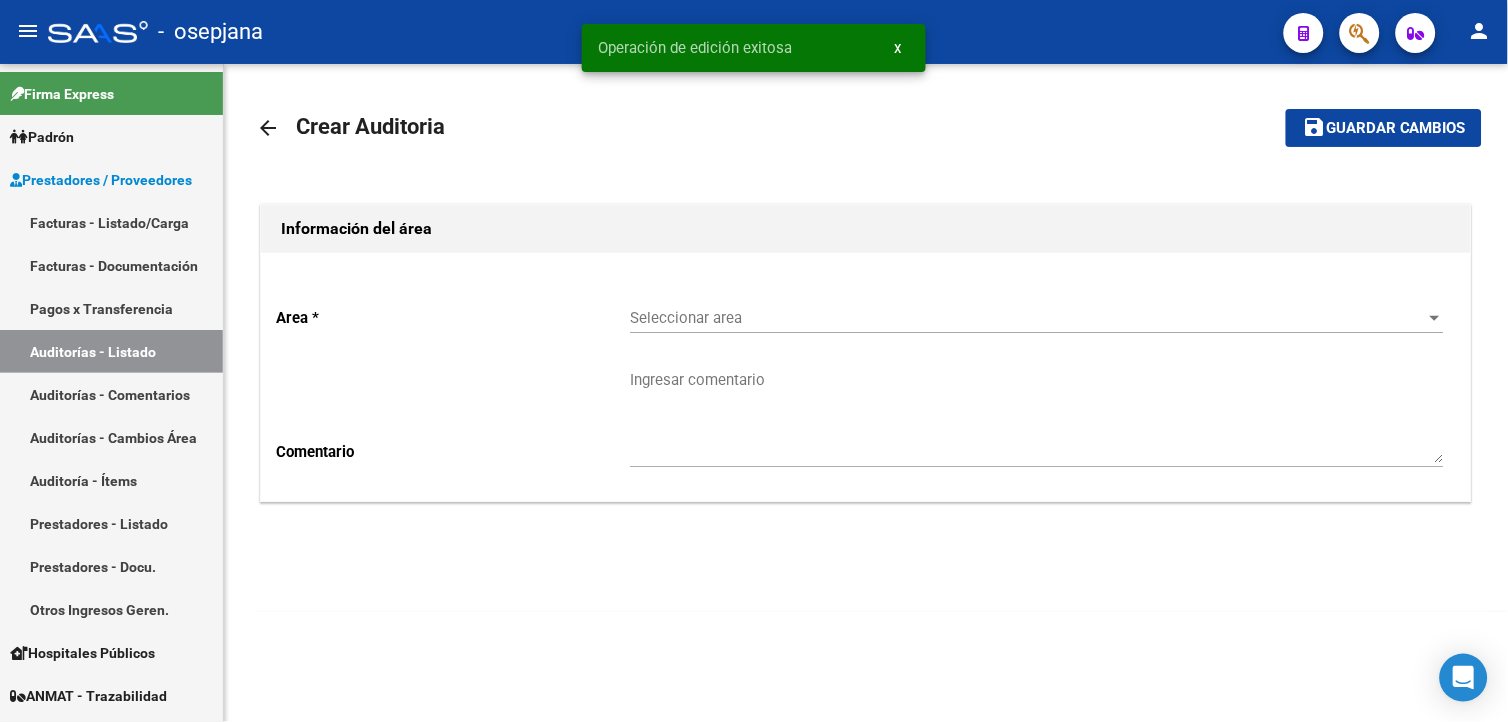 click on "Seleccionar area" at bounding box center [1028, 318] 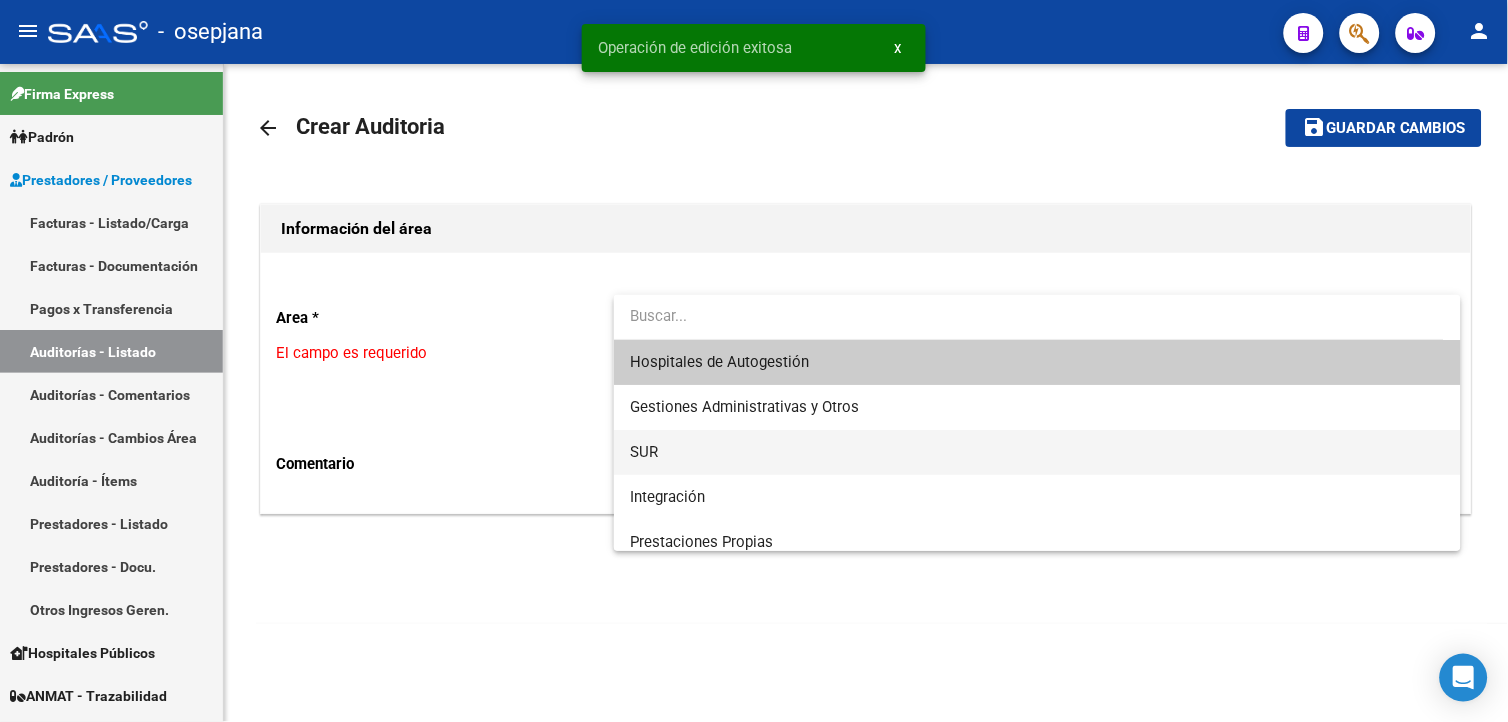 click on "SUR" at bounding box center (1037, 452) 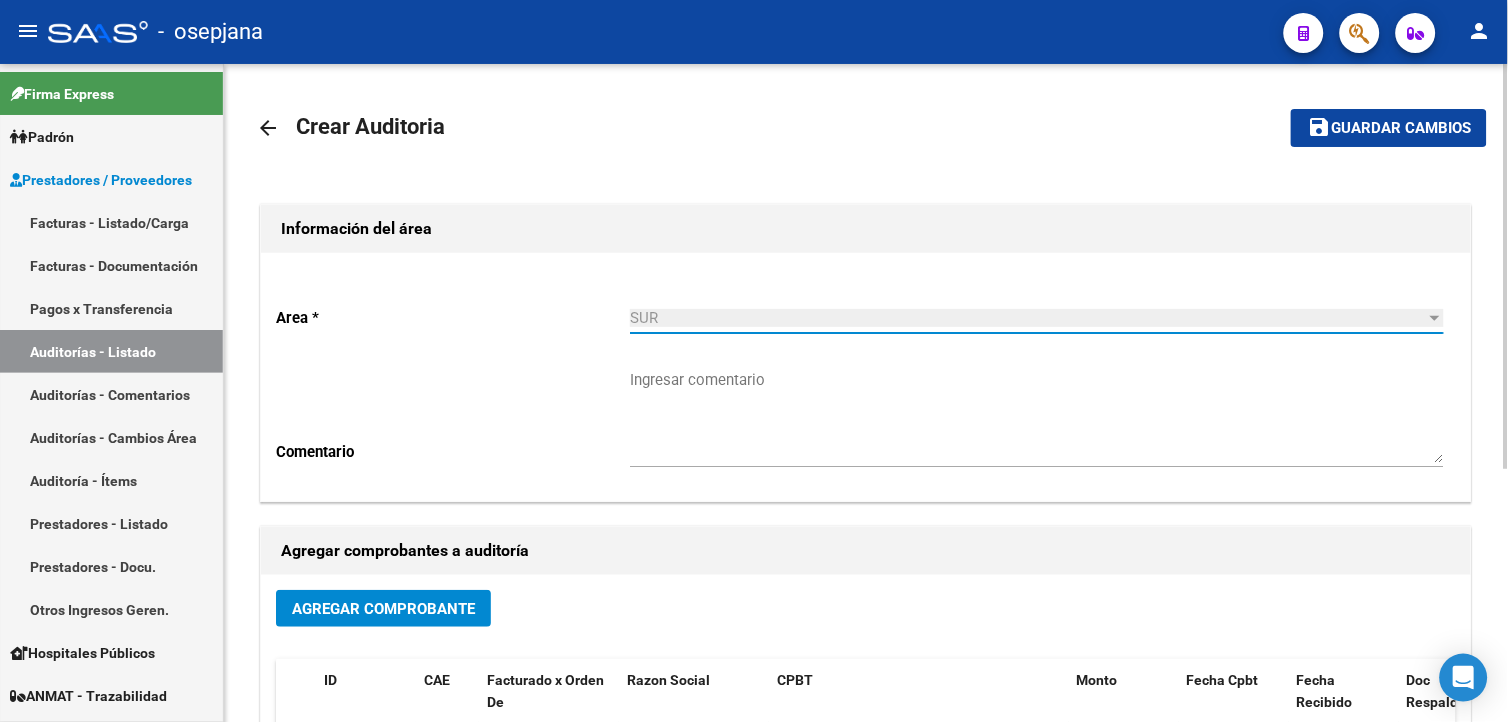 click on "Agregar Comprobante" 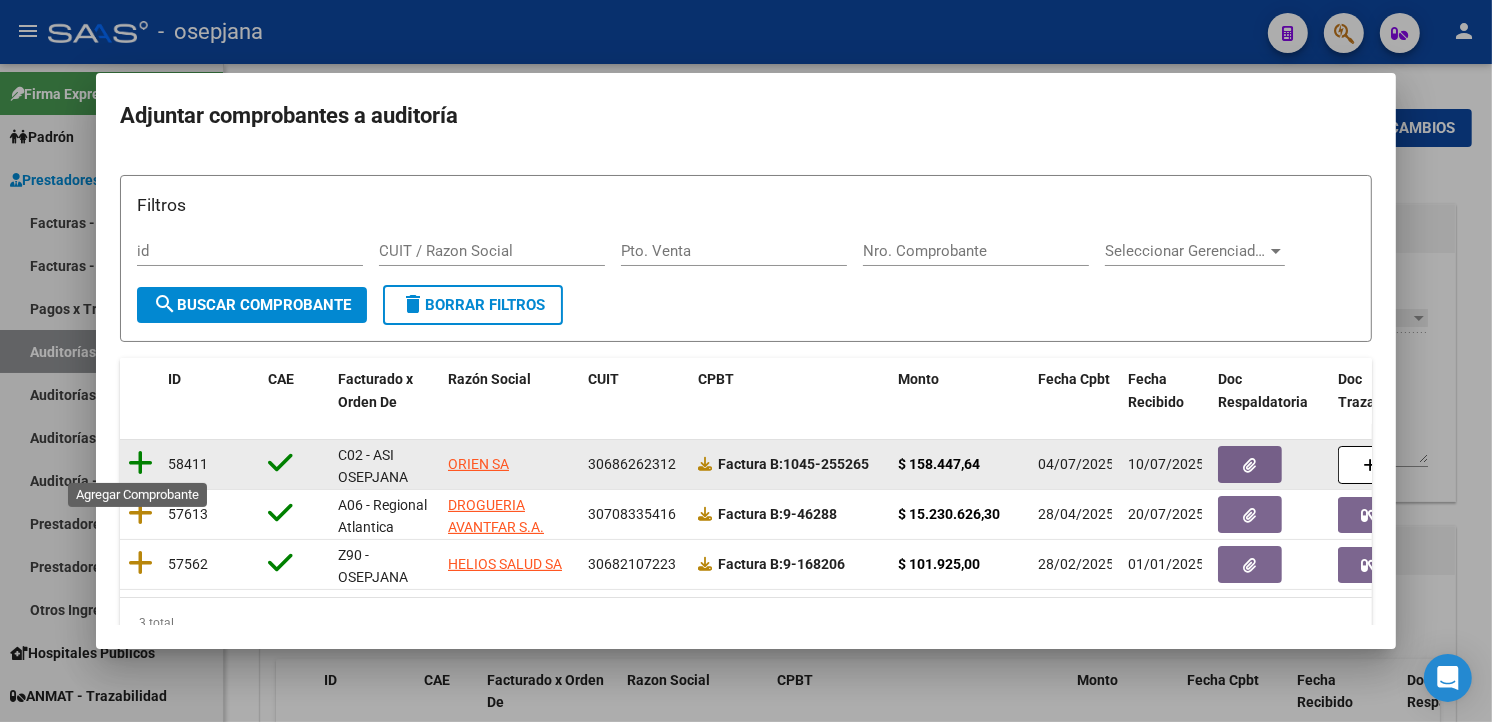 click 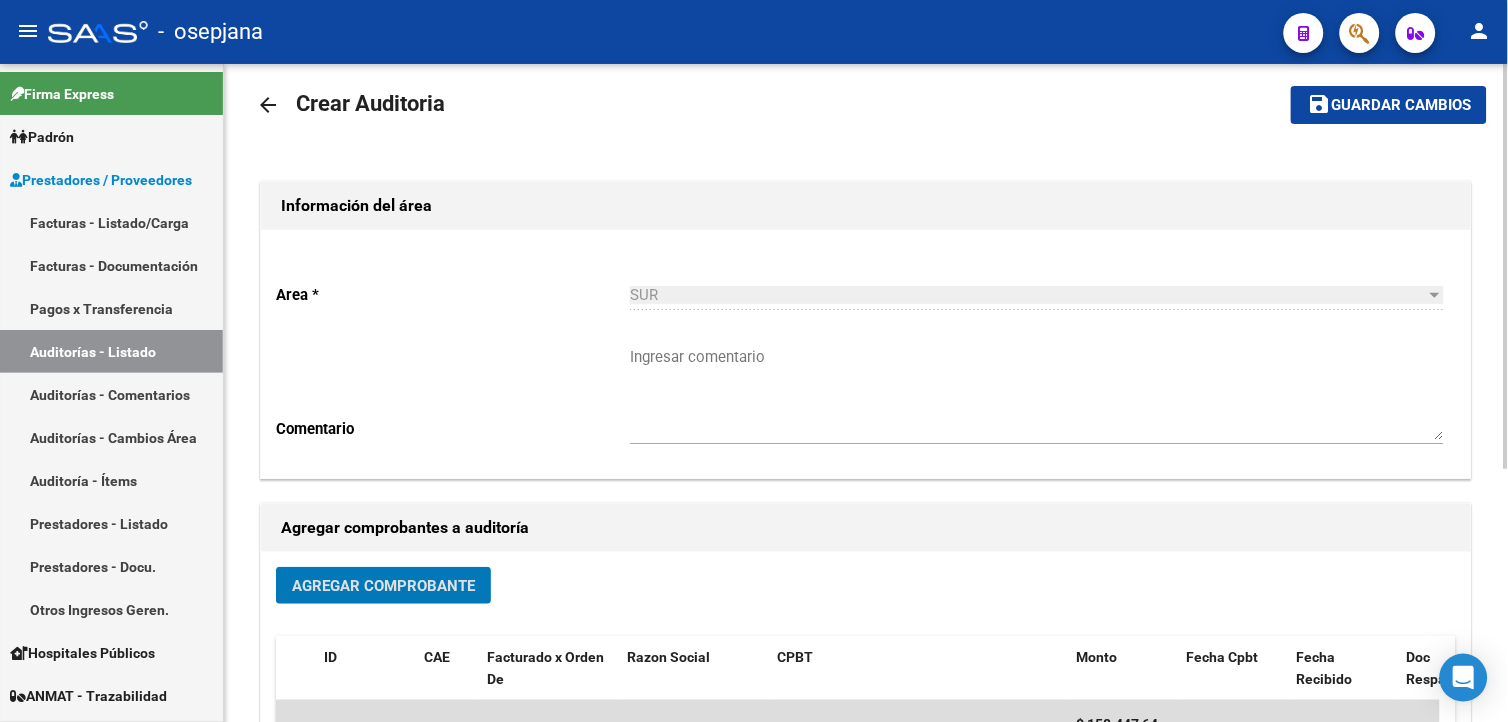 scroll, scrollTop: 0, scrollLeft: 0, axis: both 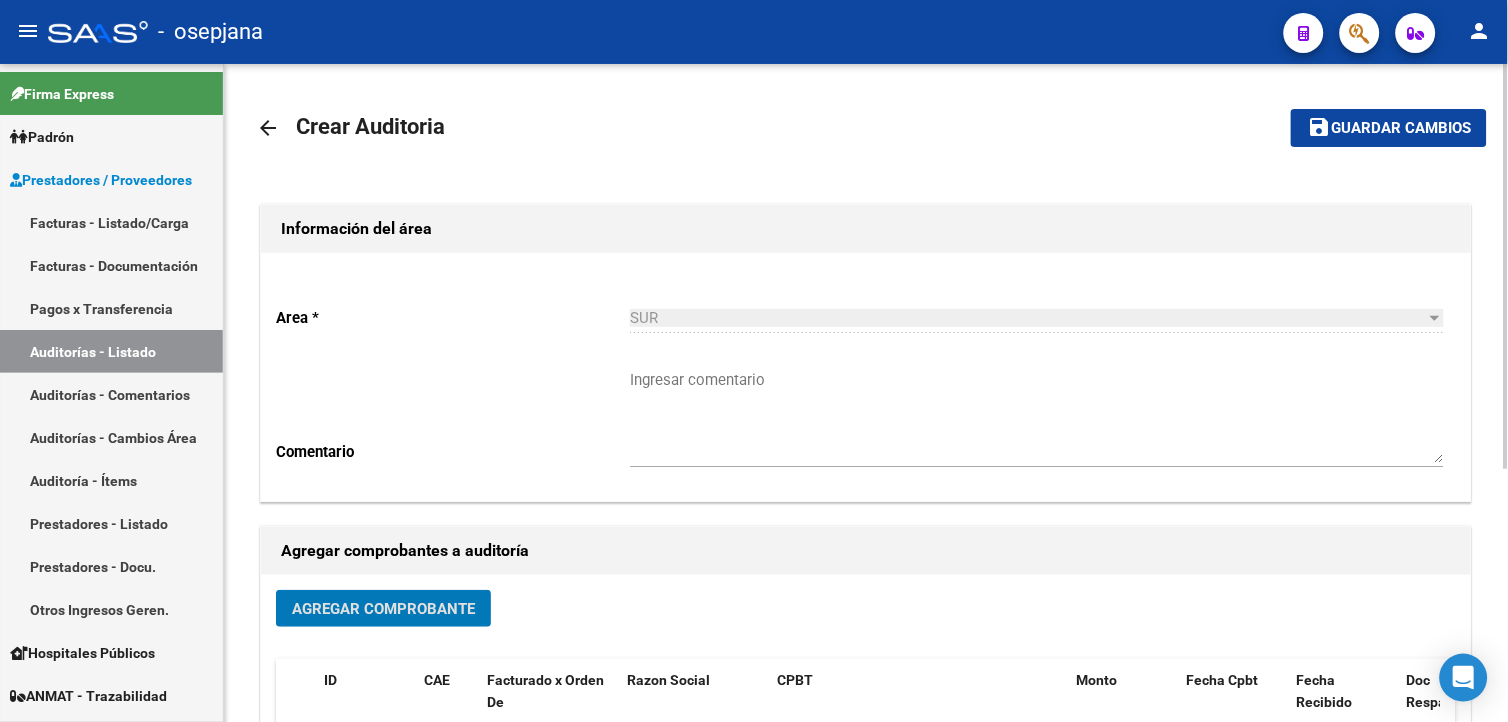 click on "Guardar cambios" 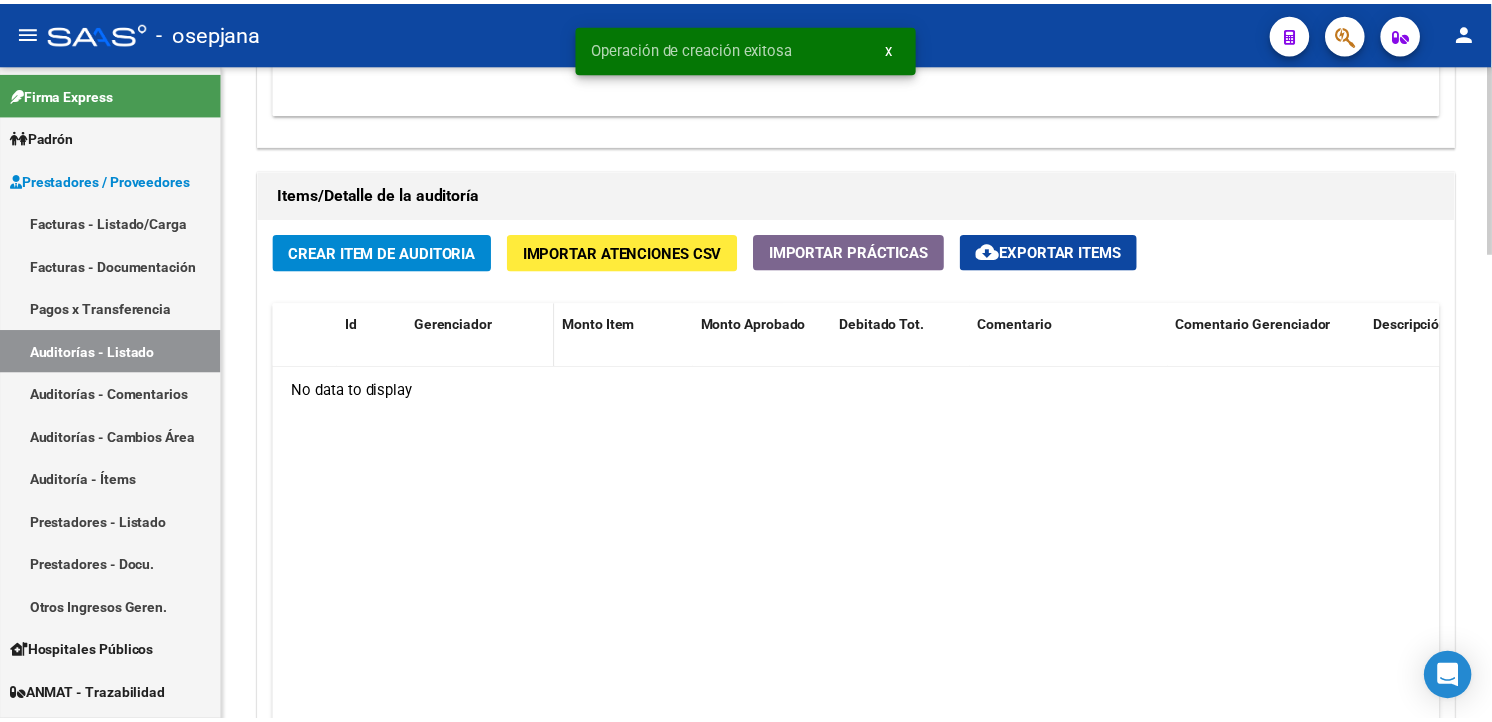 scroll, scrollTop: 1333, scrollLeft: 0, axis: vertical 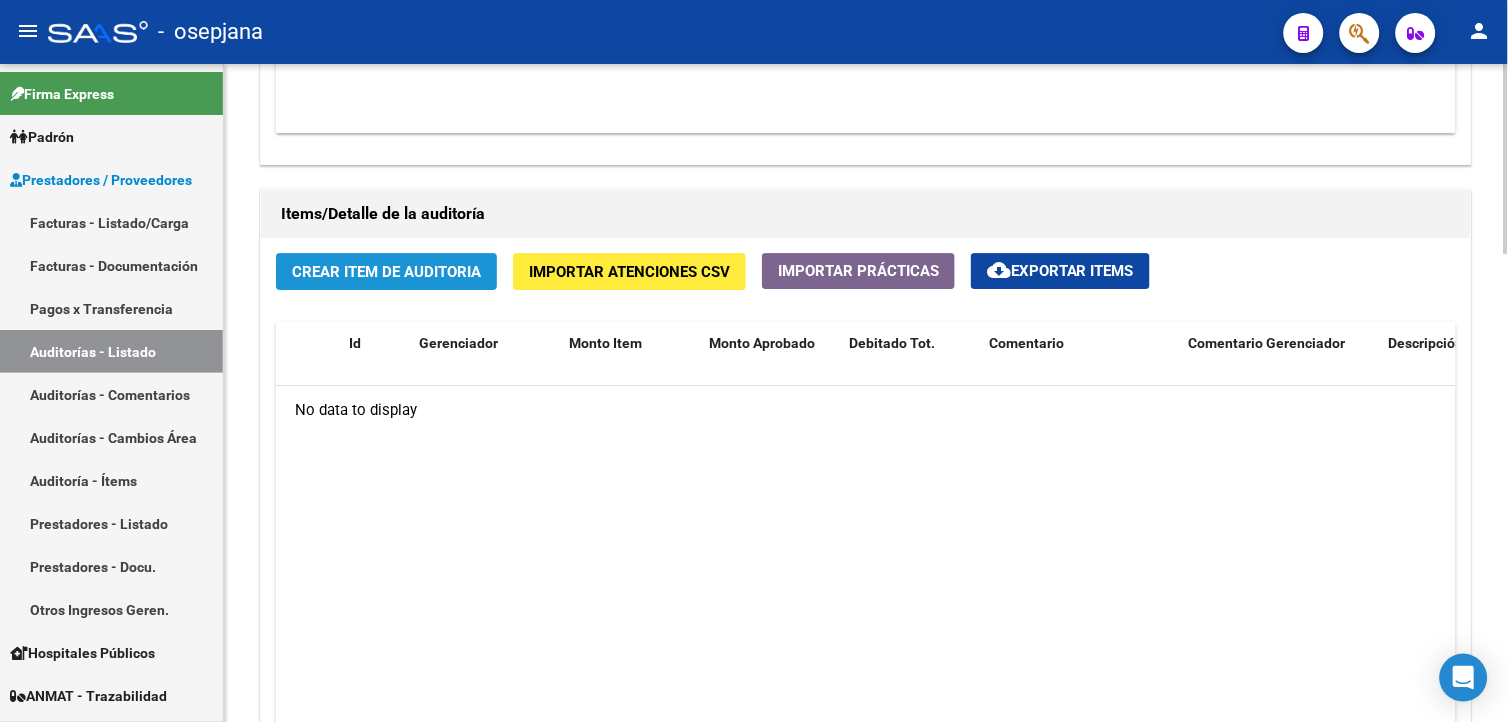 click on "Crear Item de Auditoria" 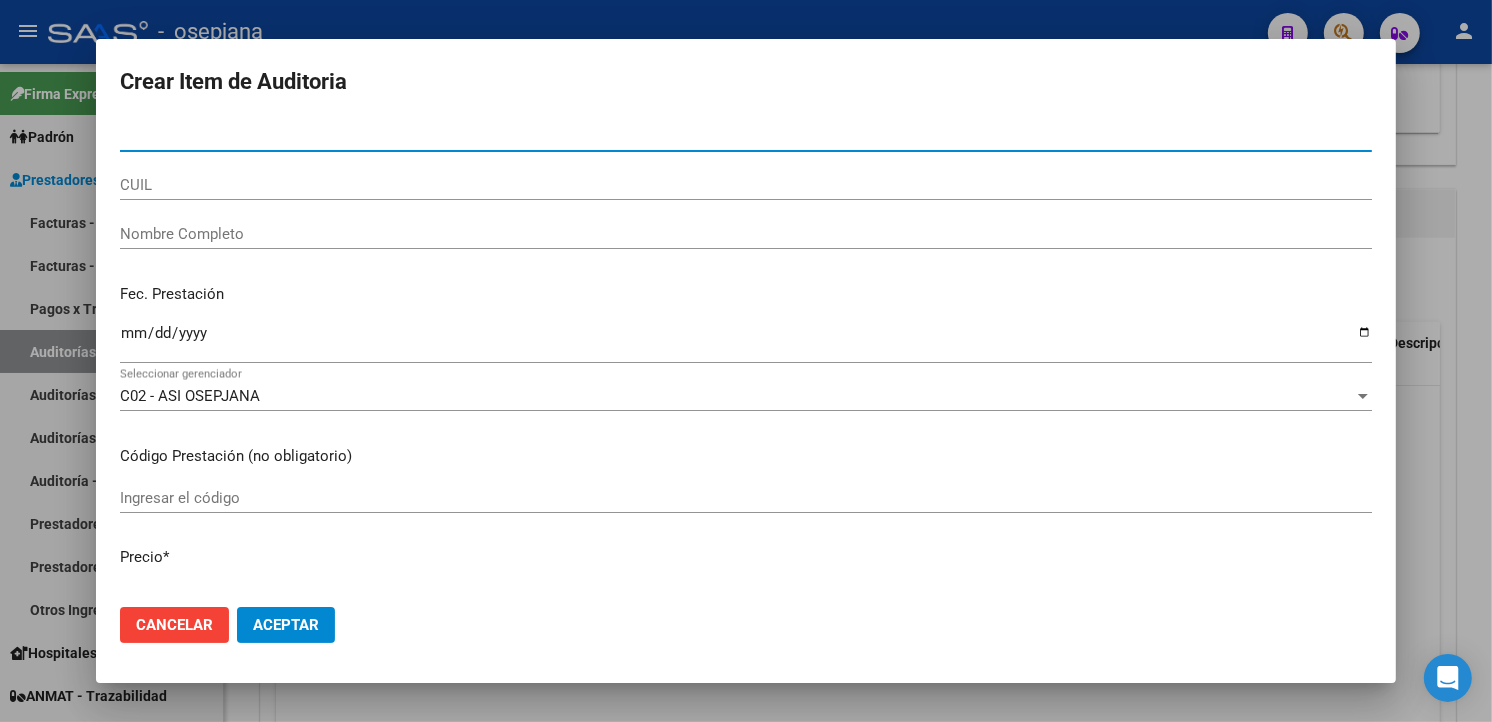 type on "[PHONE]" 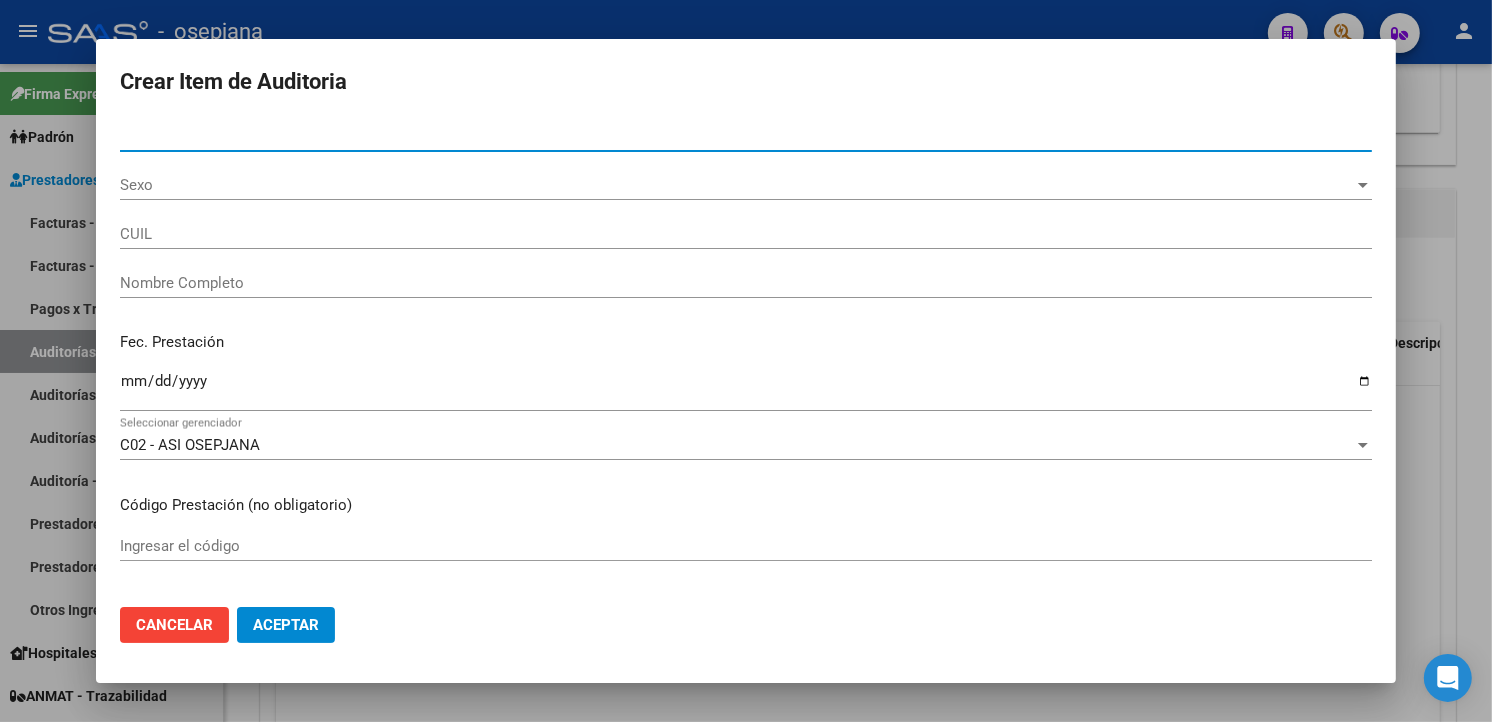 type on "[PHONE]" 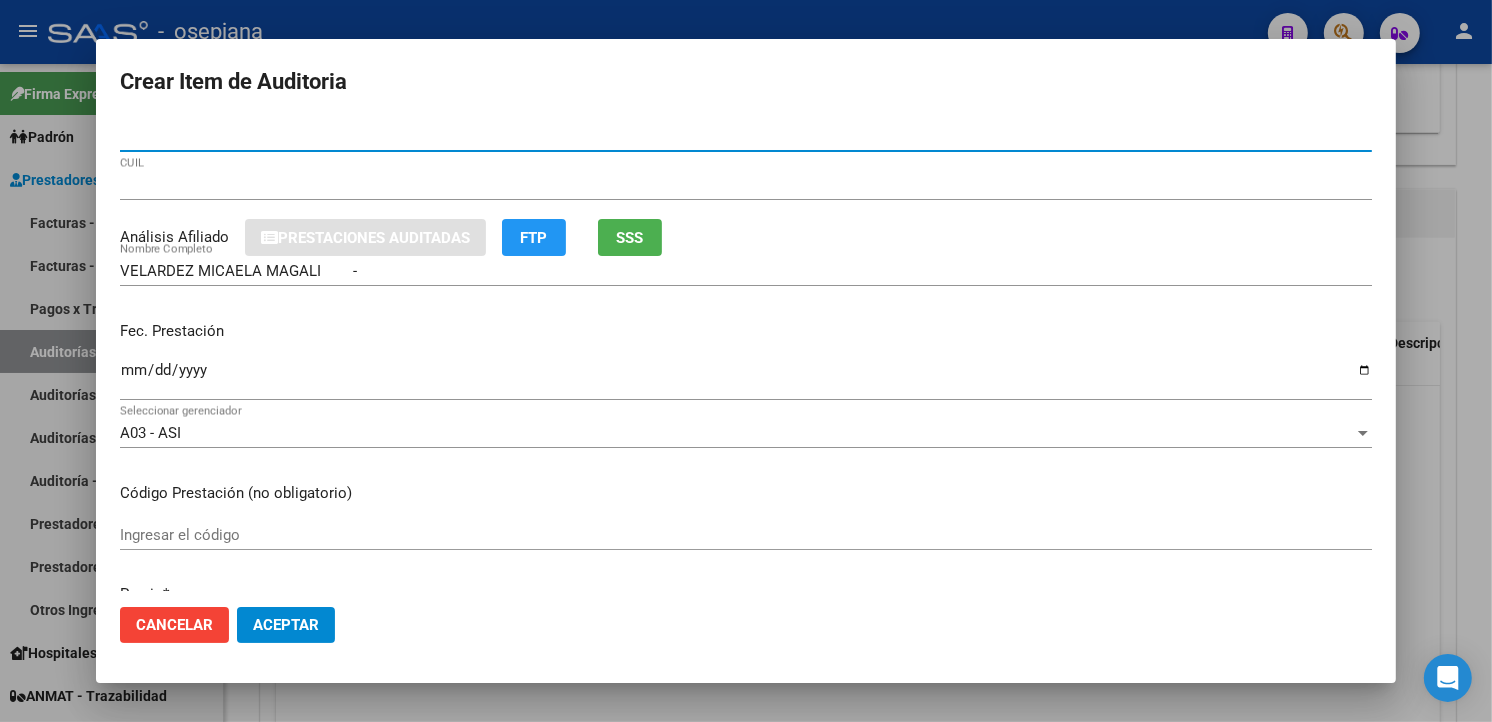 type on "[PHONE]" 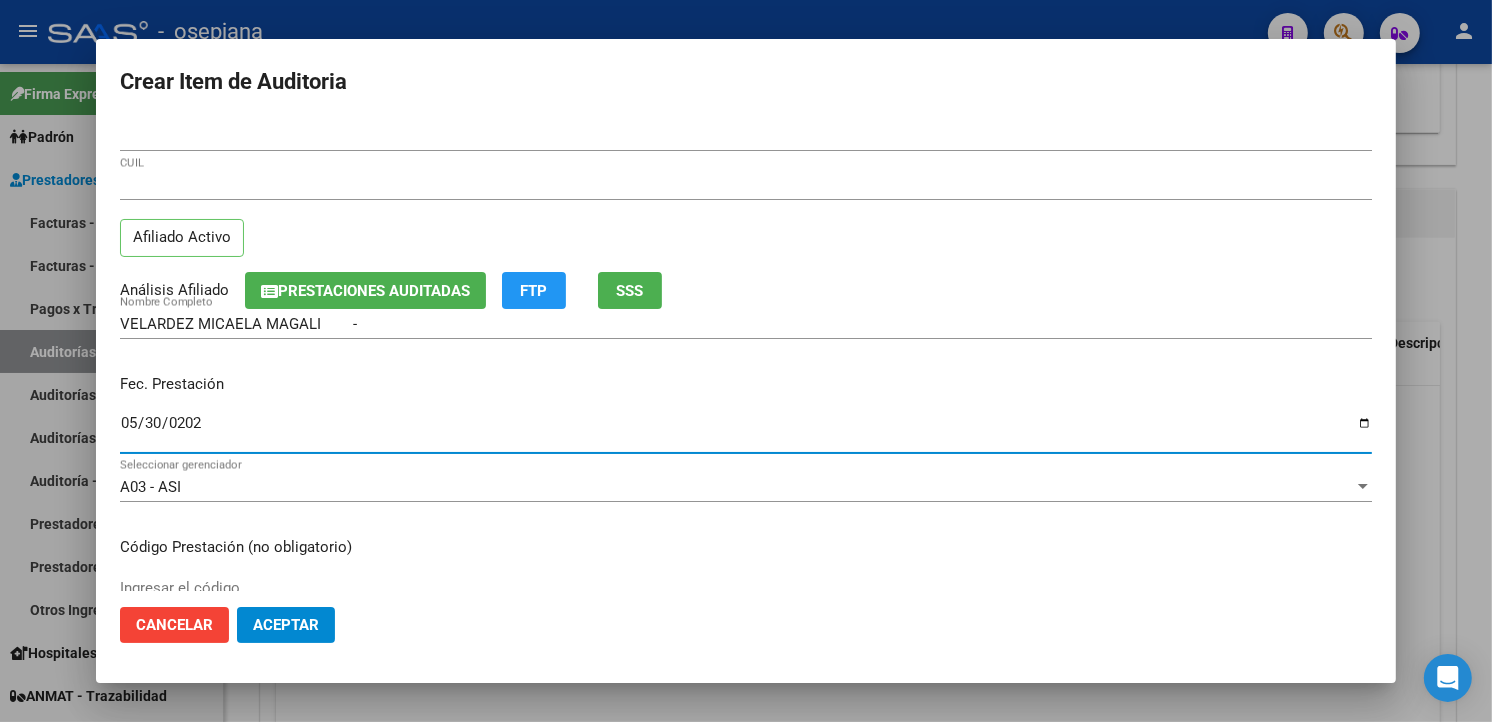 type on "2025-05-30" 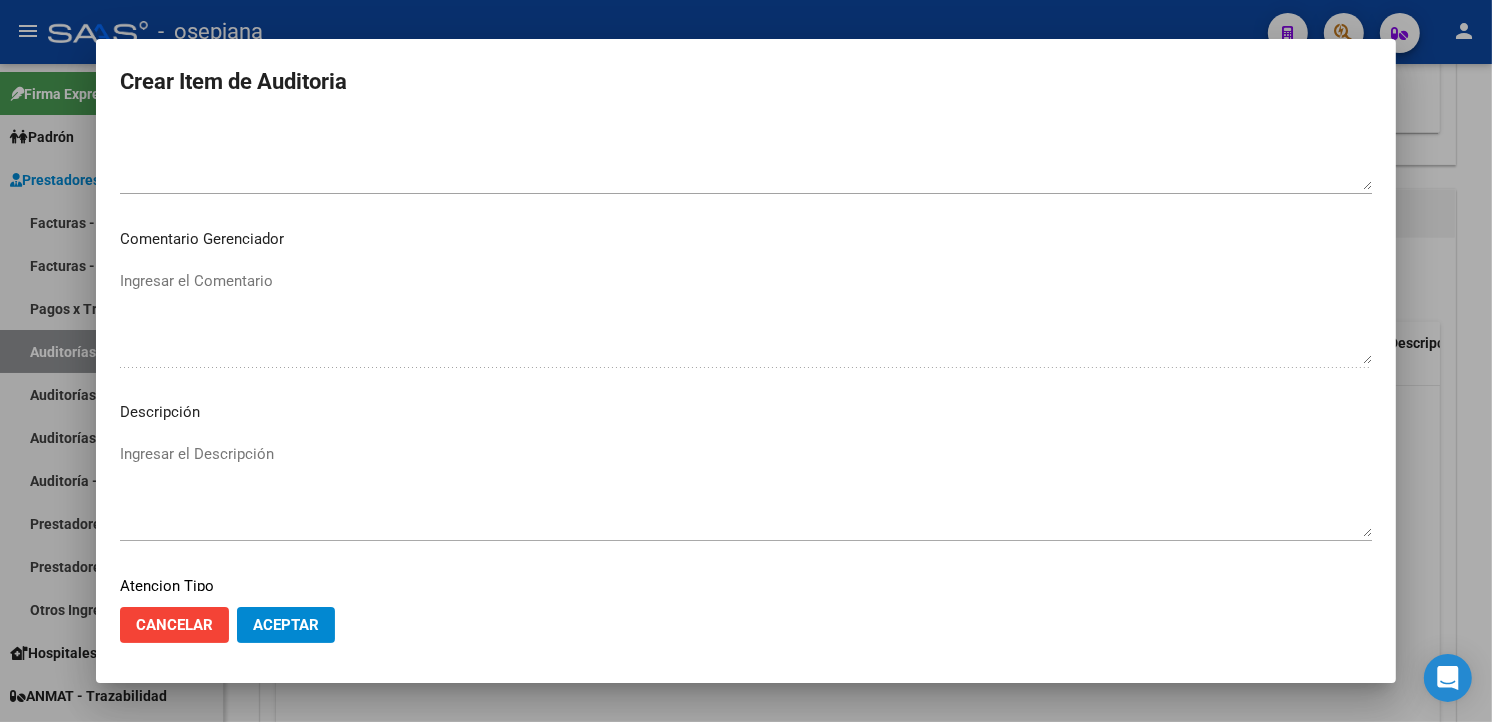 scroll, scrollTop: 1157, scrollLeft: 0, axis: vertical 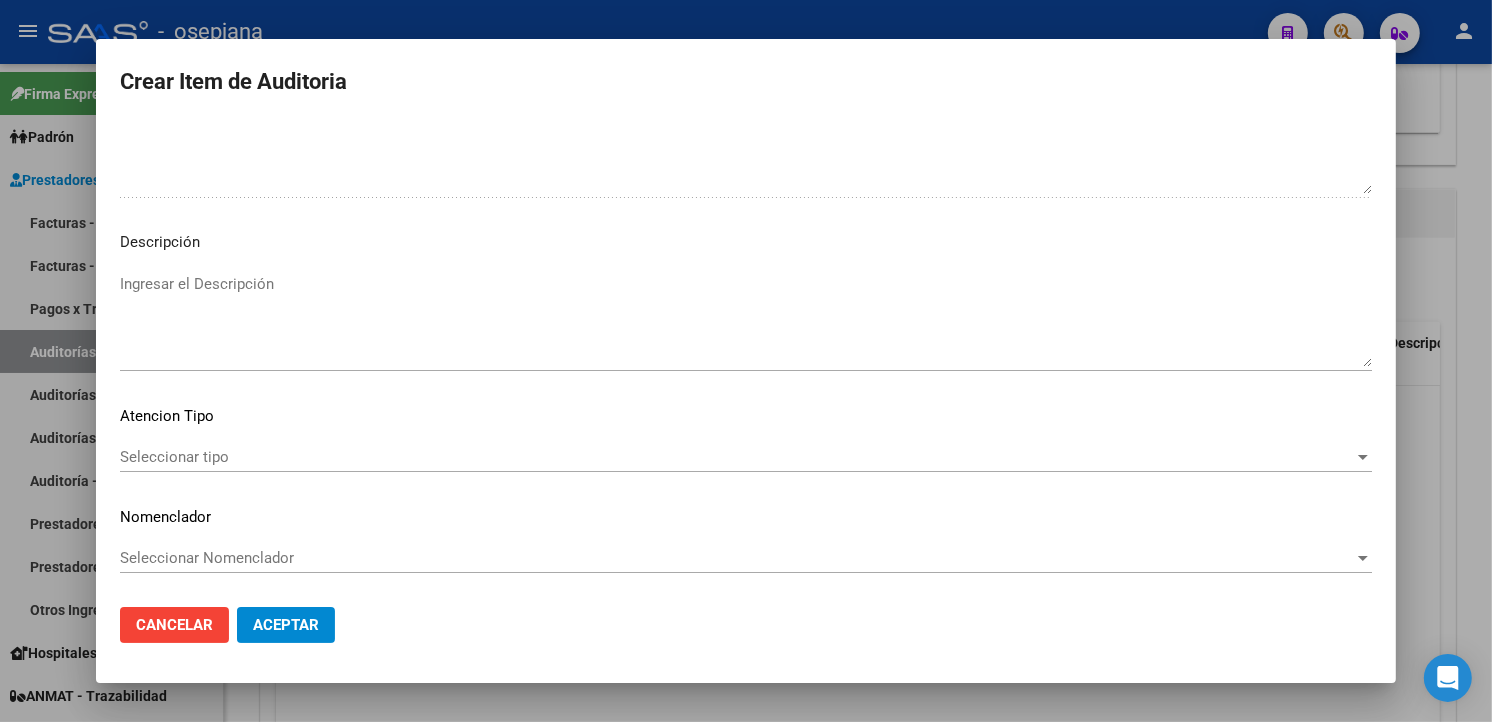 click on "Seleccionar tipo" at bounding box center [737, 457] 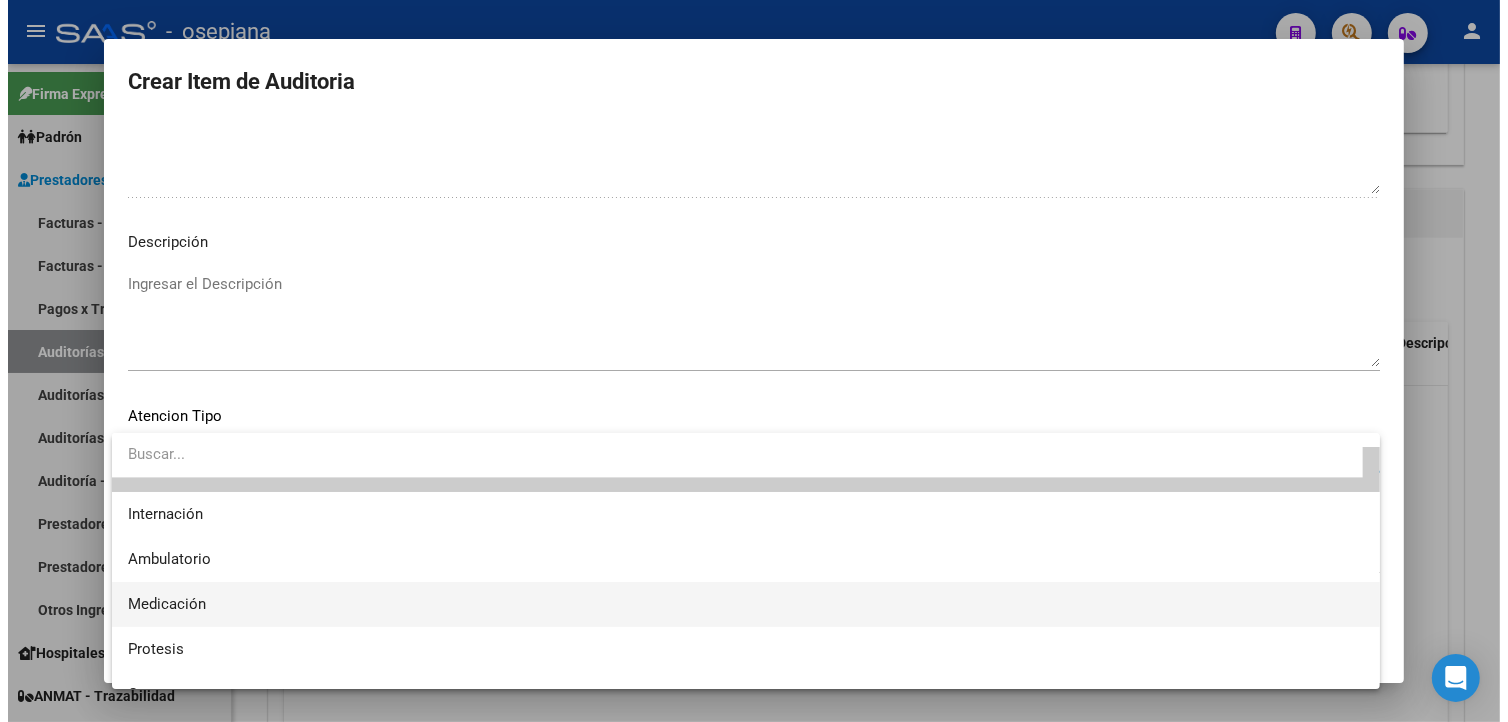 scroll, scrollTop: 58, scrollLeft: 0, axis: vertical 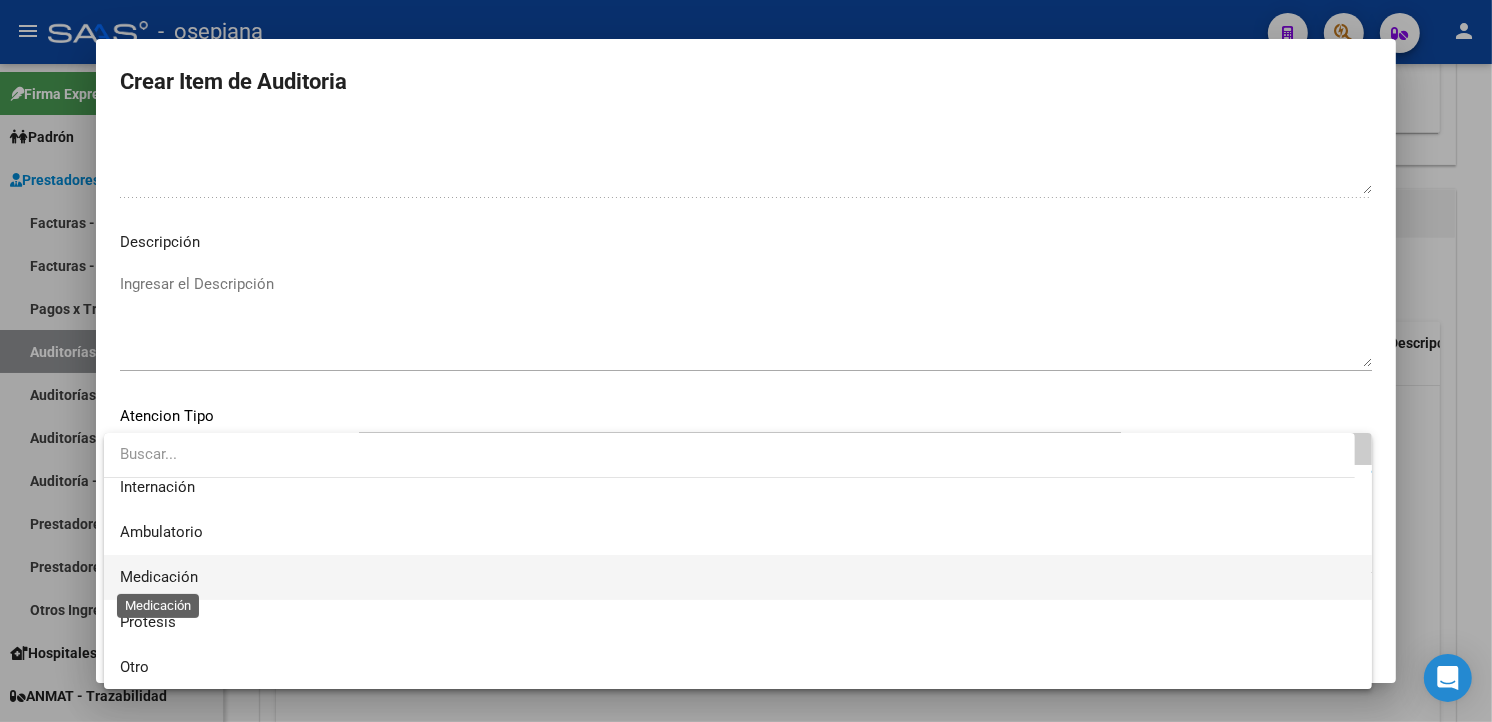 click on "Medicación" at bounding box center (159, 577) 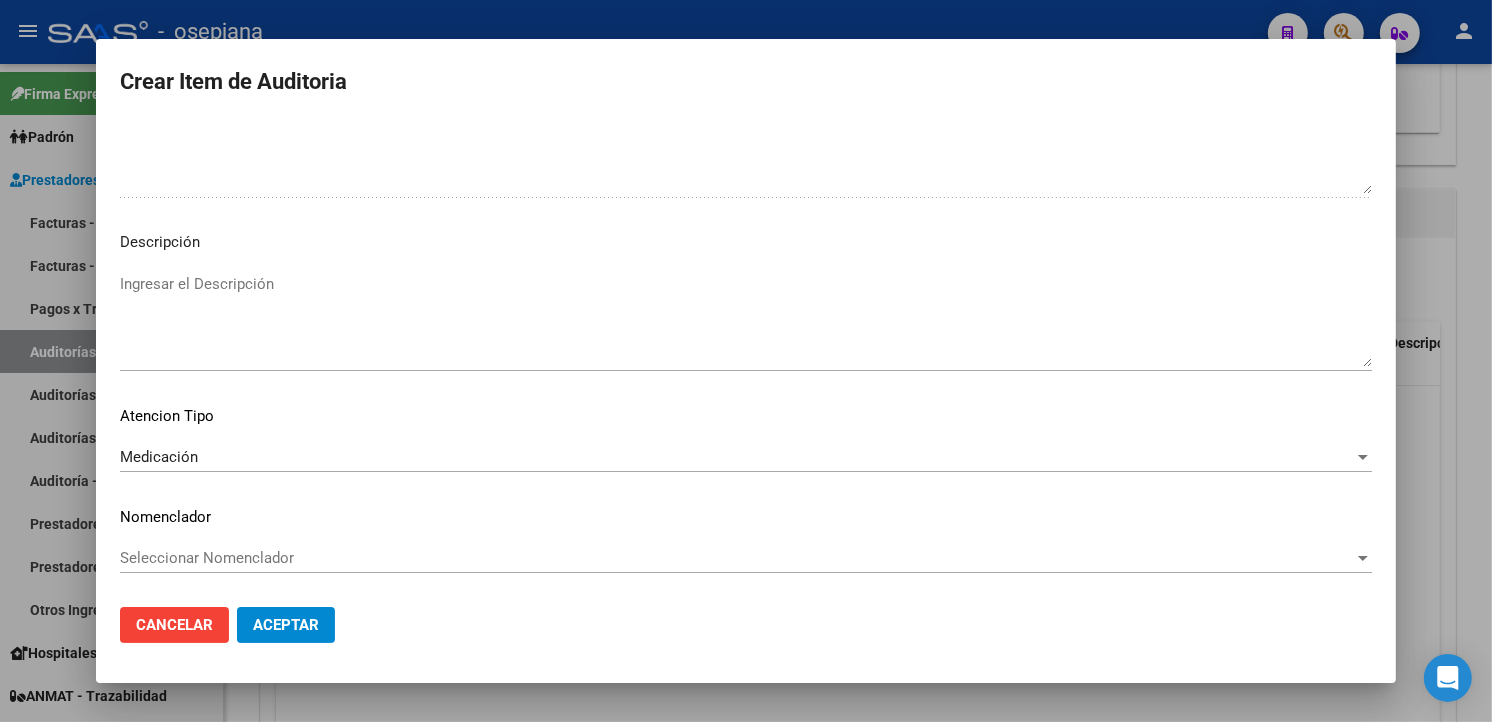 drag, startPoint x: 192, startPoint y: 578, endPoint x: 142, endPoint y: 545, distance: 59.908264 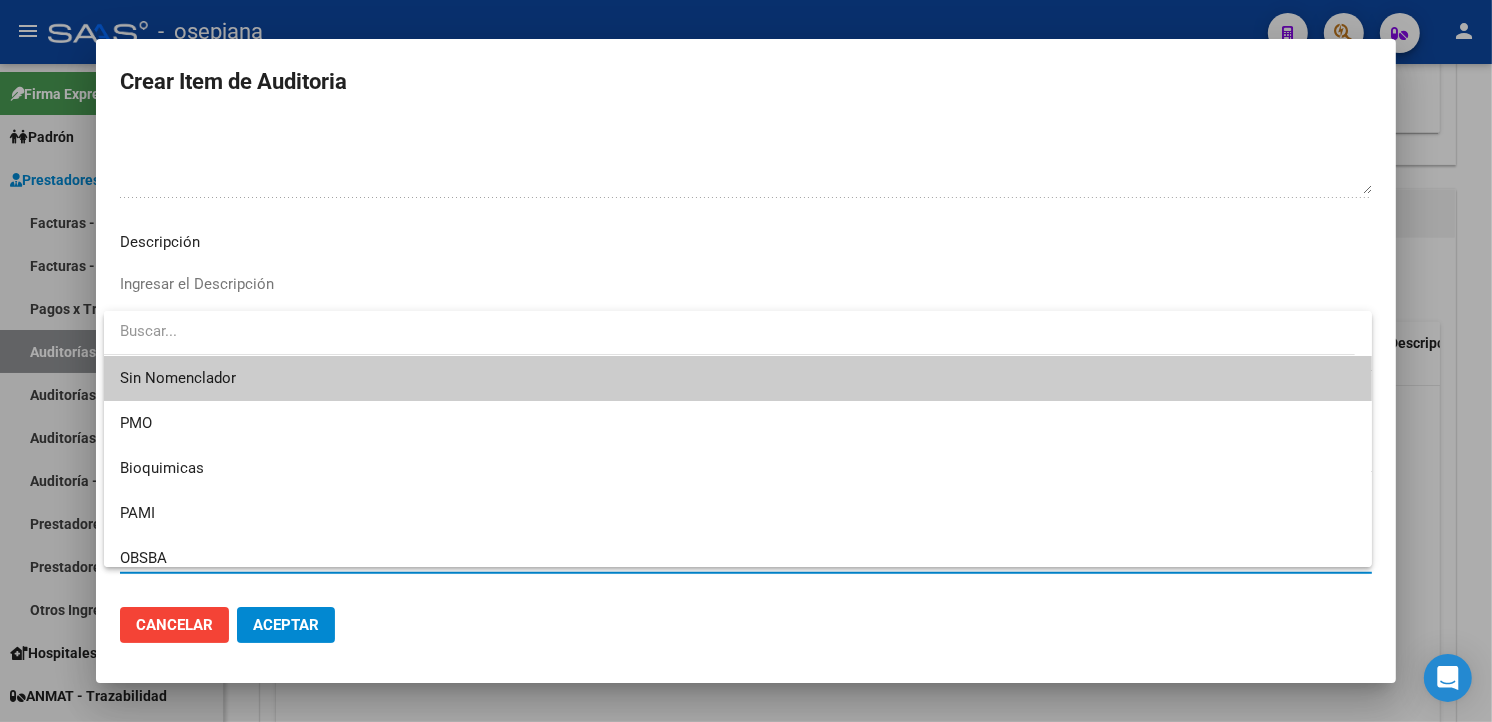 click on "Sin Nomenclador" at bounding box center [738, 378] 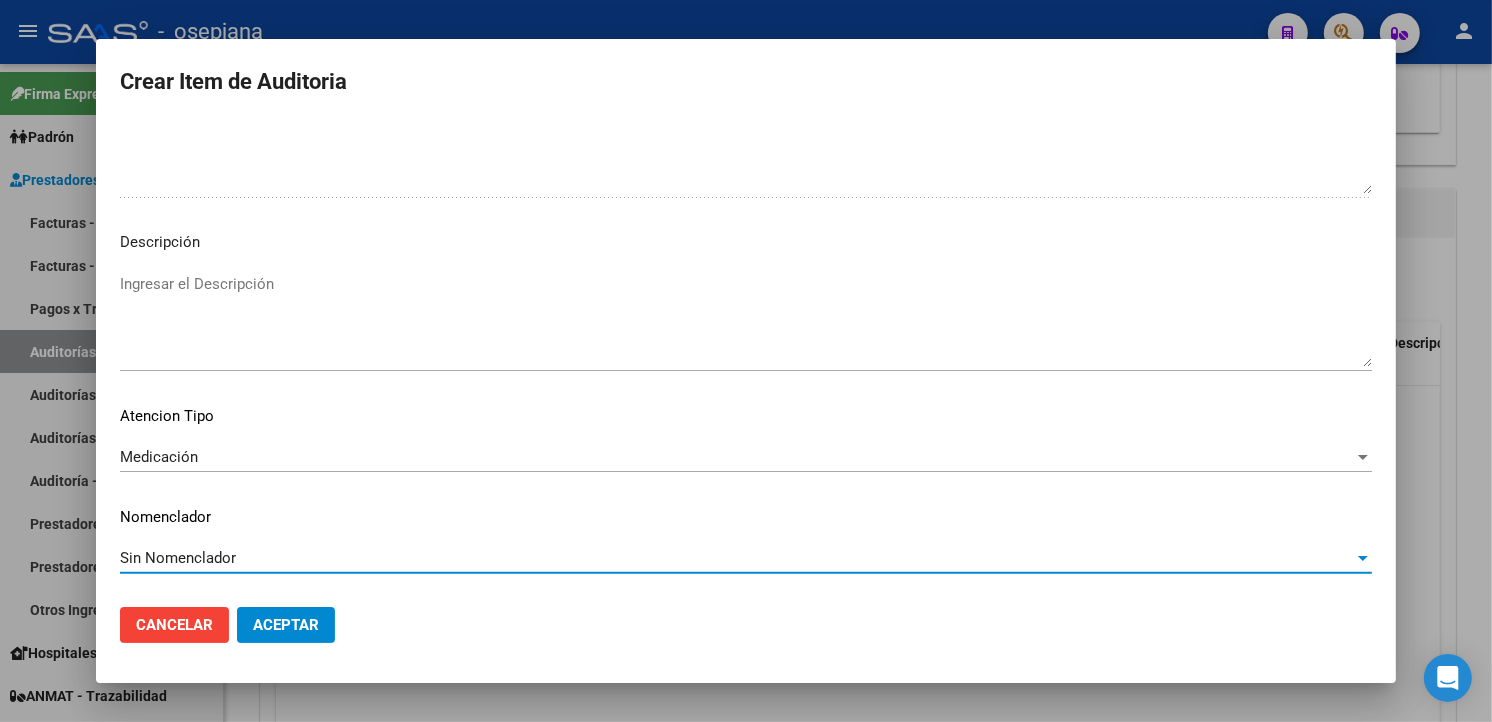 drag, startPoint x: 293, startPoint y: 617, endPoint x: 324, endPoint y: 625, distance: 32.01562 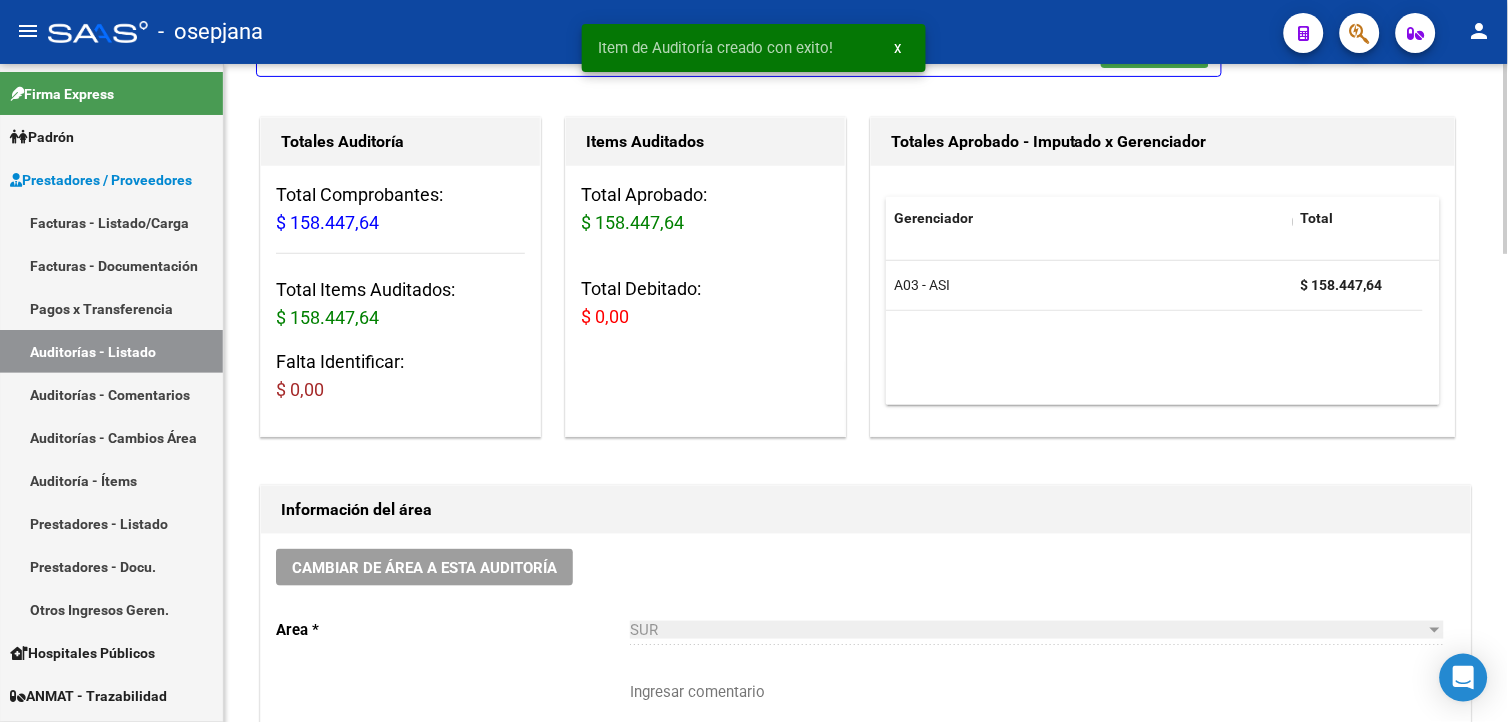 scroll, scrollTop: 1, scrollLeft: 0, axis: vertical 